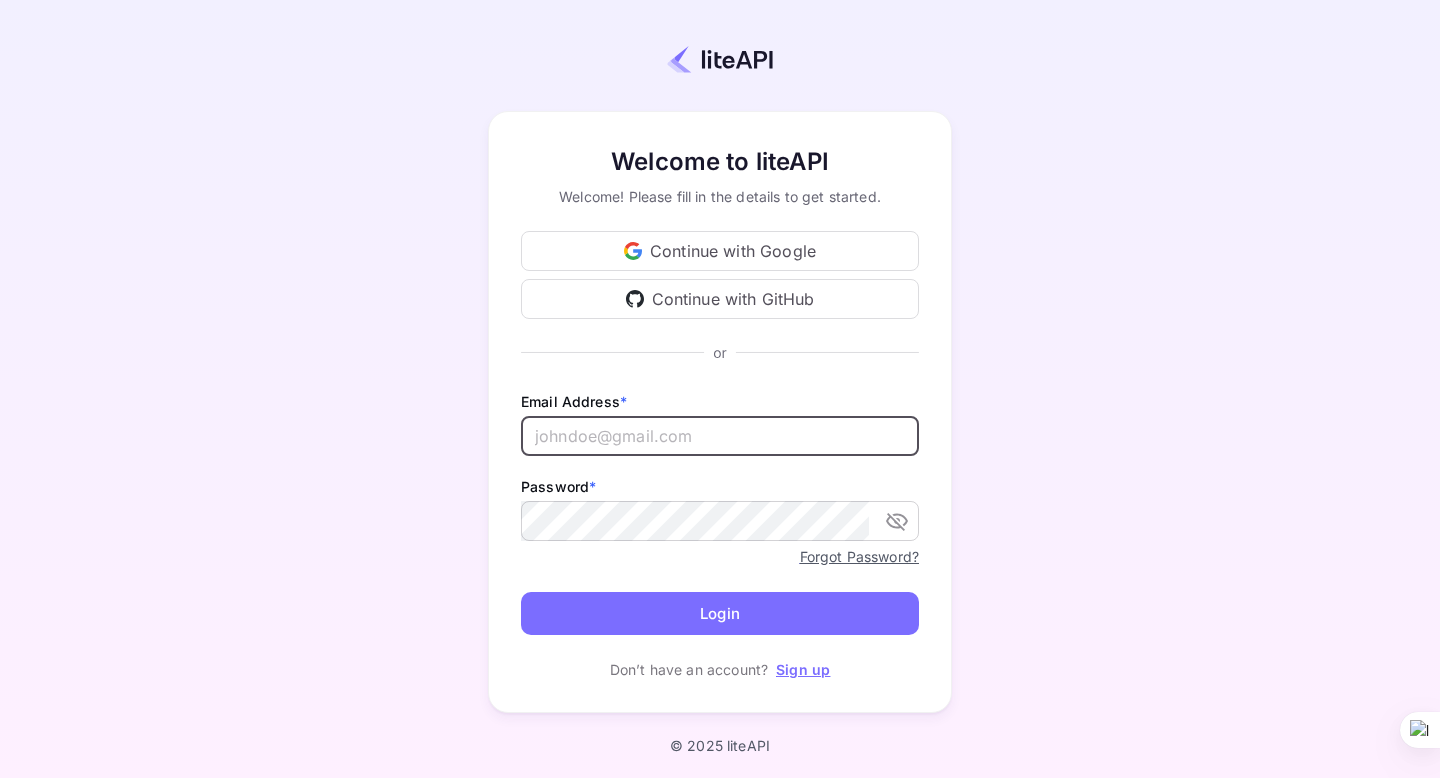scroll, scrollTop: 0, scrollLeft: 0, axis: both 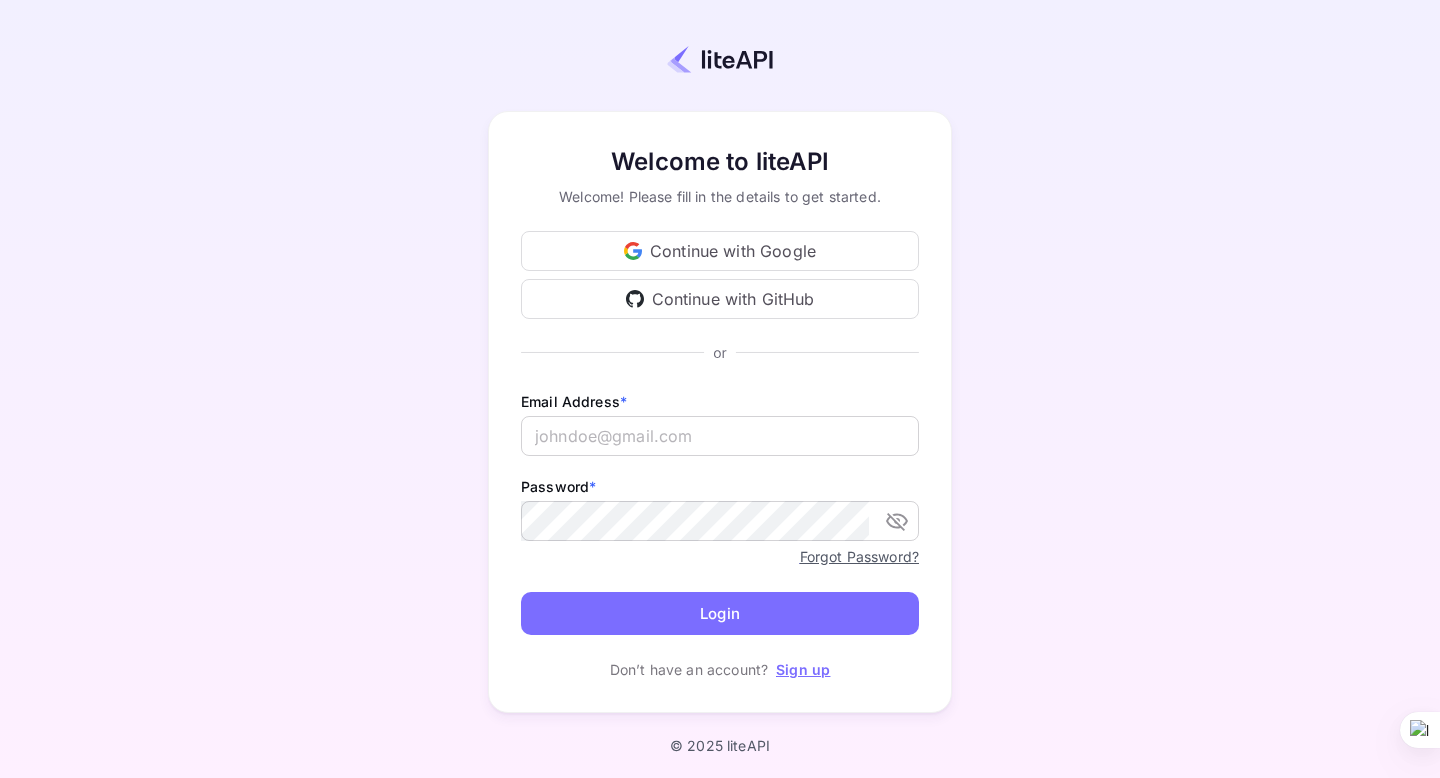 click on "Sign up" at bounding box center (803, 669) 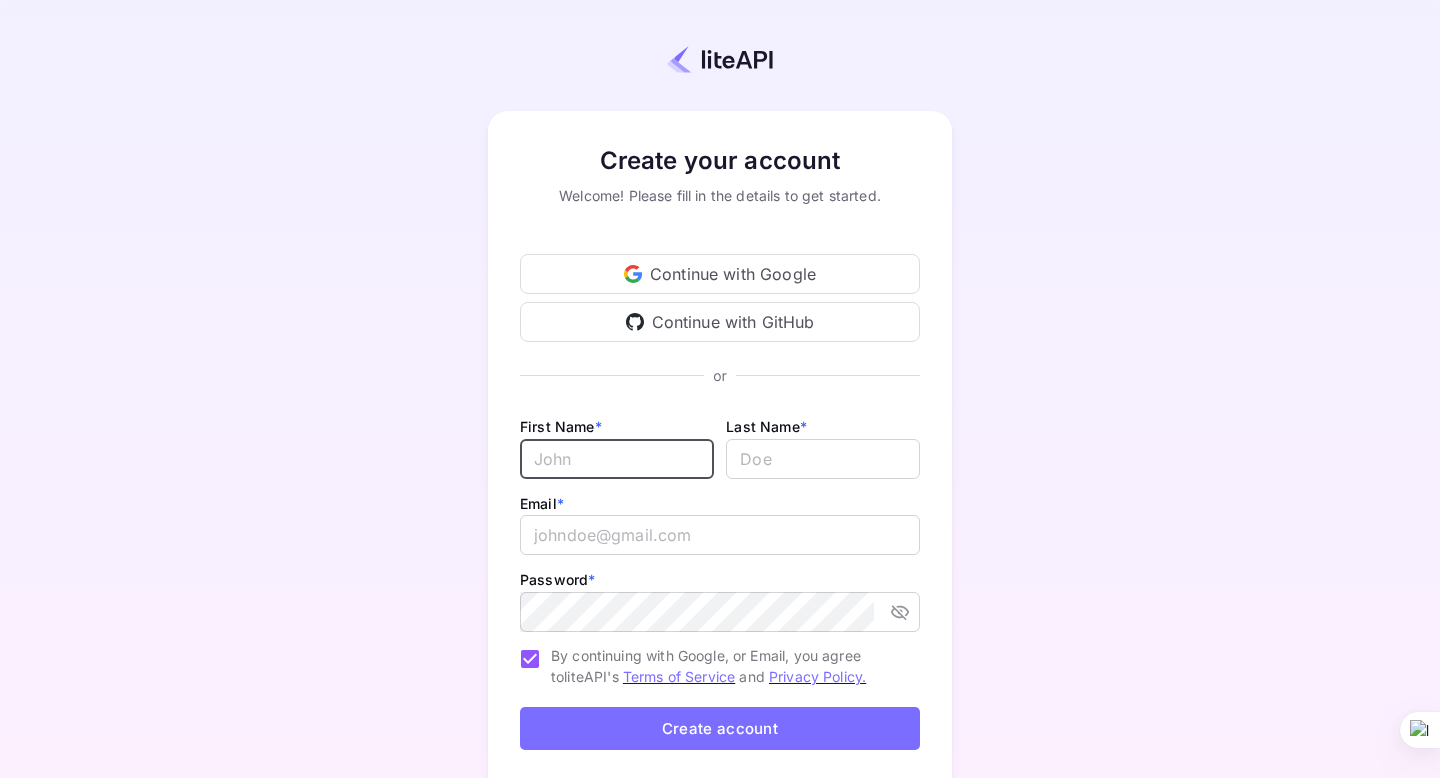 click on "Email   *" at bounding box center (617, 459) 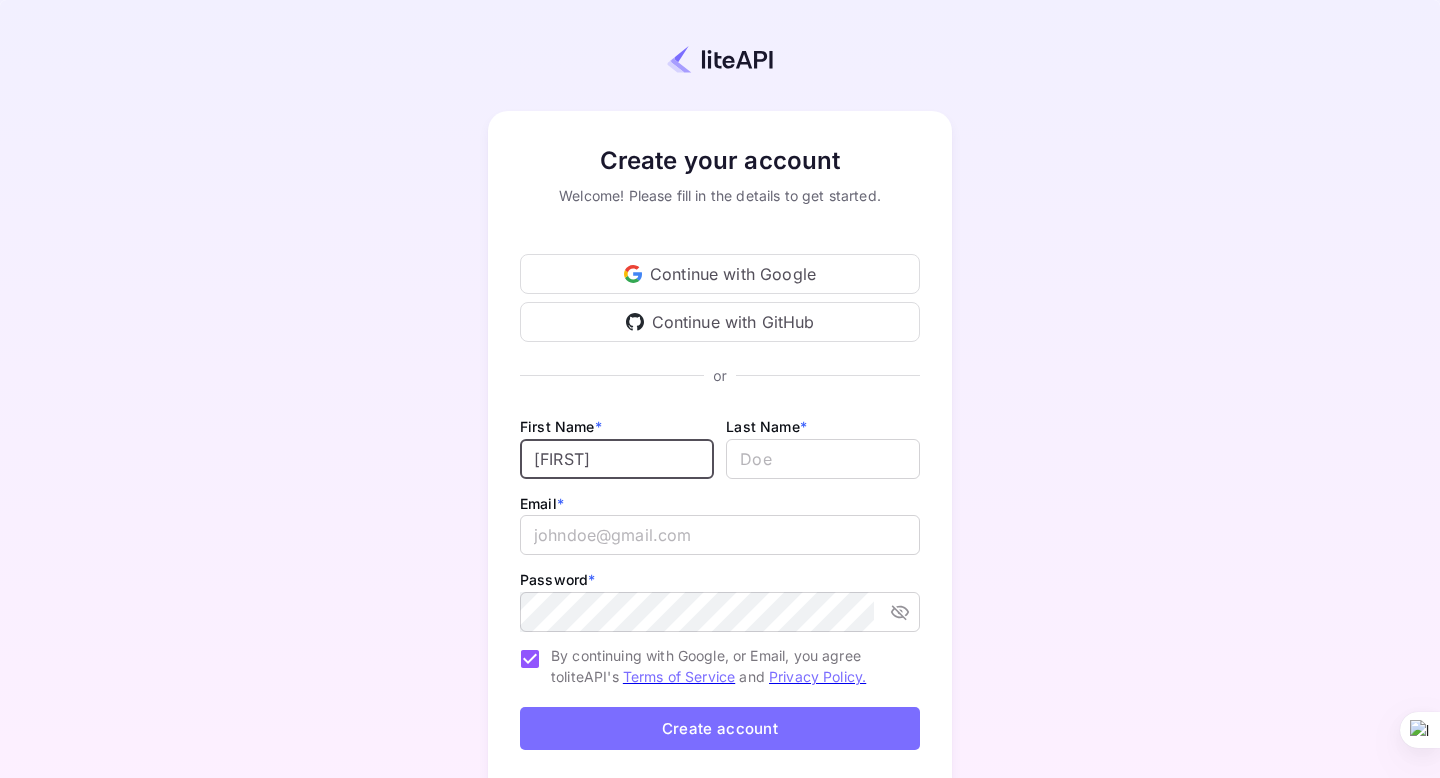 type on "[FIRST]" 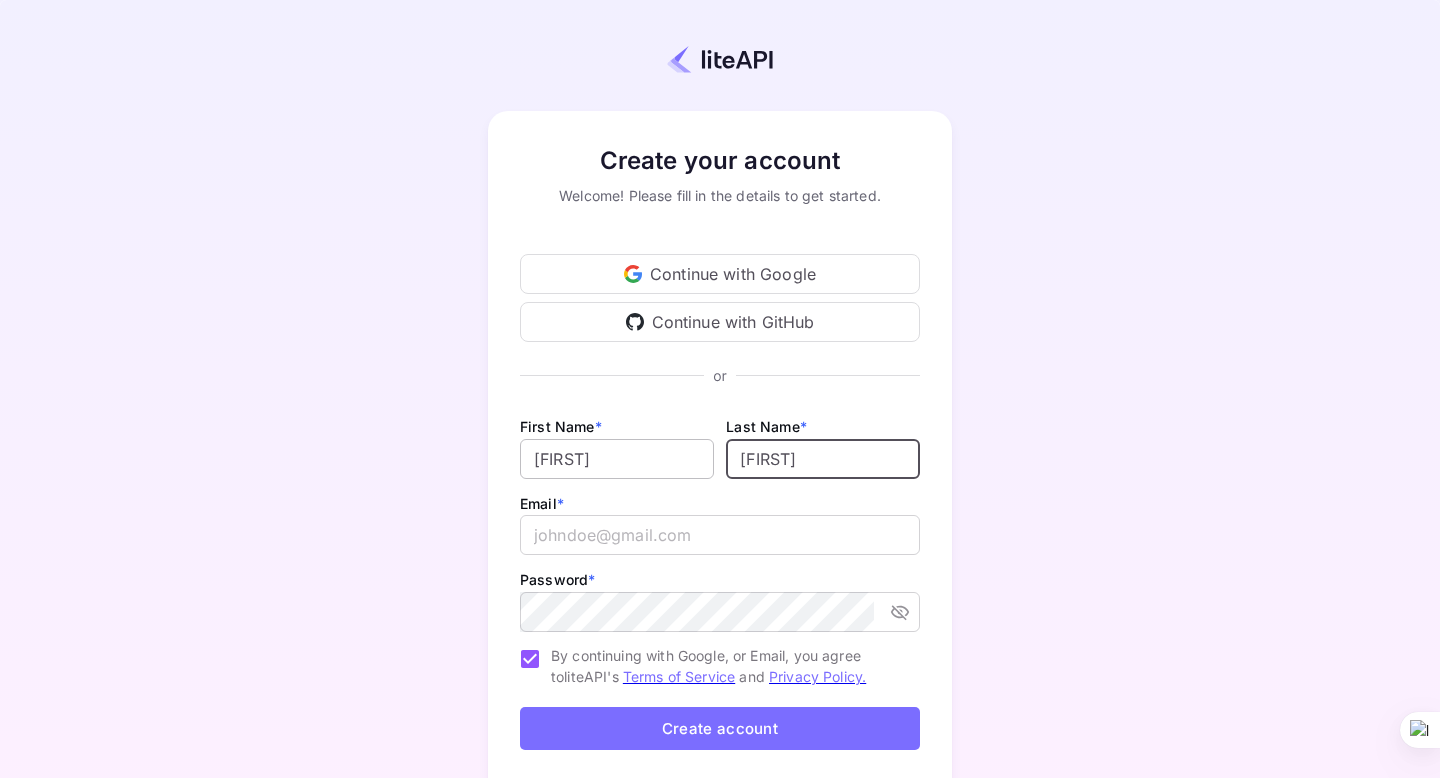 type on "[FIRST]" 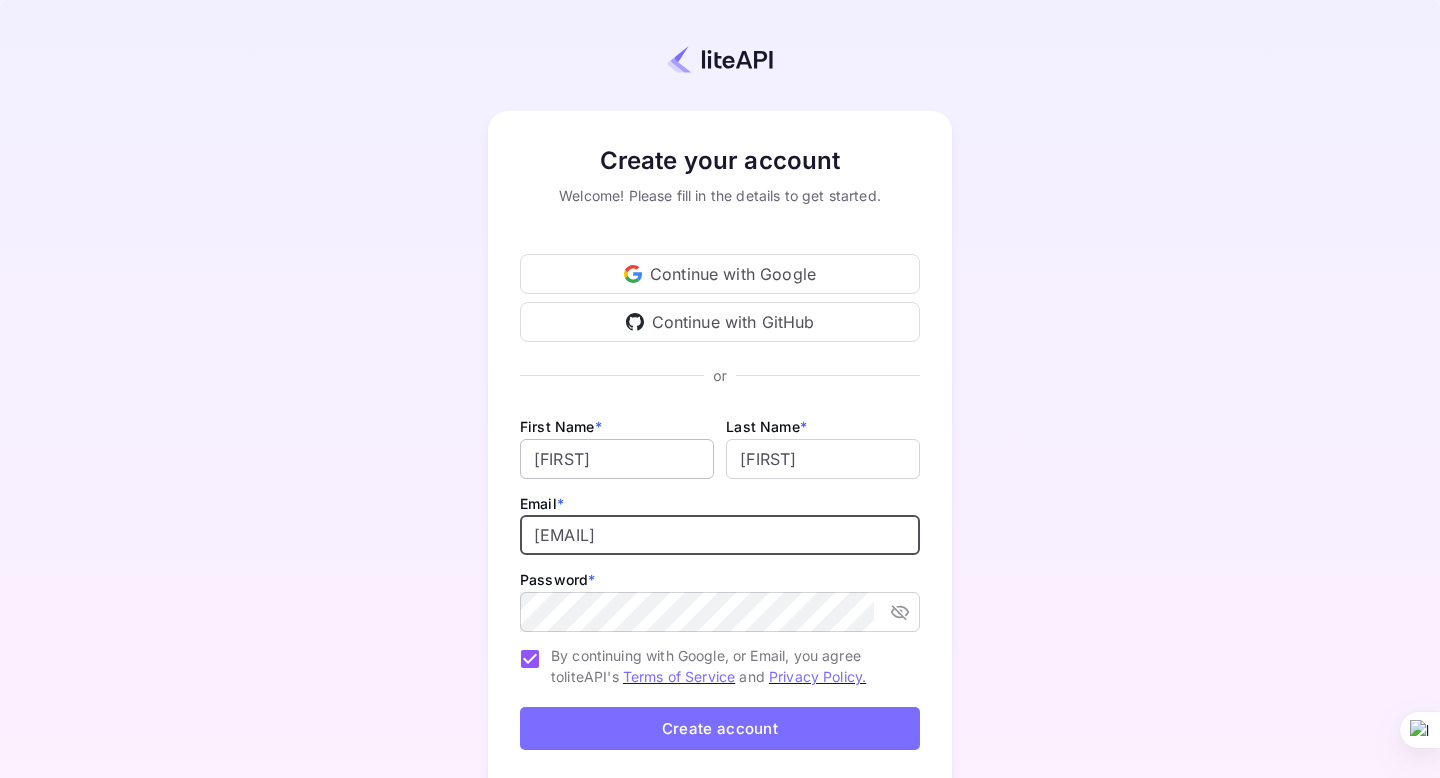 type on "[EMAIL]" 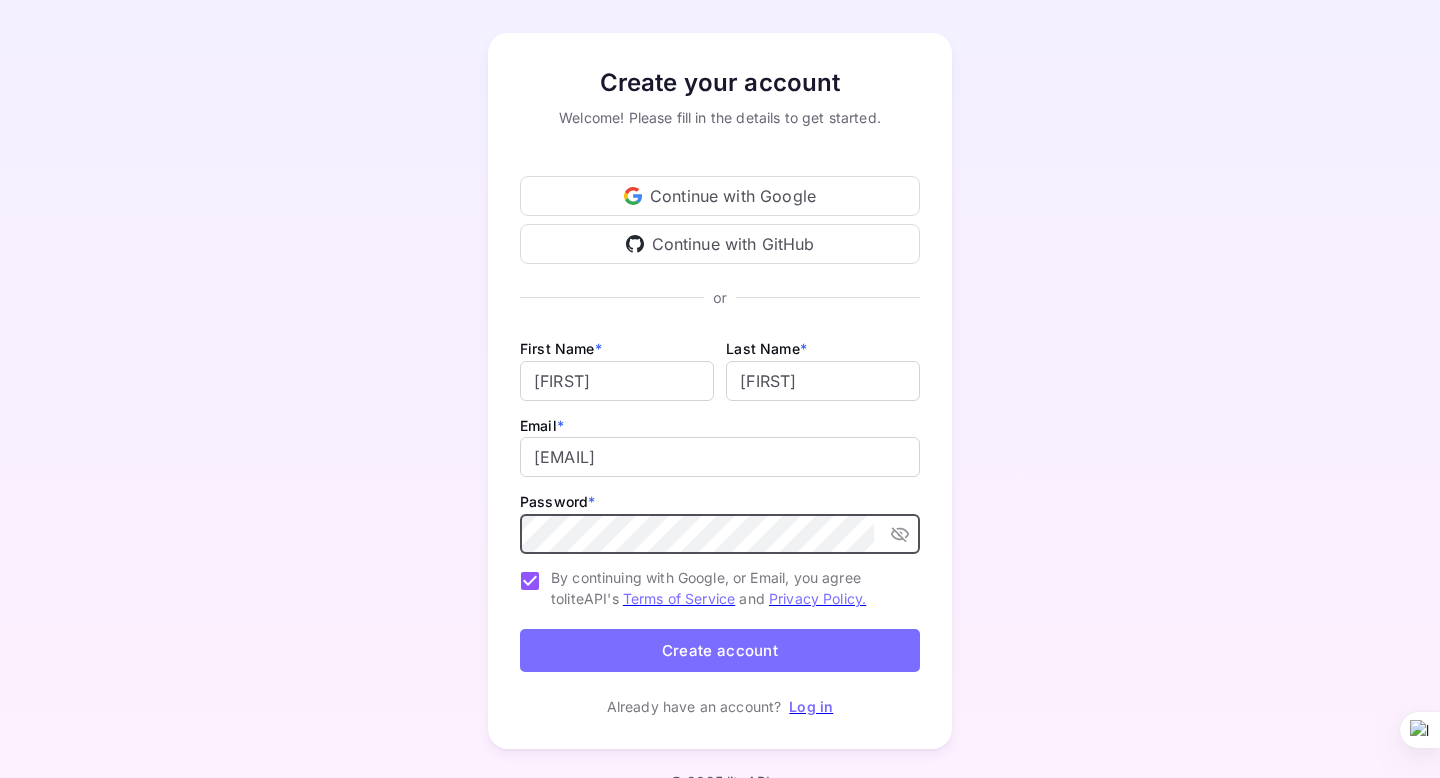 scroll, scrollTop: 114, scrollLeft: 0, axis: vertical 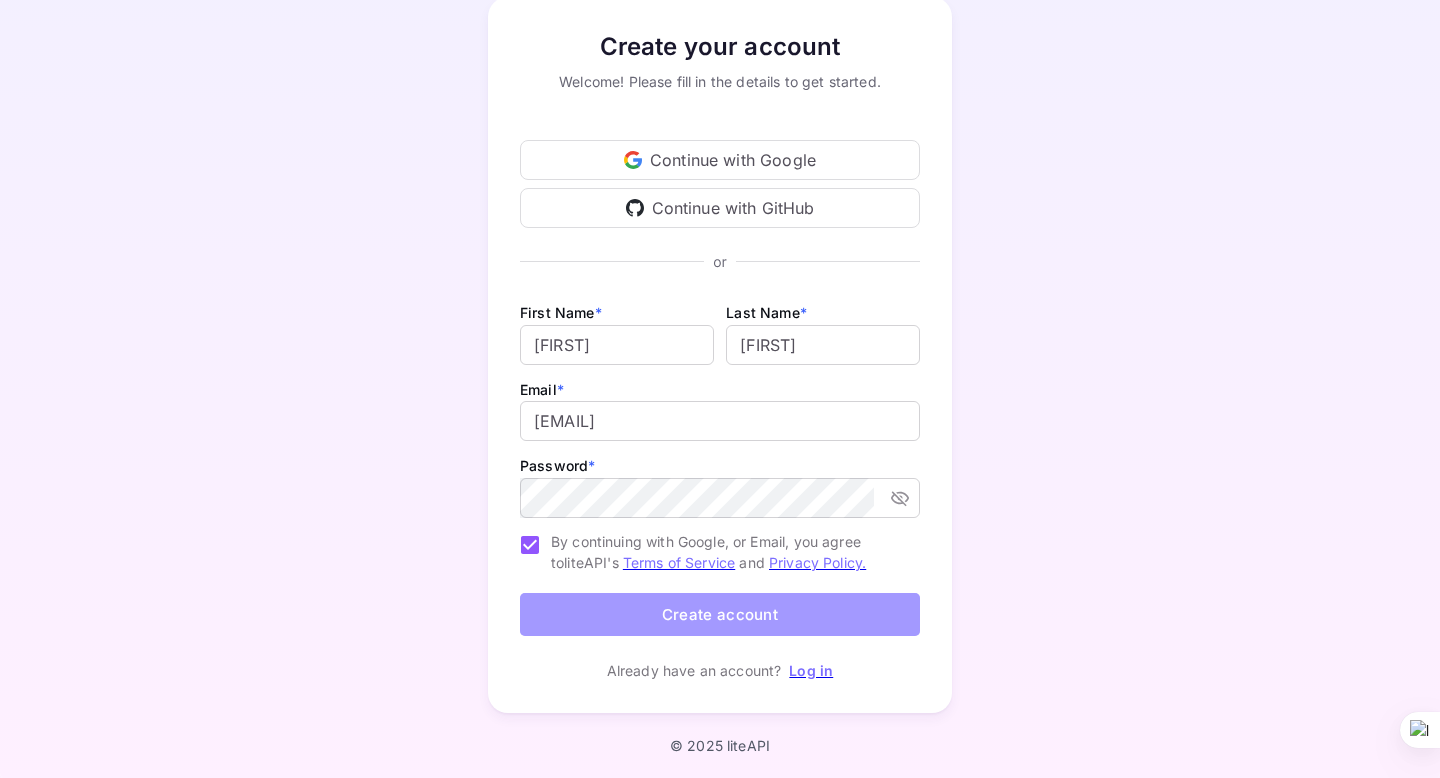 click on "Create account" at bounding box center [720, 614] 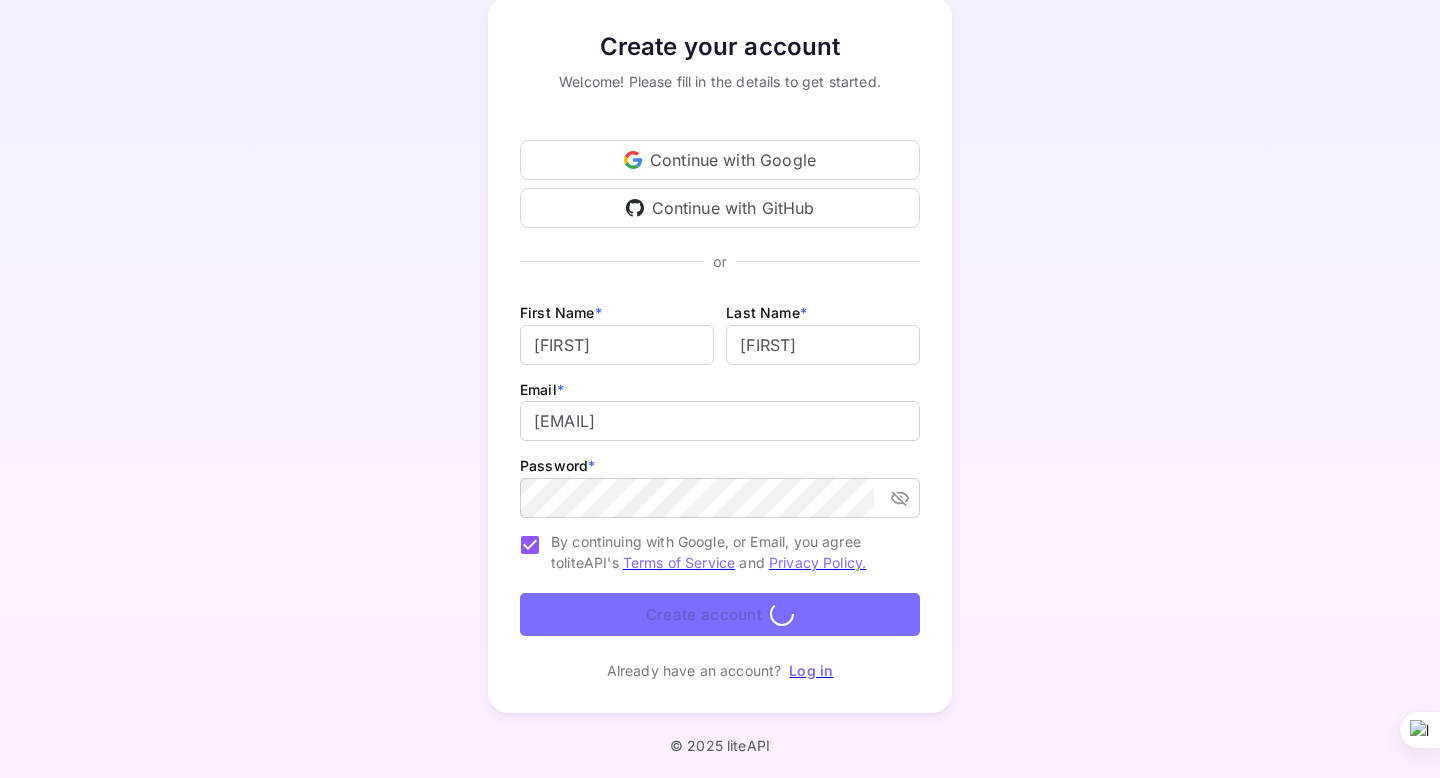 scroll, scrollTop: 0, scrollLeft: 0, axis: both 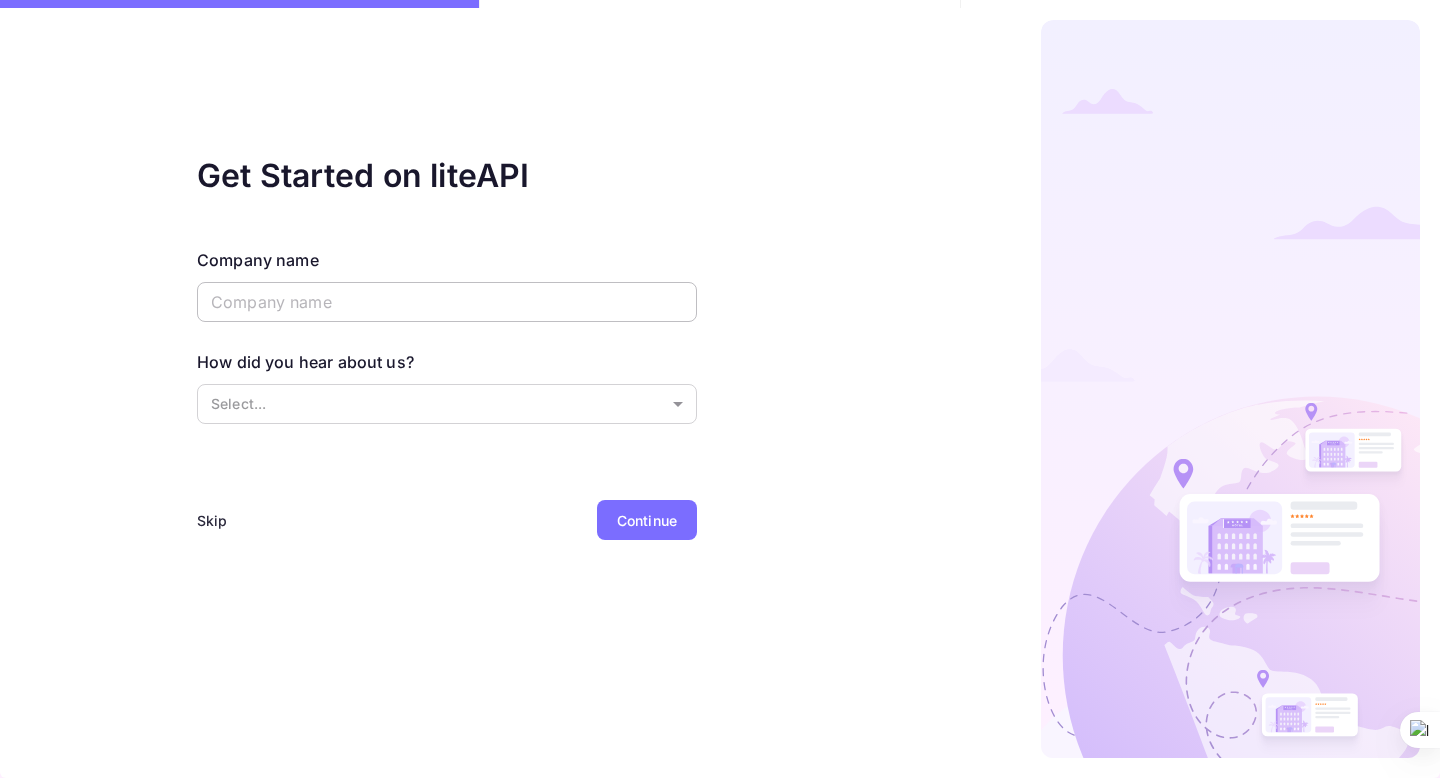 click at bounding box center [447, 302] 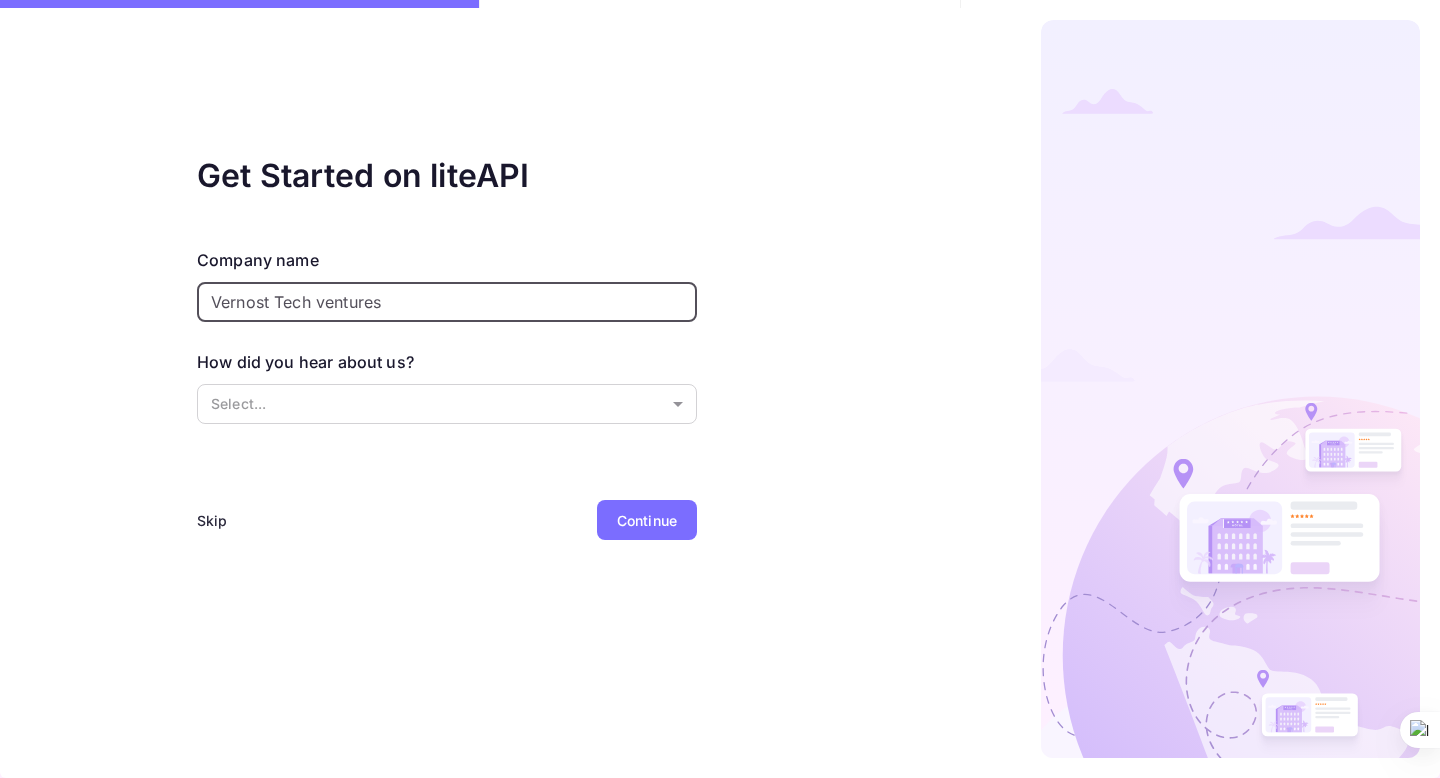 click on "Vernost Tech ventures" at bounding box center (447, 302) 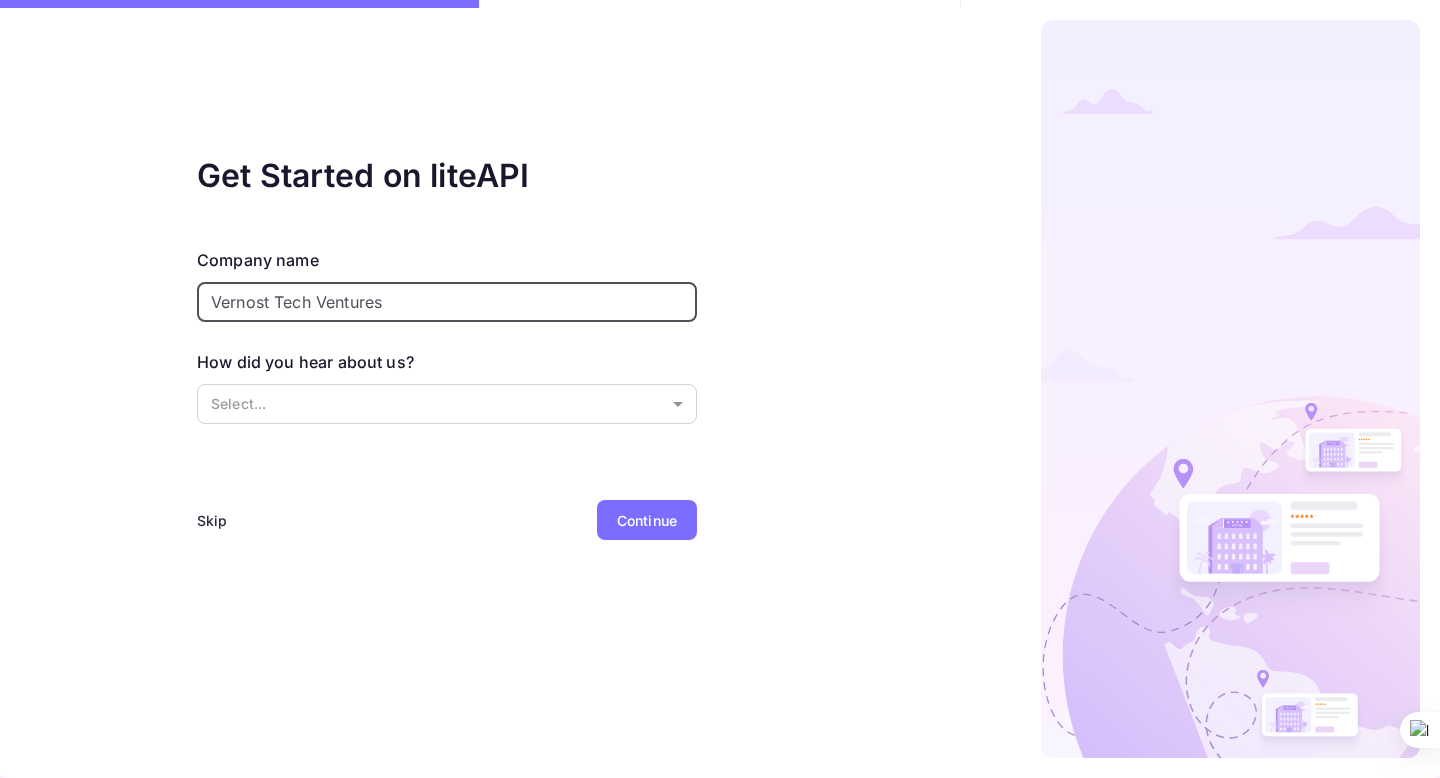 click on "Vernost Tech Ventures" at bounding box center [447, 302] 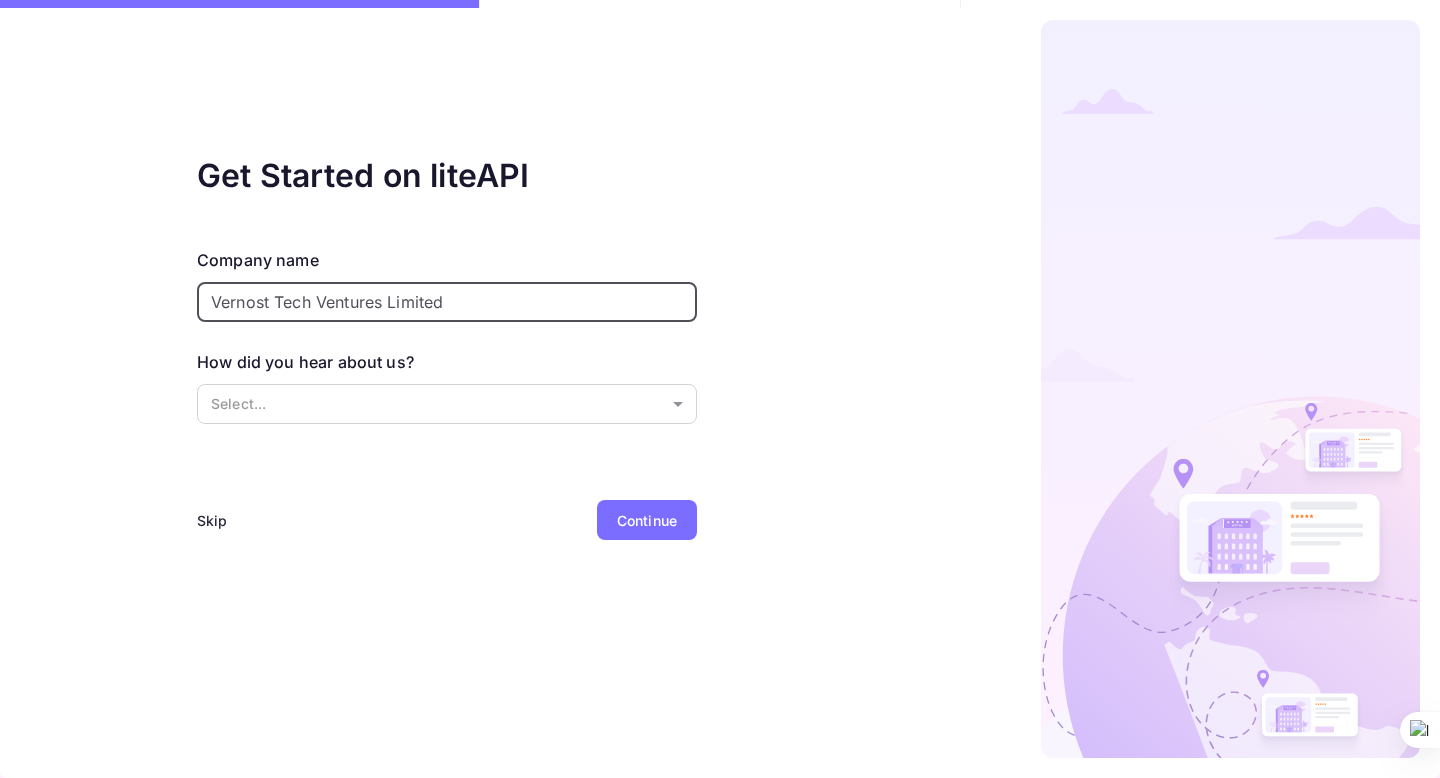 type on "Vernost Tech Ventures Limited" 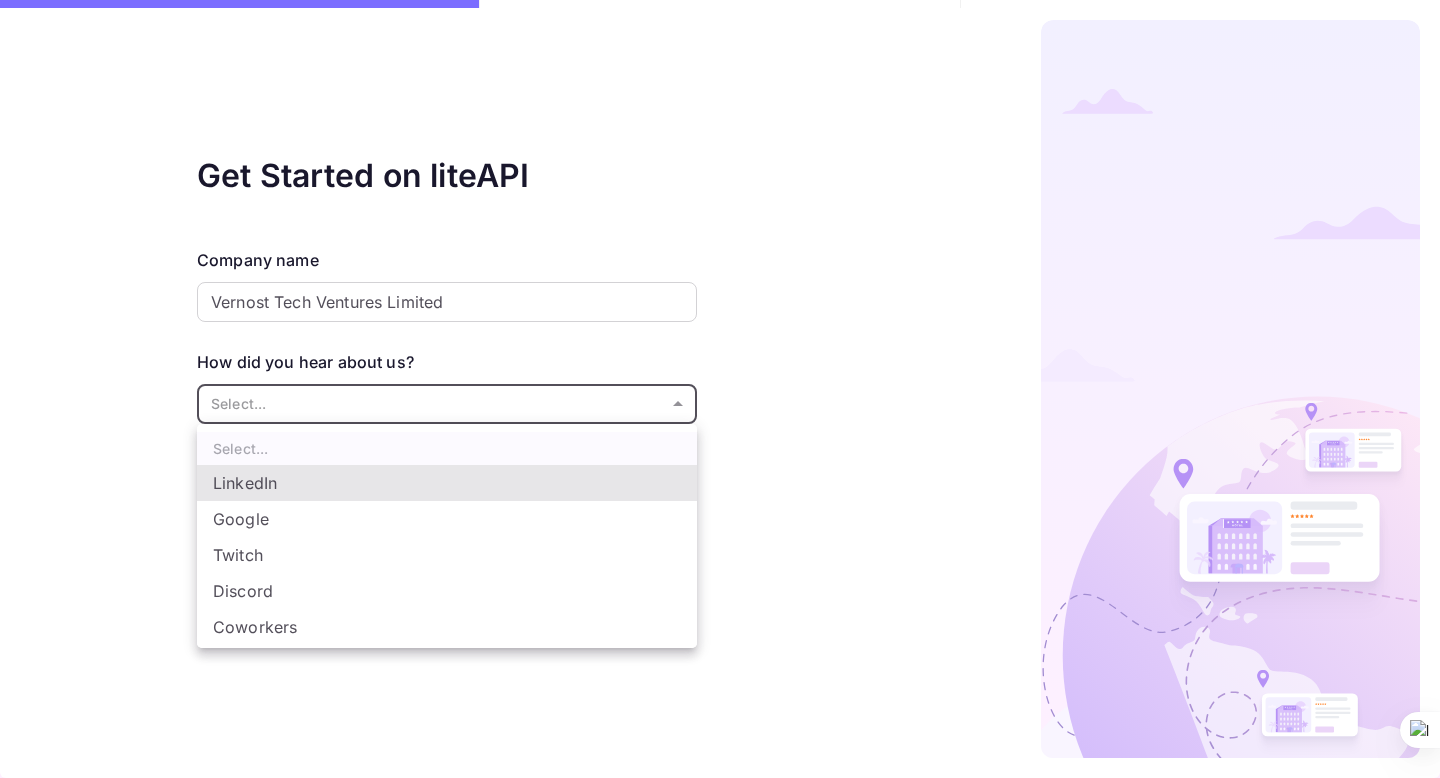 click on "A user with this email address has not been found in our system. Get Started on liteAPI Company name Vernost Tech Ventures Limited ​ How did you hear about us? Select... ​ Skip Continue     liteAPI Select... LinkedIn Google Twitch Discord Coworkers Other..." at bounding box center (720, 389) 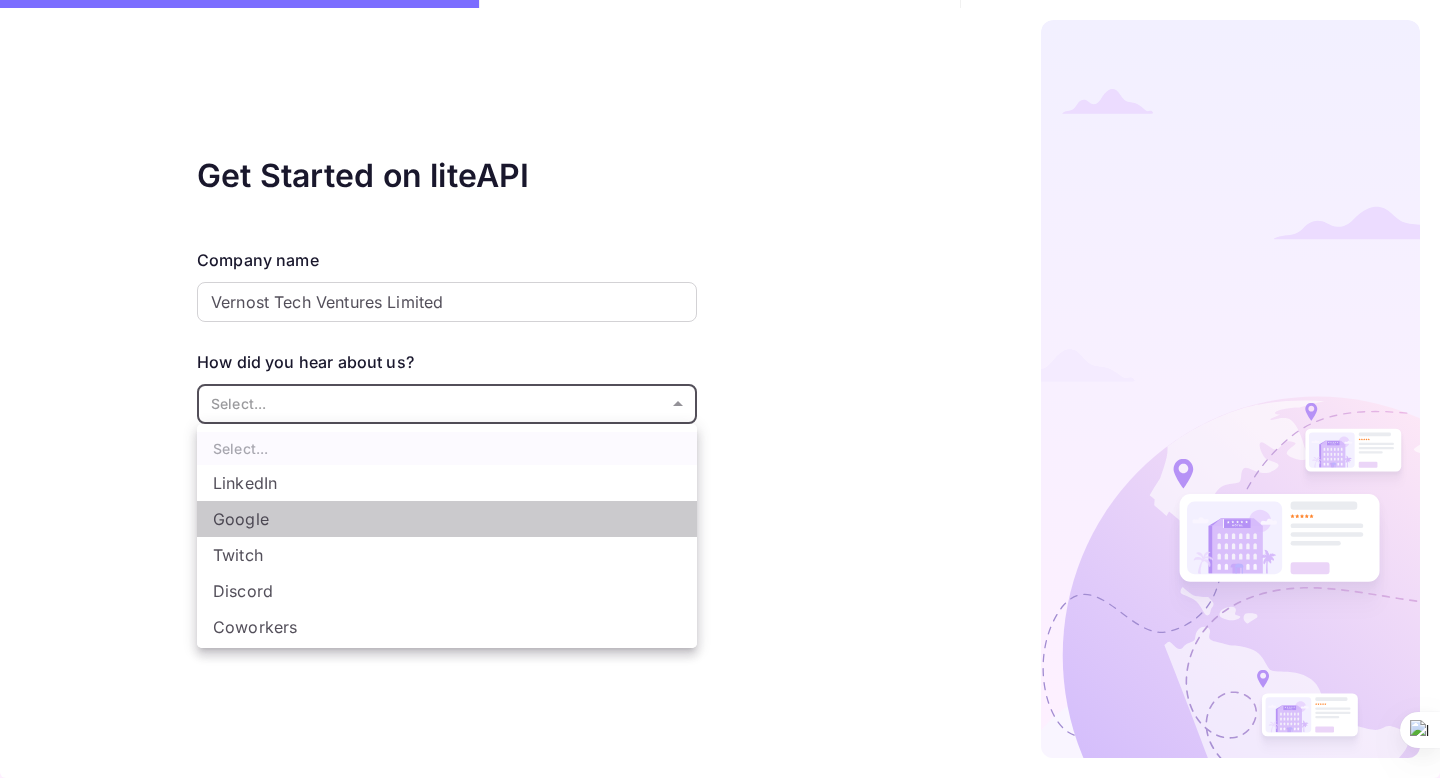 click on "Google" at bounding box center [447, 519] 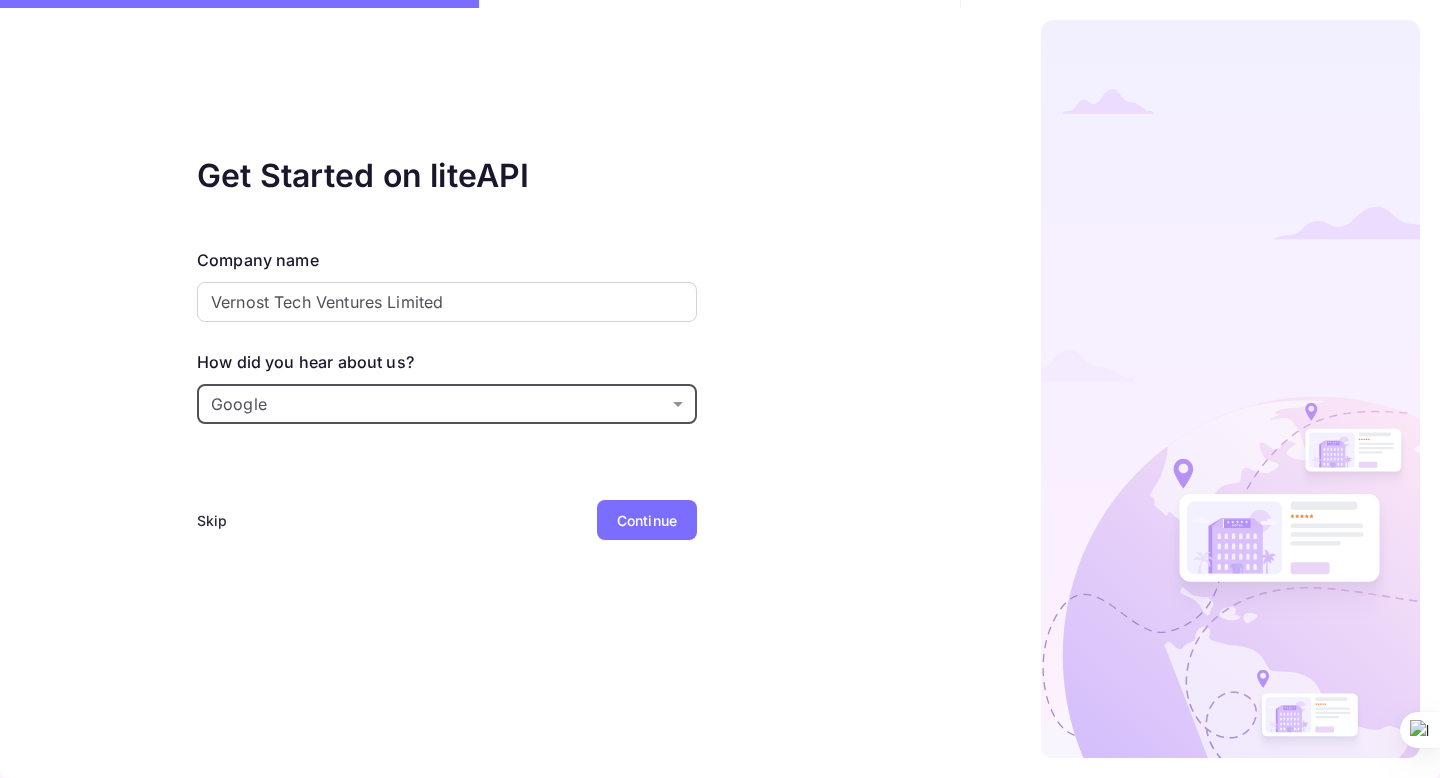 click on "Continue" at bounding box center [447, 287] 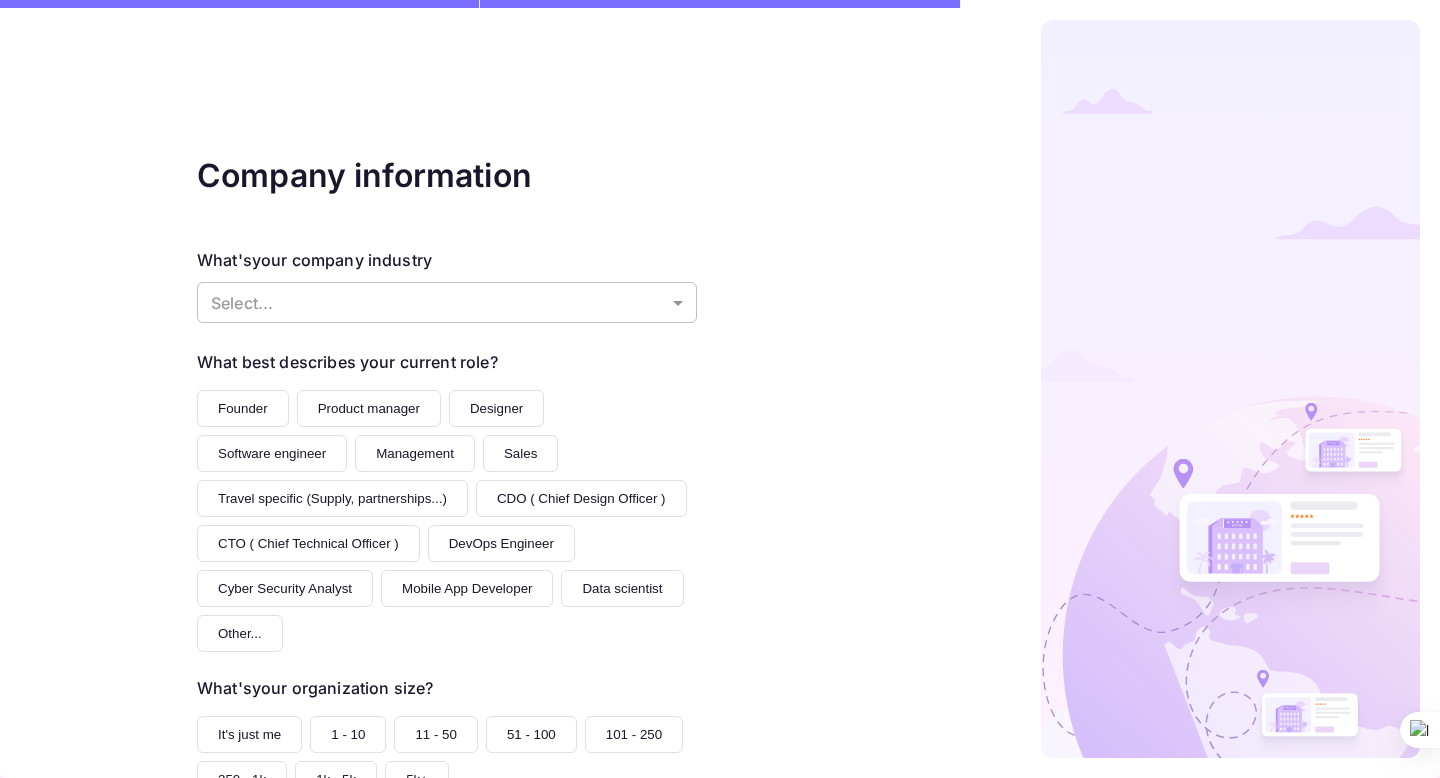 click on "A user with this email address has not been found in our system. Company information What's  your company industry Select... ​ What best describes your current role? Founder Product manager Designer Software engineer Management Sales Travel specific (Supply, partnerships...) CDO ( Chief Design Officer ) CTO ( Chief Technical Officer ) DevOps Engineer Cyber Security Analyst Mobile App Developer Data scientist Other... What's  your organization size? It's just me 1 - 10 11 - 50 51 - 100 101 - 250 250 - 1k 1k - 5k 5k+ Skip Back Continue     liteAPI" at bounding box center [720, 389] 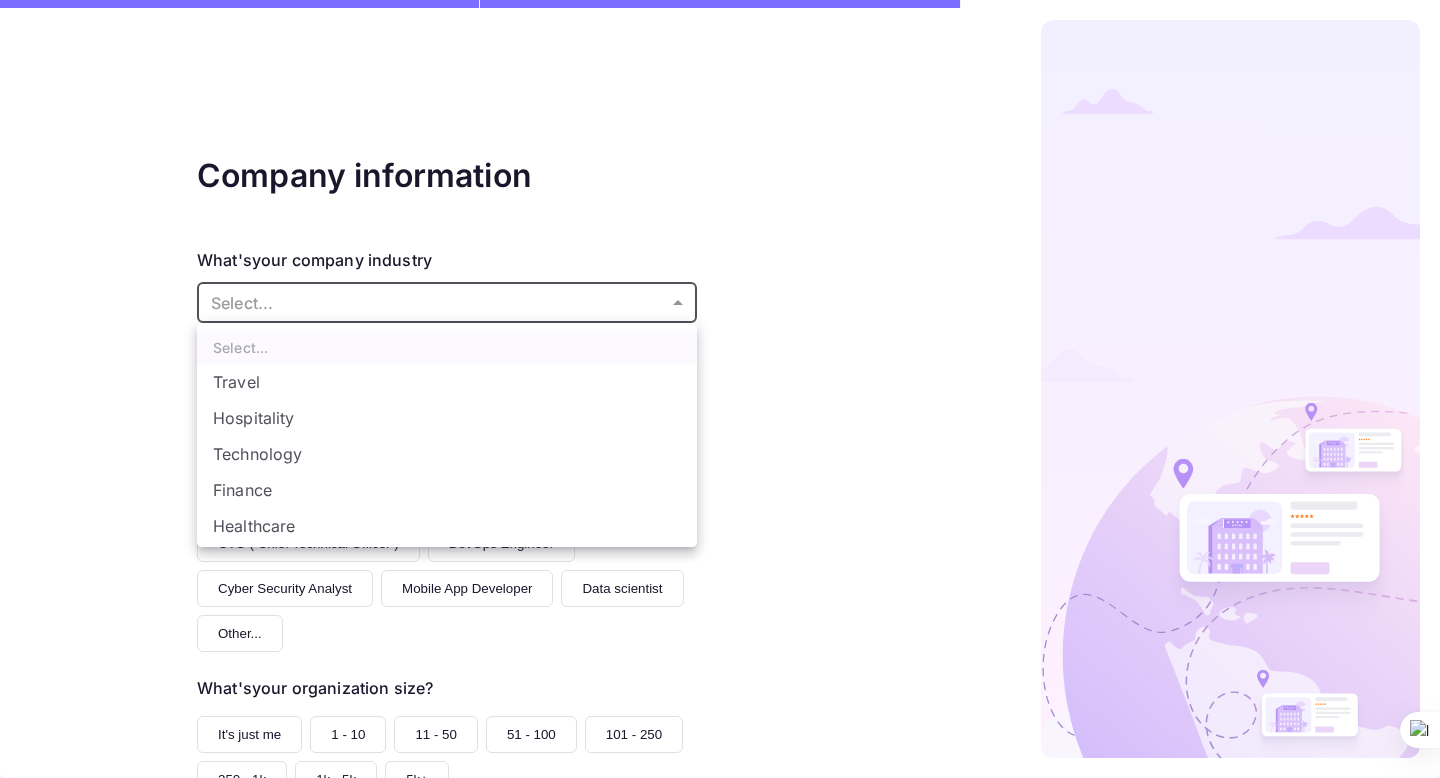 click on "Technology" at bounding box center [447, 454] 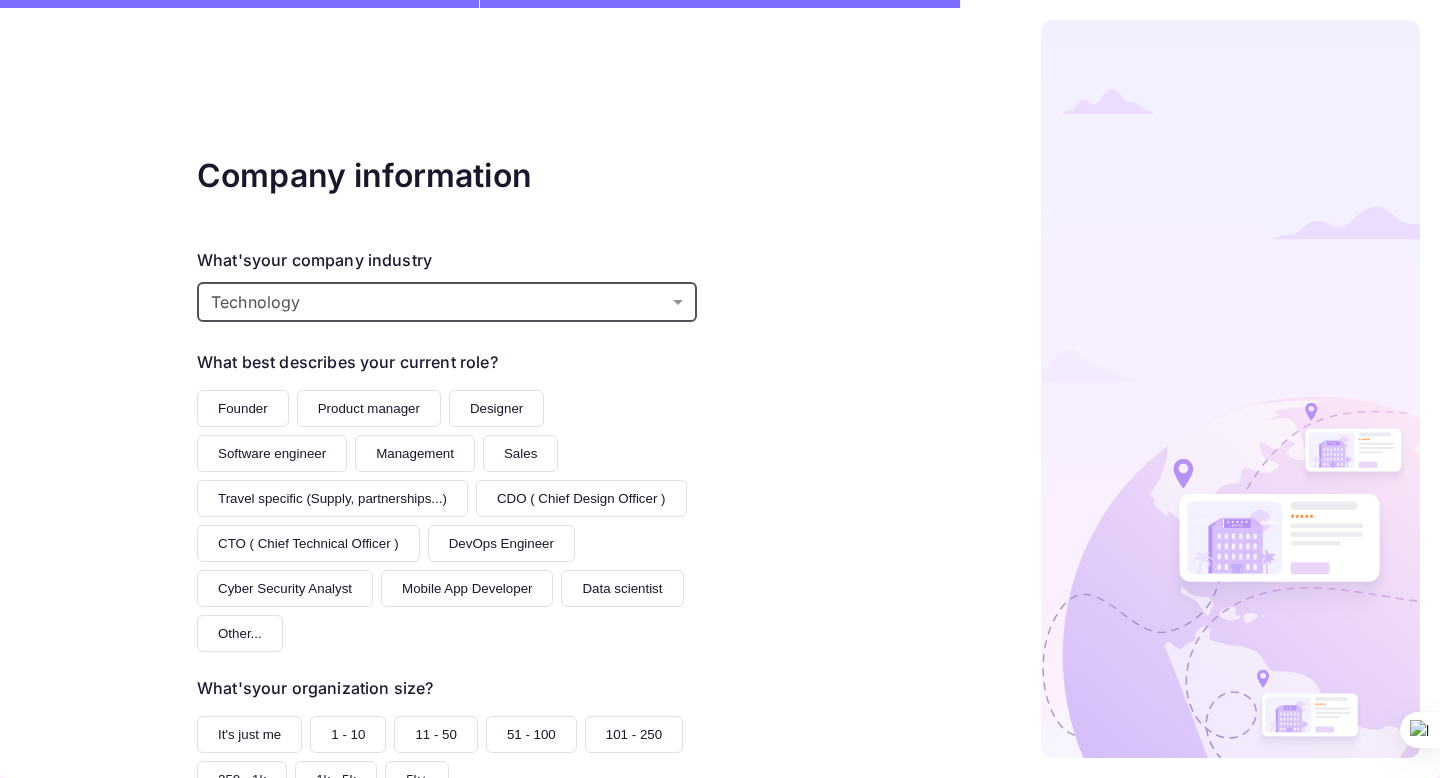 click on "Product manager" at bounding box center (369, 408) 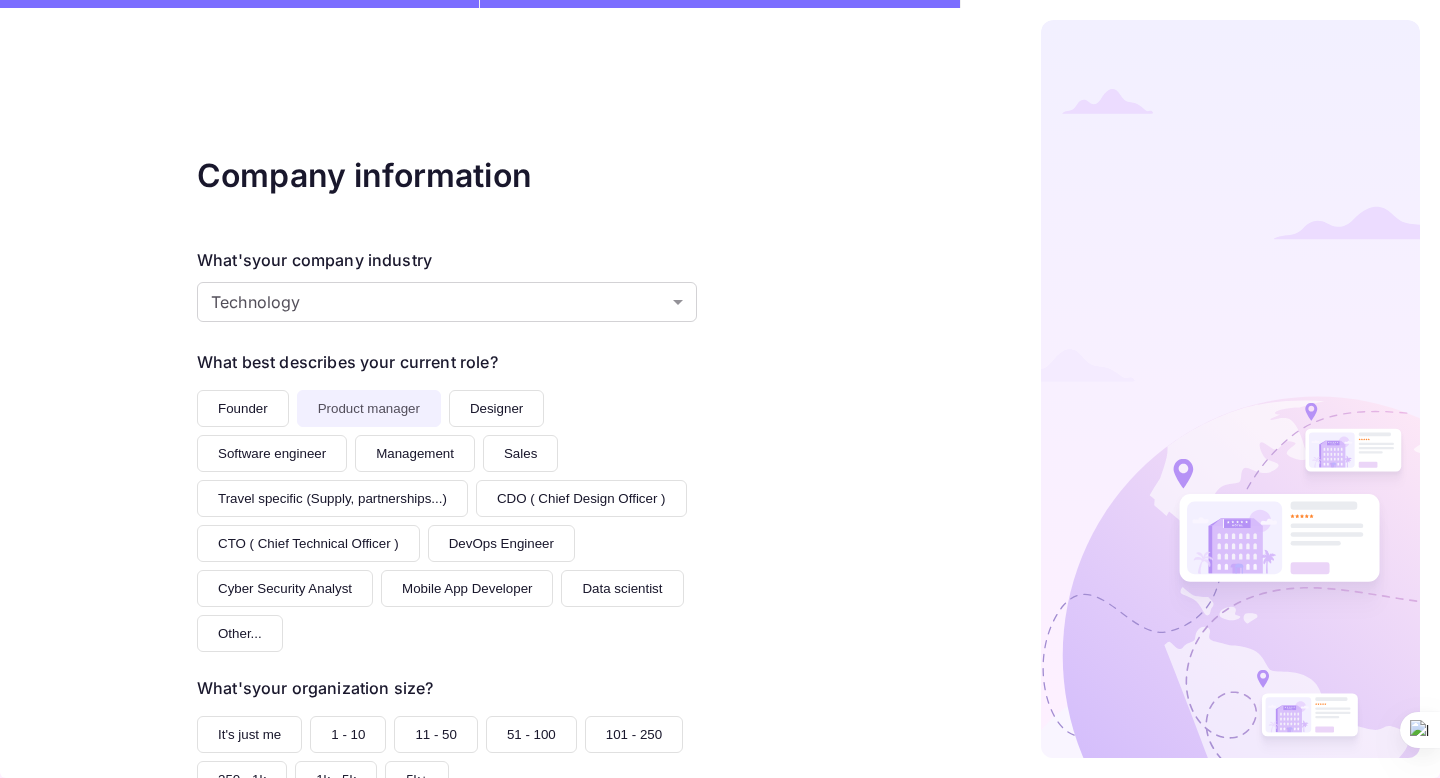 click on "Designer" at bounding box center (496, 408) 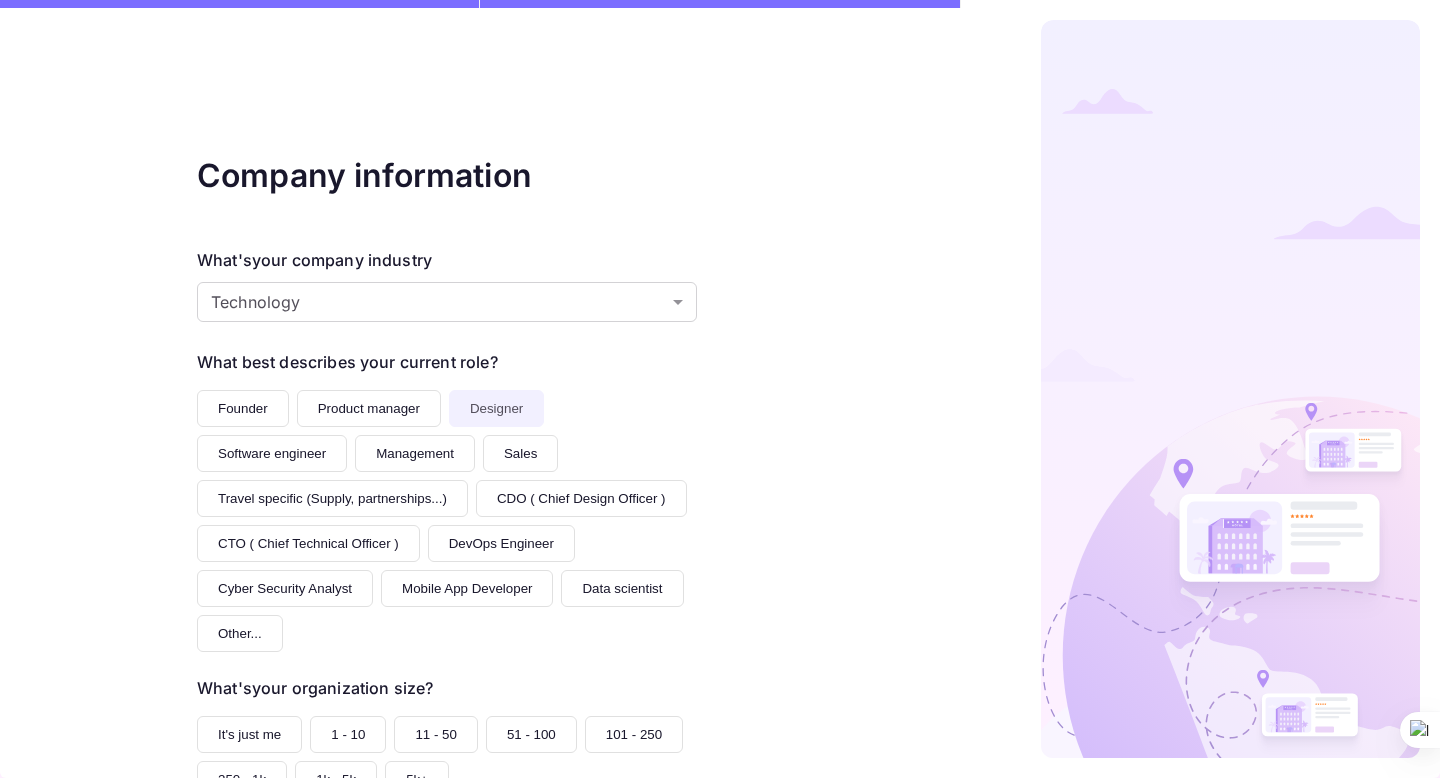 click on "Product manager" at bounding box center (369, 408) 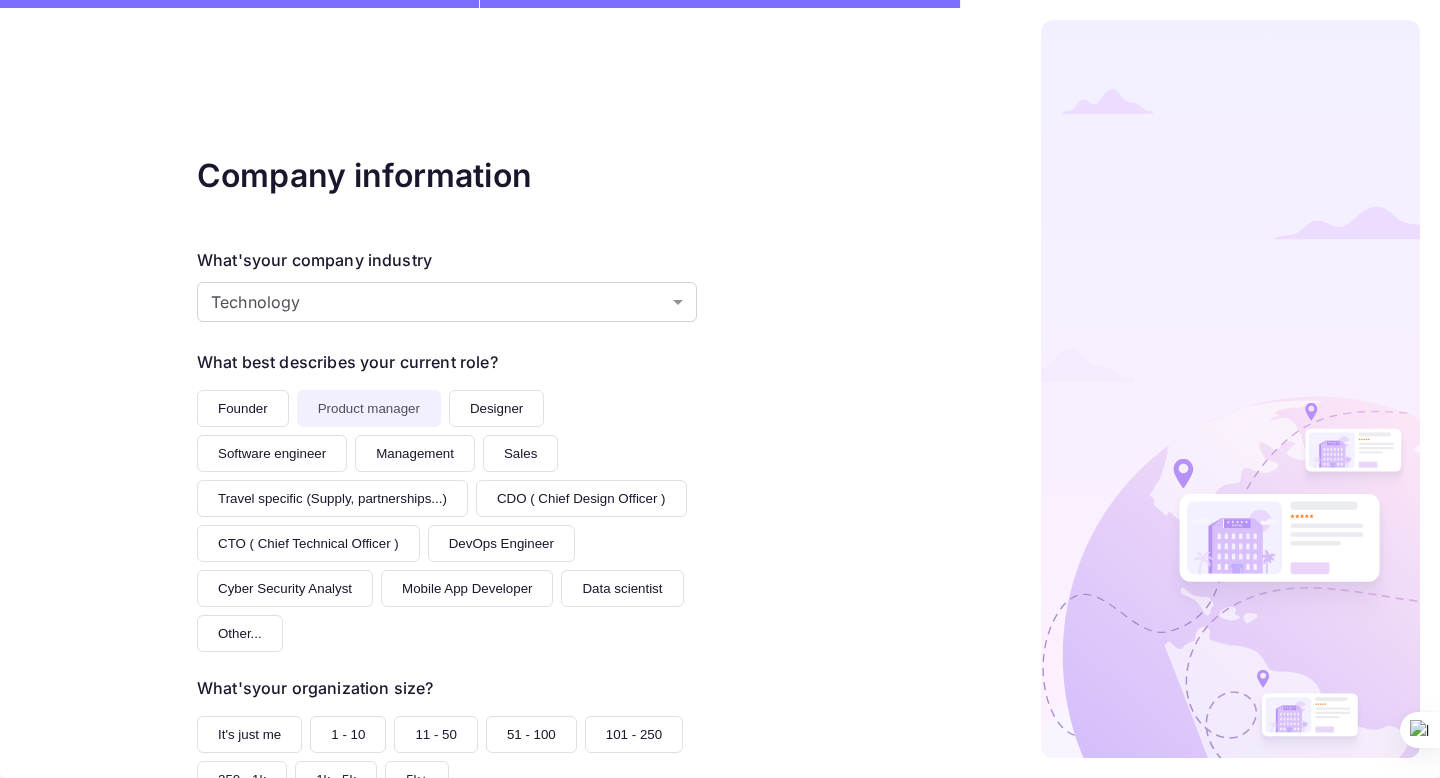 scroll, scrollTop: 192, scrollLeft: 0, axis: vertical 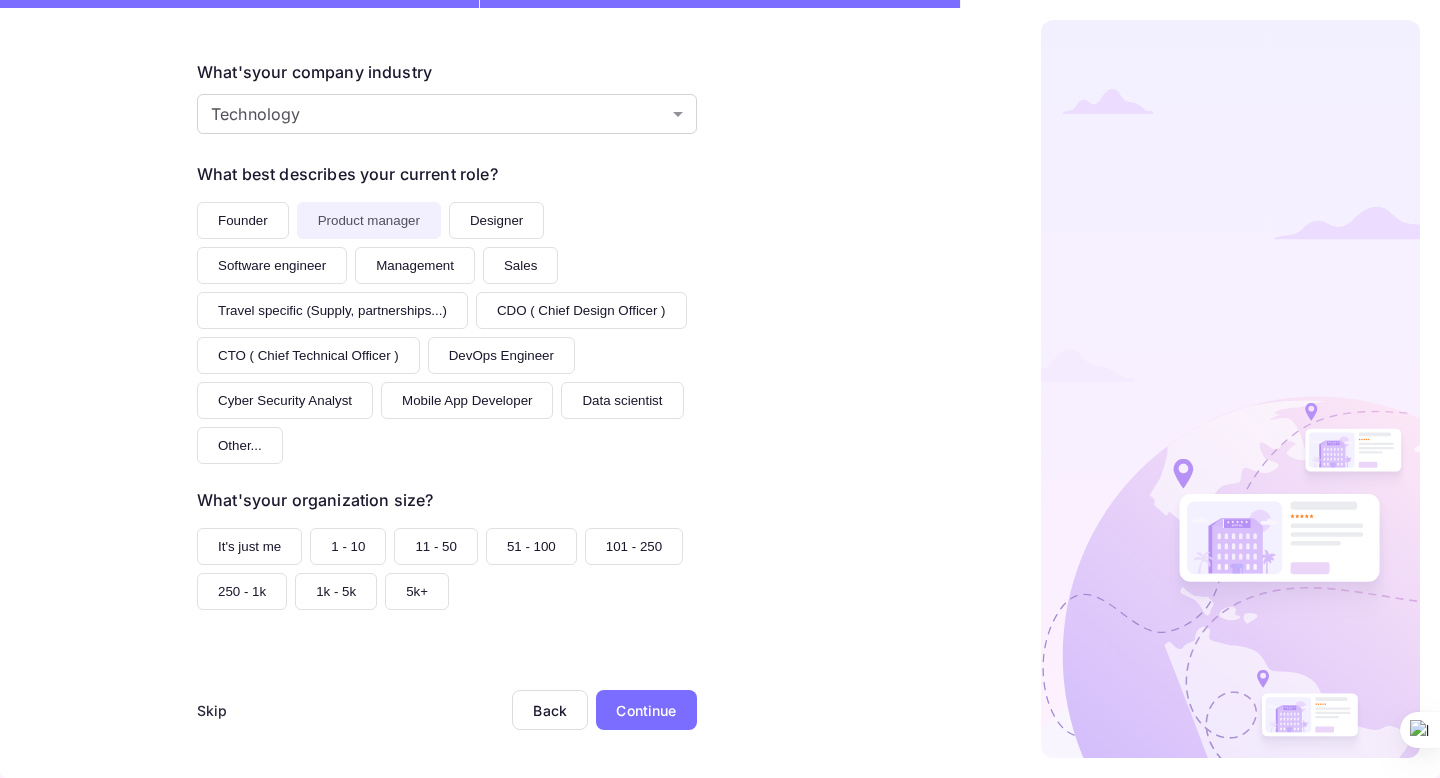 click on "101 - 250" at bounding box center (415, 265) 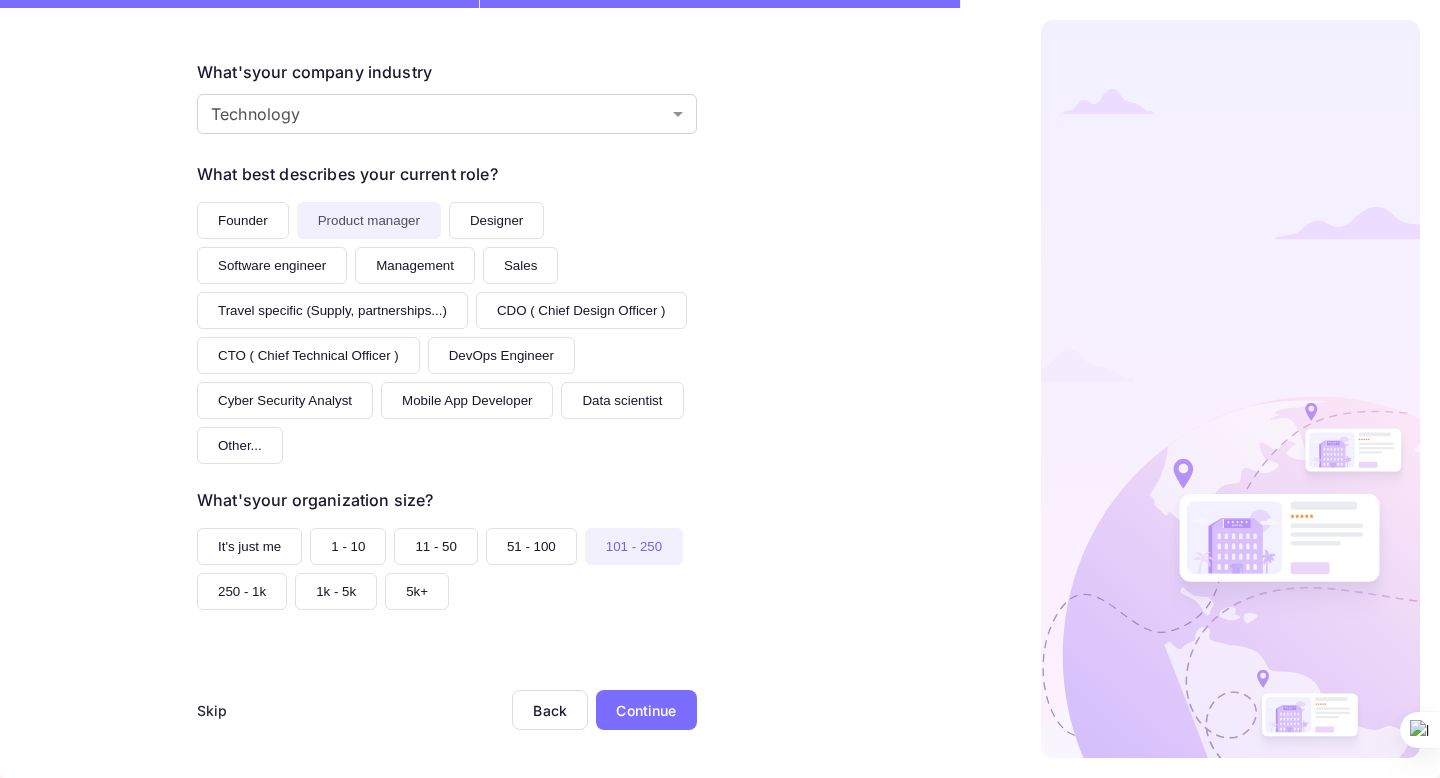 click on "Continue" at bounding box center (447, 114) 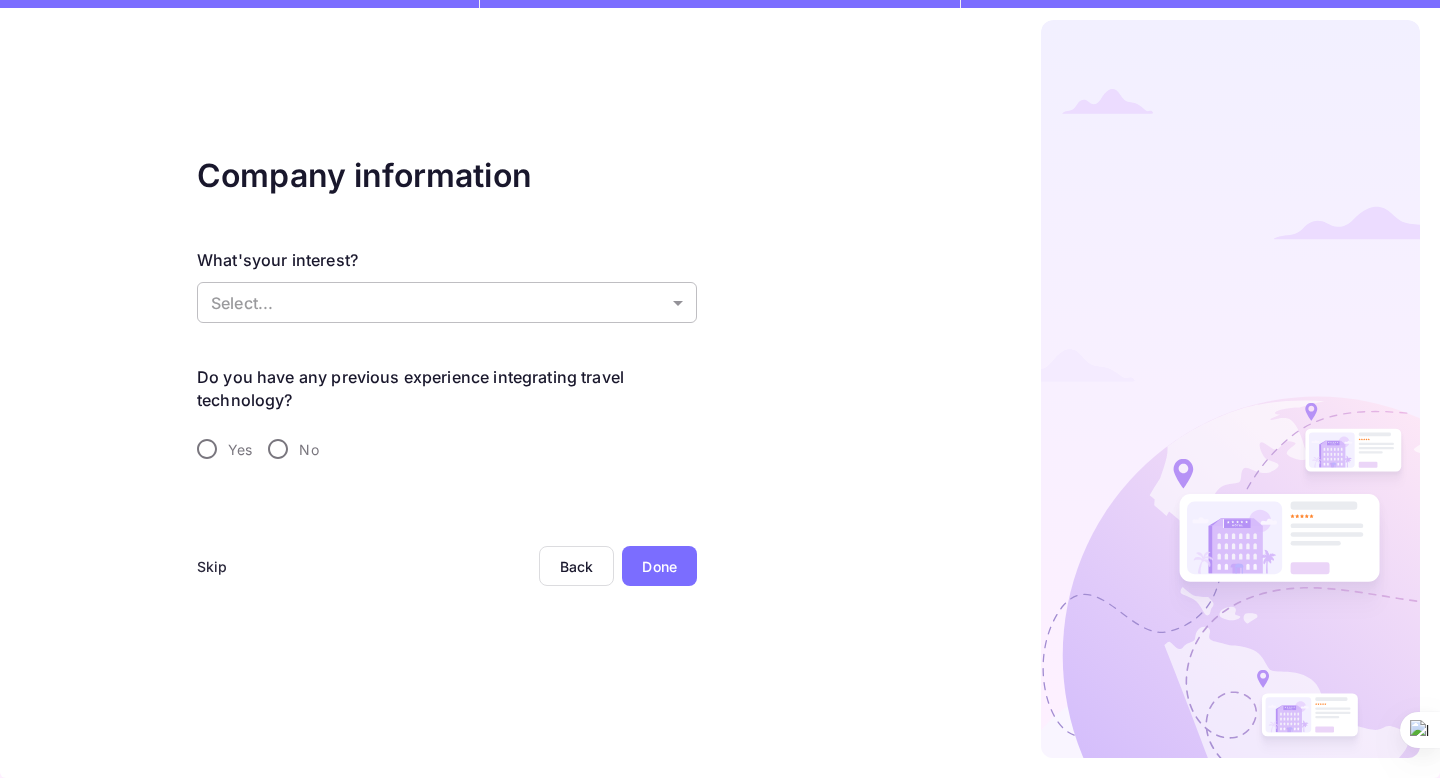 click on "A user with this email address has not been found in our system. Company information What's  your interest? Select... ​ Do you have any previous experience integrating travel technology? Yes No Skip Back Done     liteAPI" at bounding box center (720, 389) 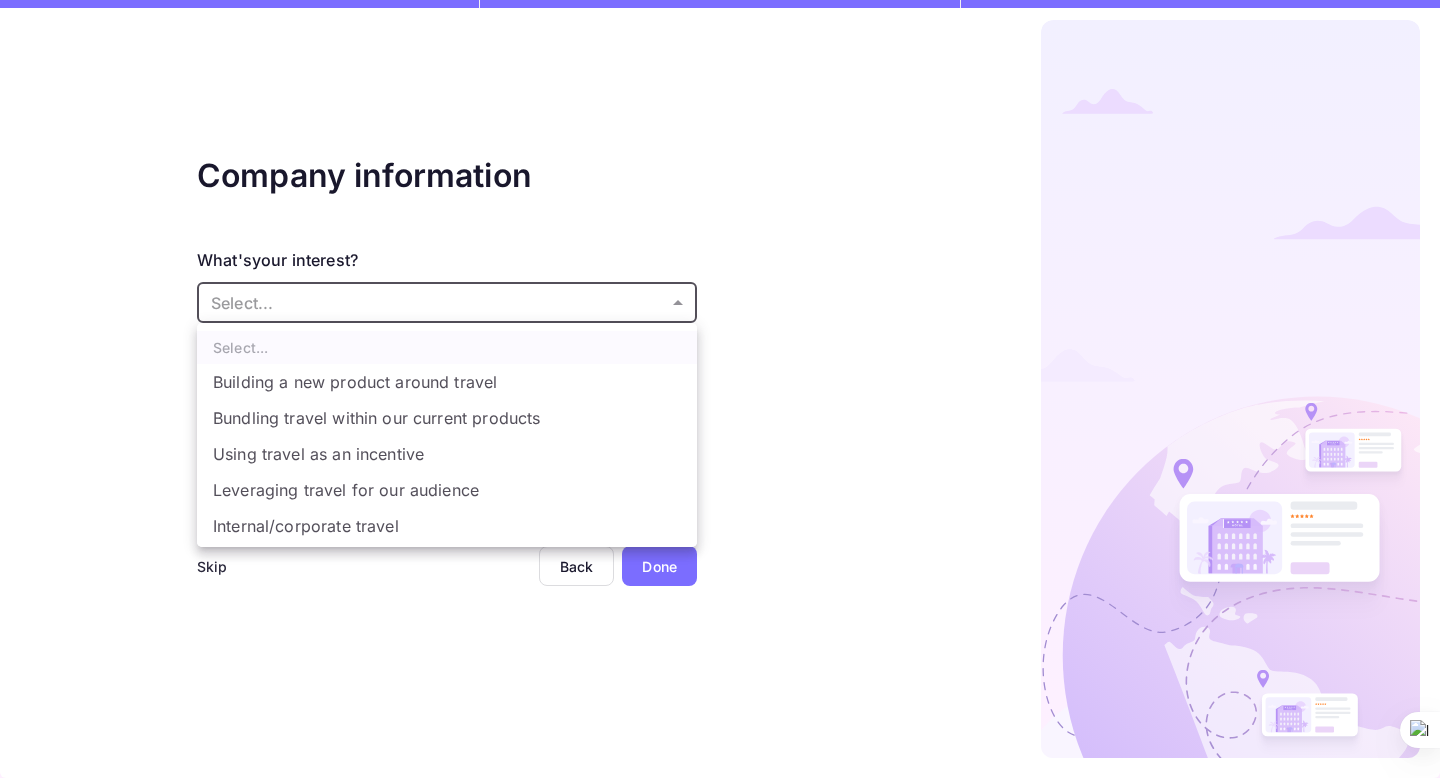 click on "Building a new product around travel" at bounding box center (447, 382) 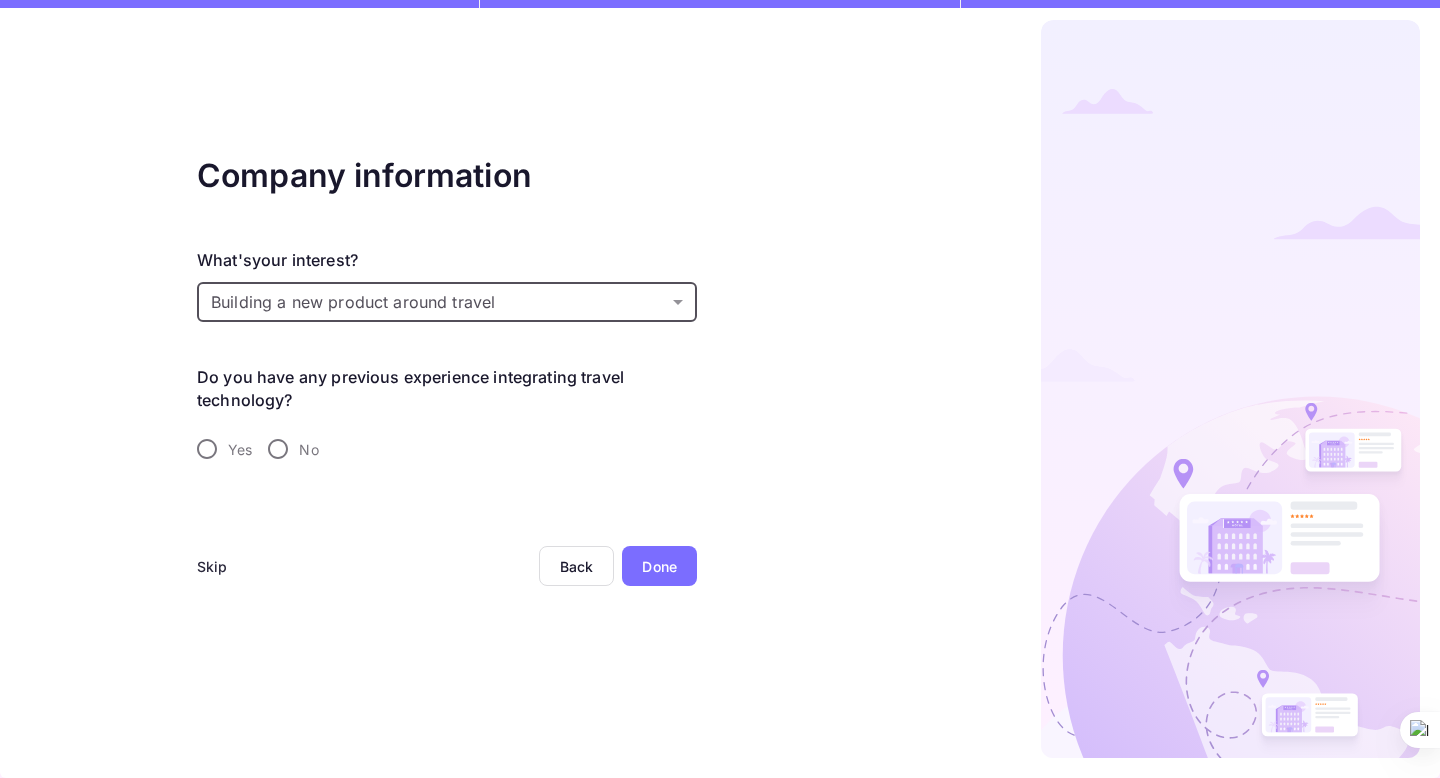 click on "Yes" at bounding box center (207, 449) 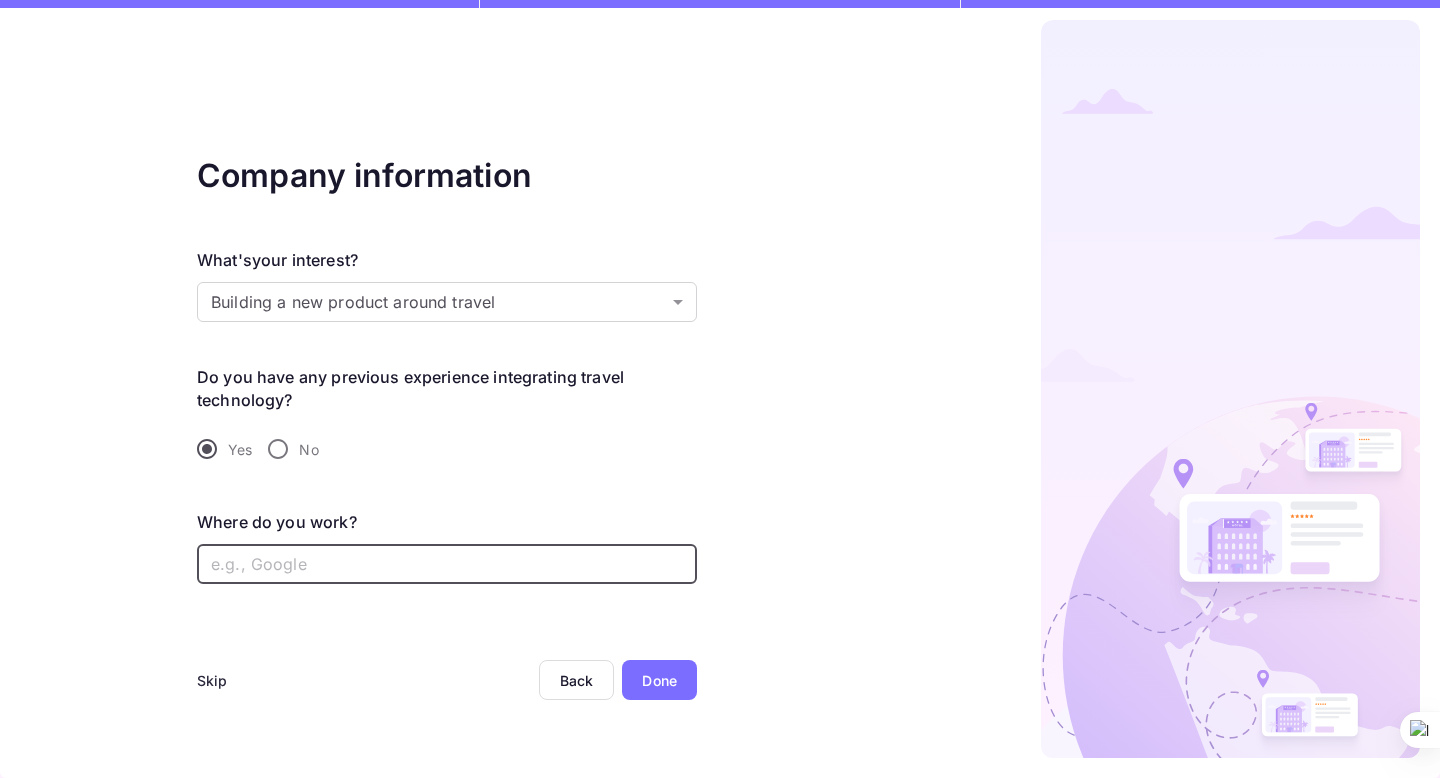 click at bounding box center (447, 564) 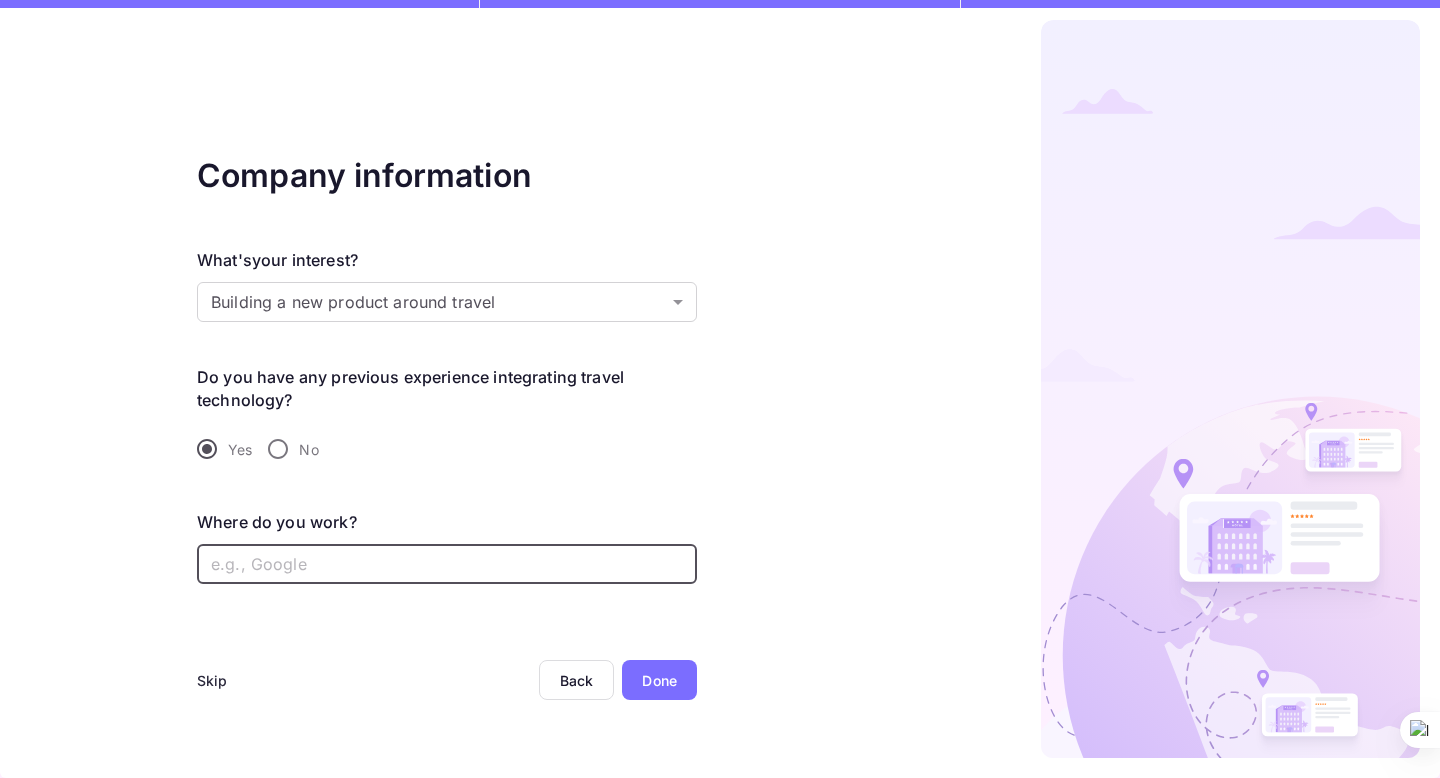 click on "Done" at bounding box center [277, 260] 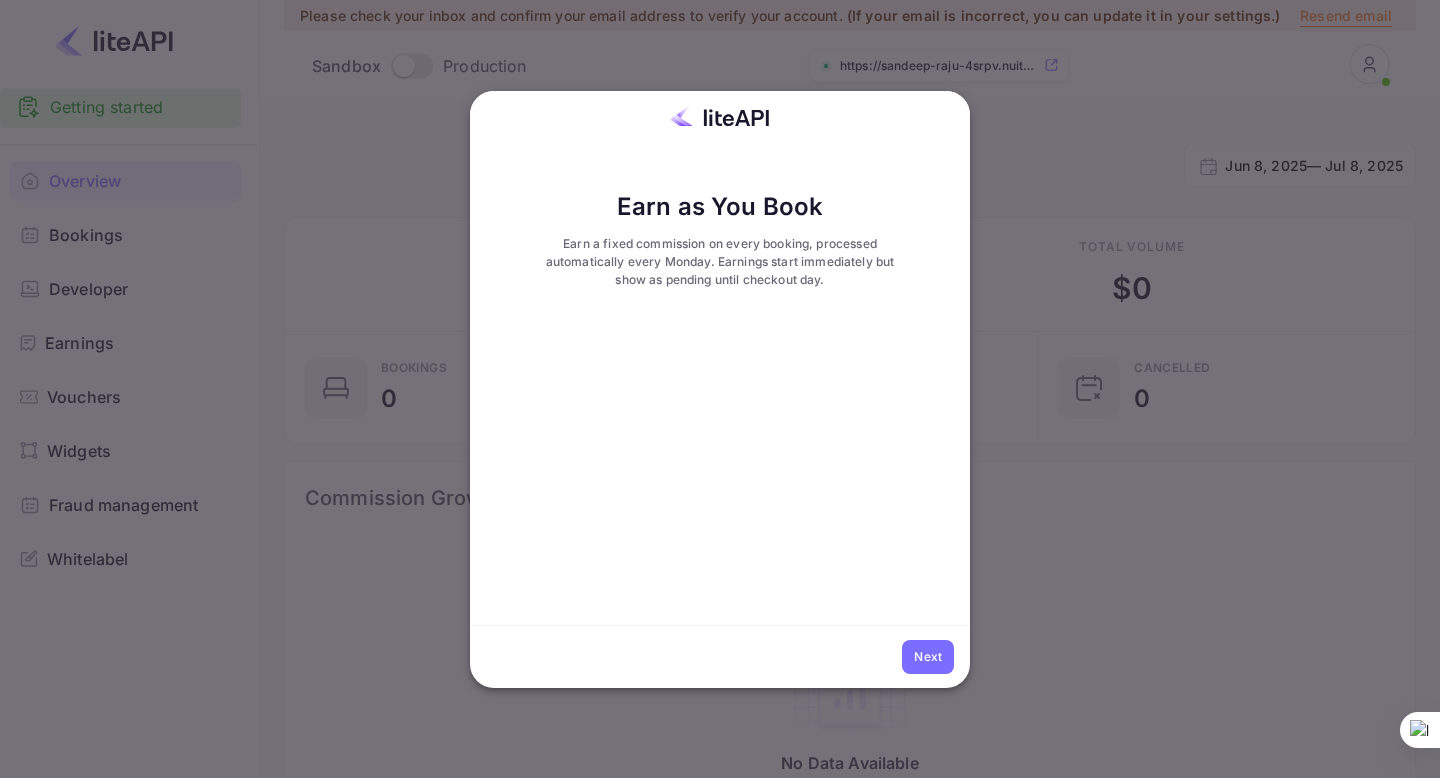 click on "Next" at bounding box center (928, 657) 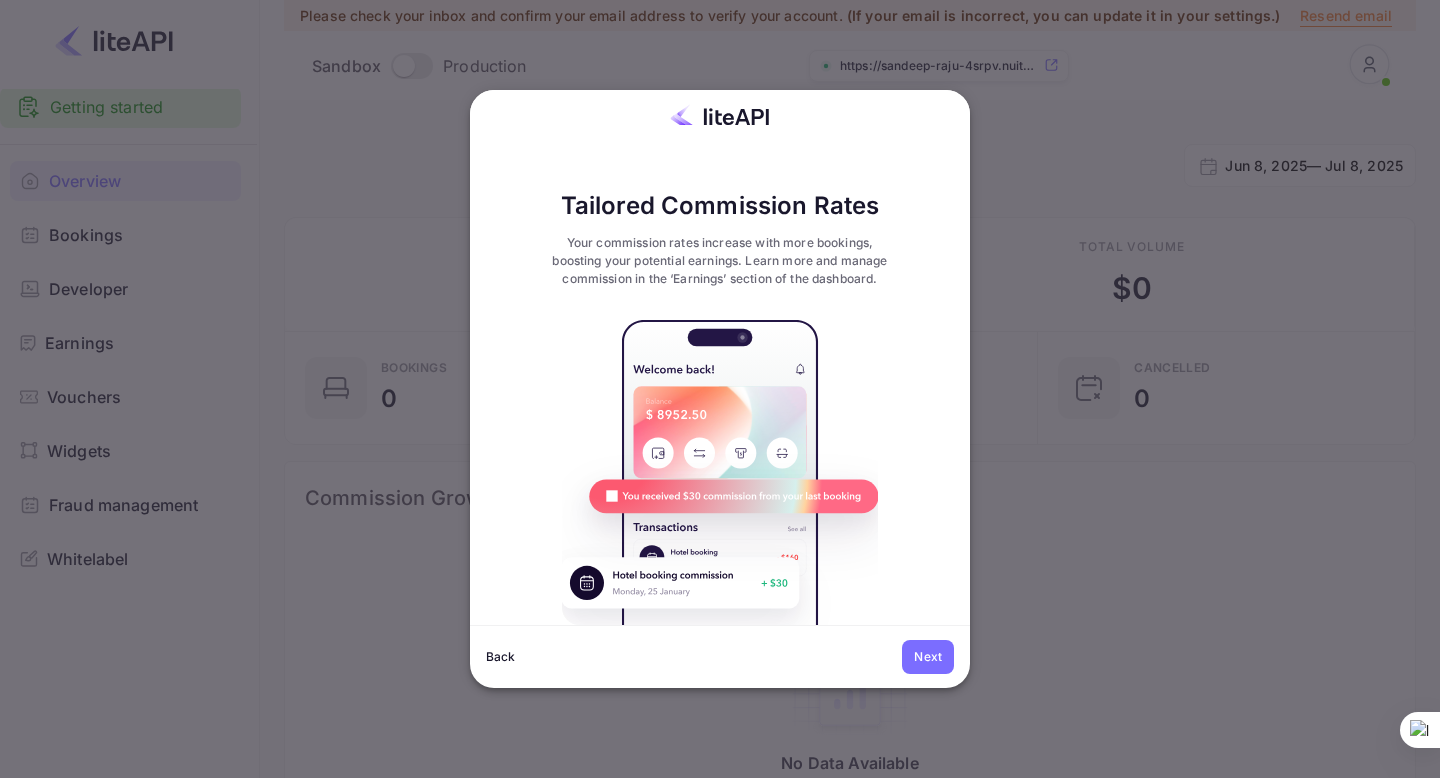 click on "Next" at bounding box center (501, 657) 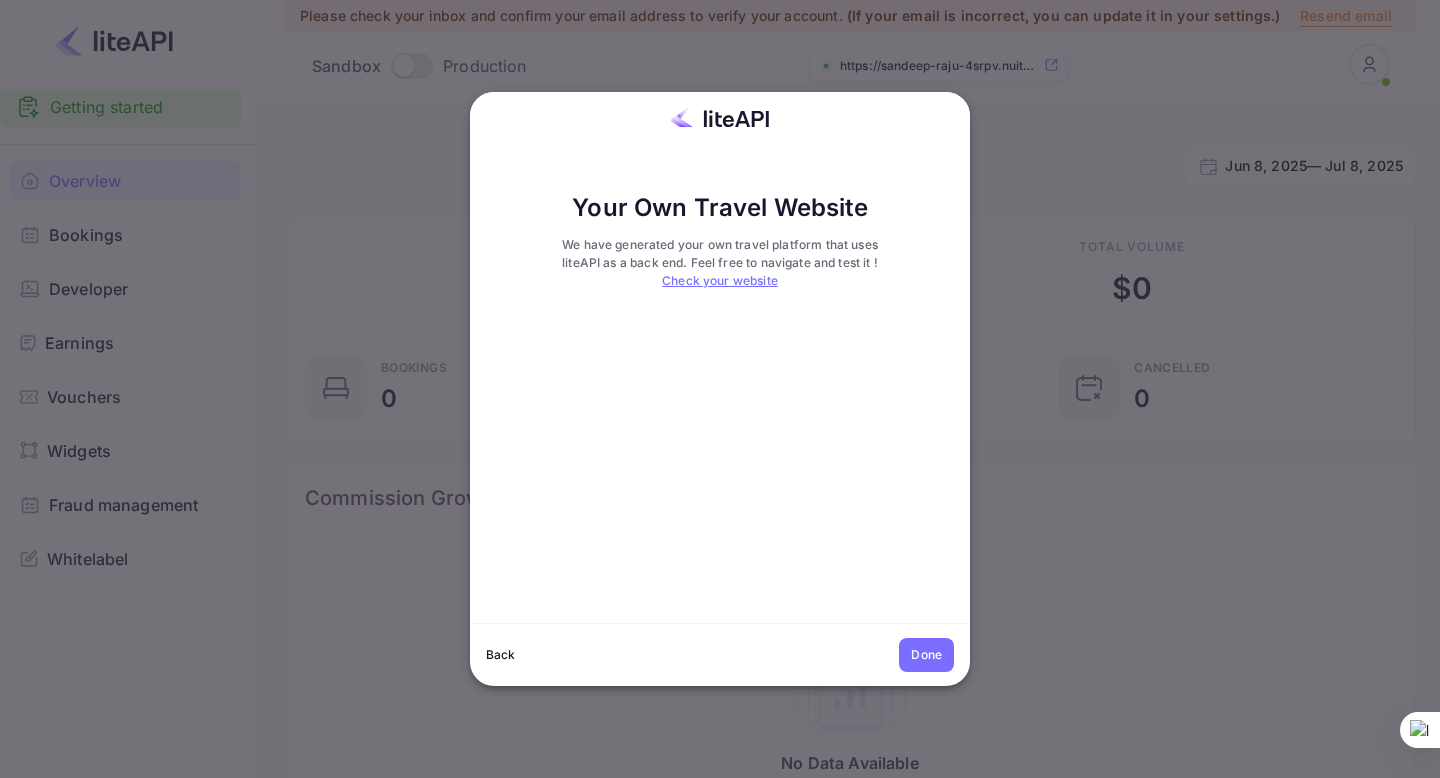 click on "Done" at bounding box center (720, 263) 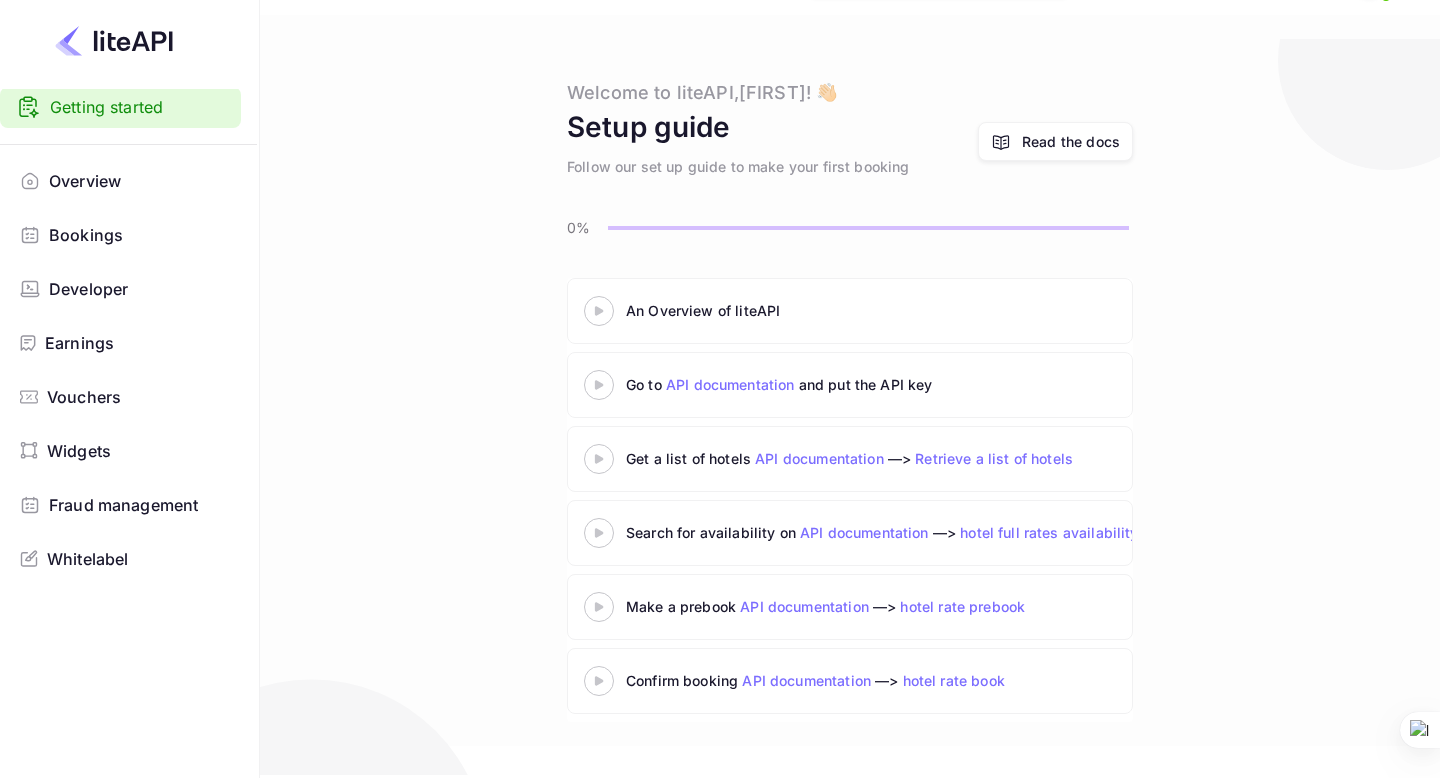 scroll, scrollTop: 0, scrollLeft: 0, axis: both 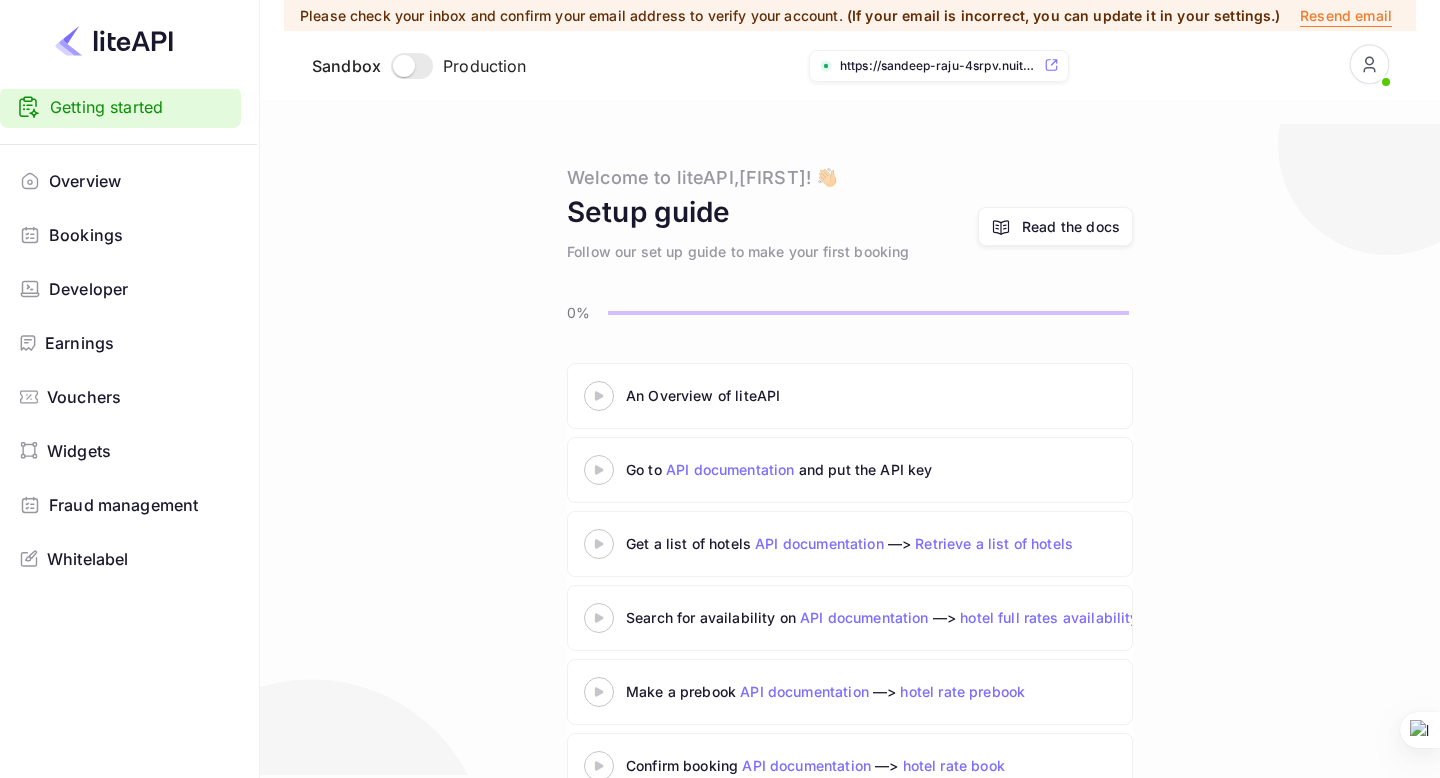 click at bounding box center (404, 66) 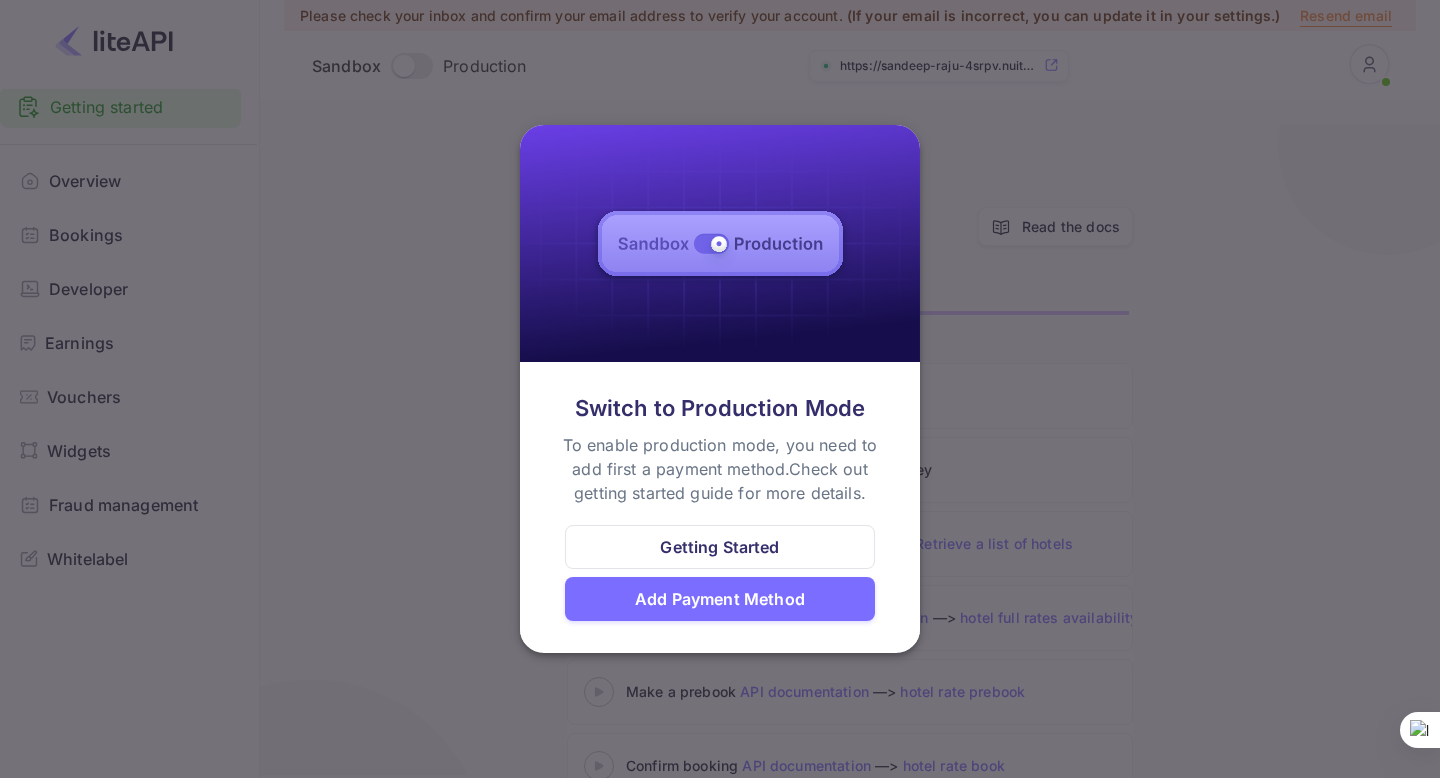 click at bounding box center [720, 389] 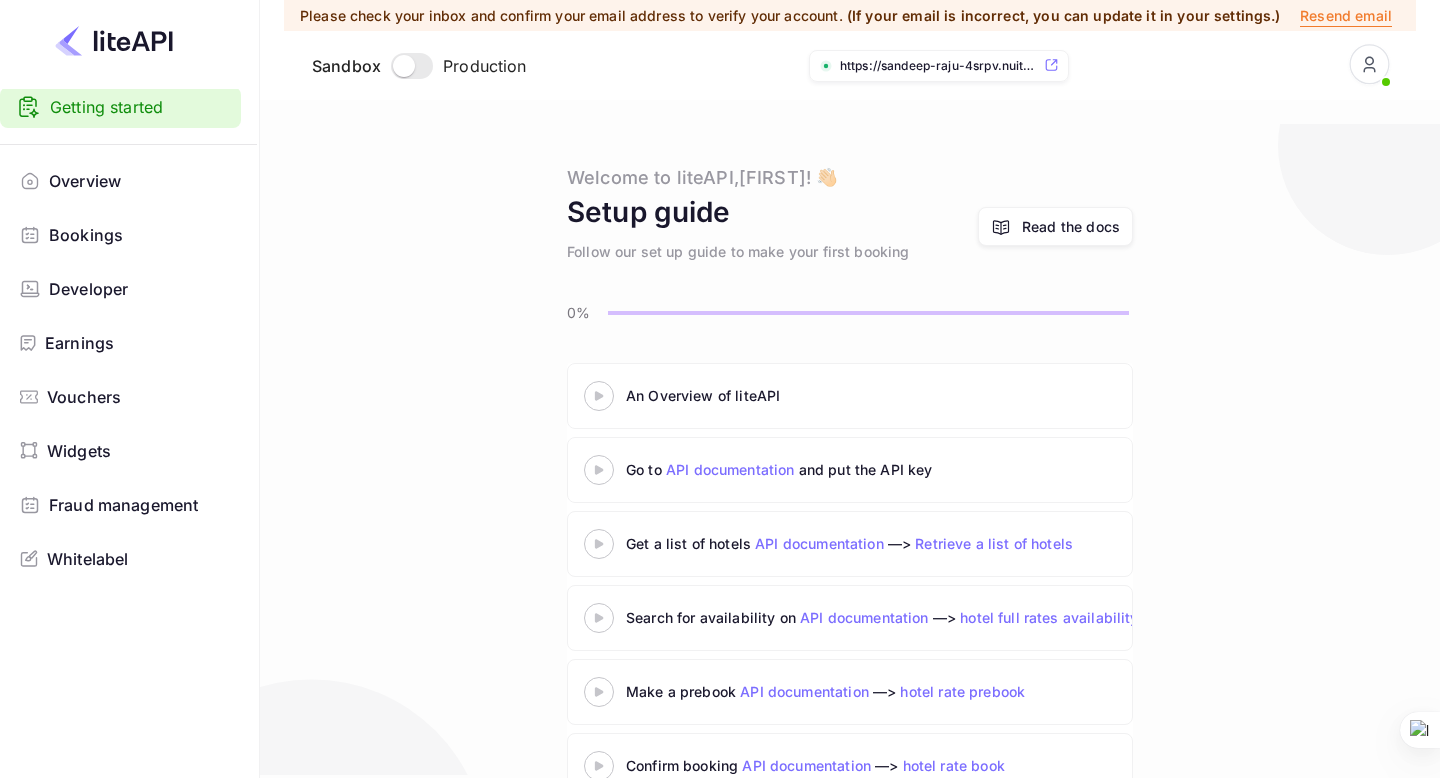 click at bounding box center [599, 395] 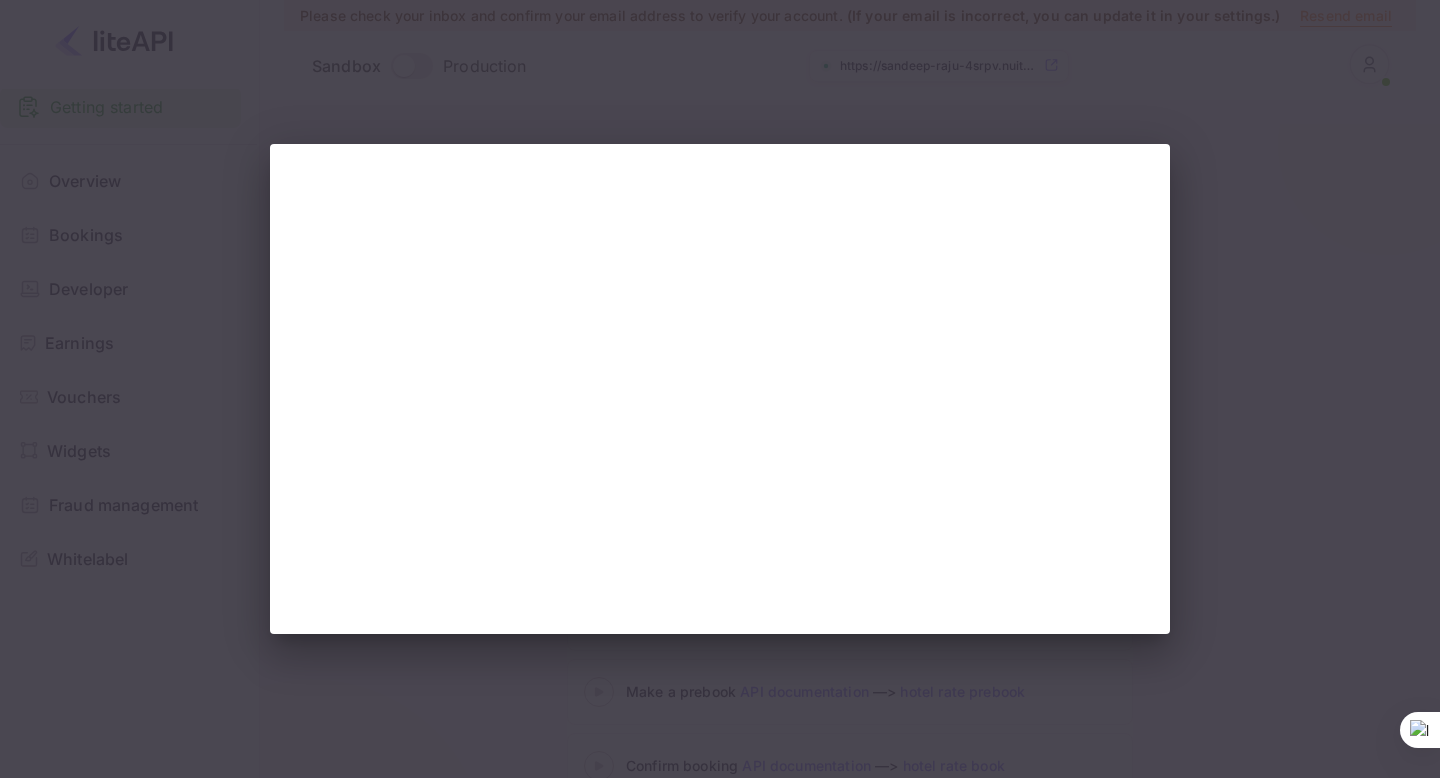 click at bounding box center [720, 389] 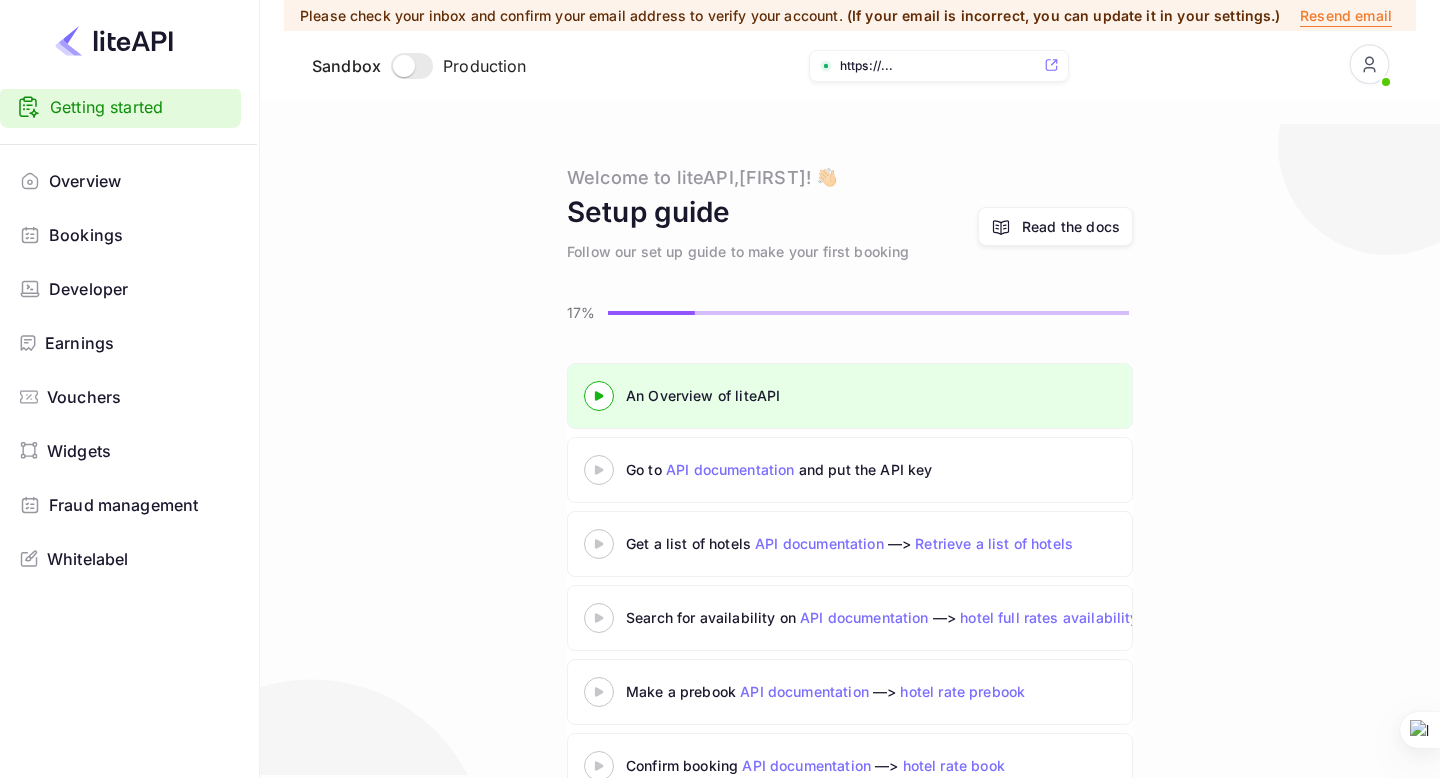 scroll, scrollTop: 0, scrollLeft: 0, axis: both 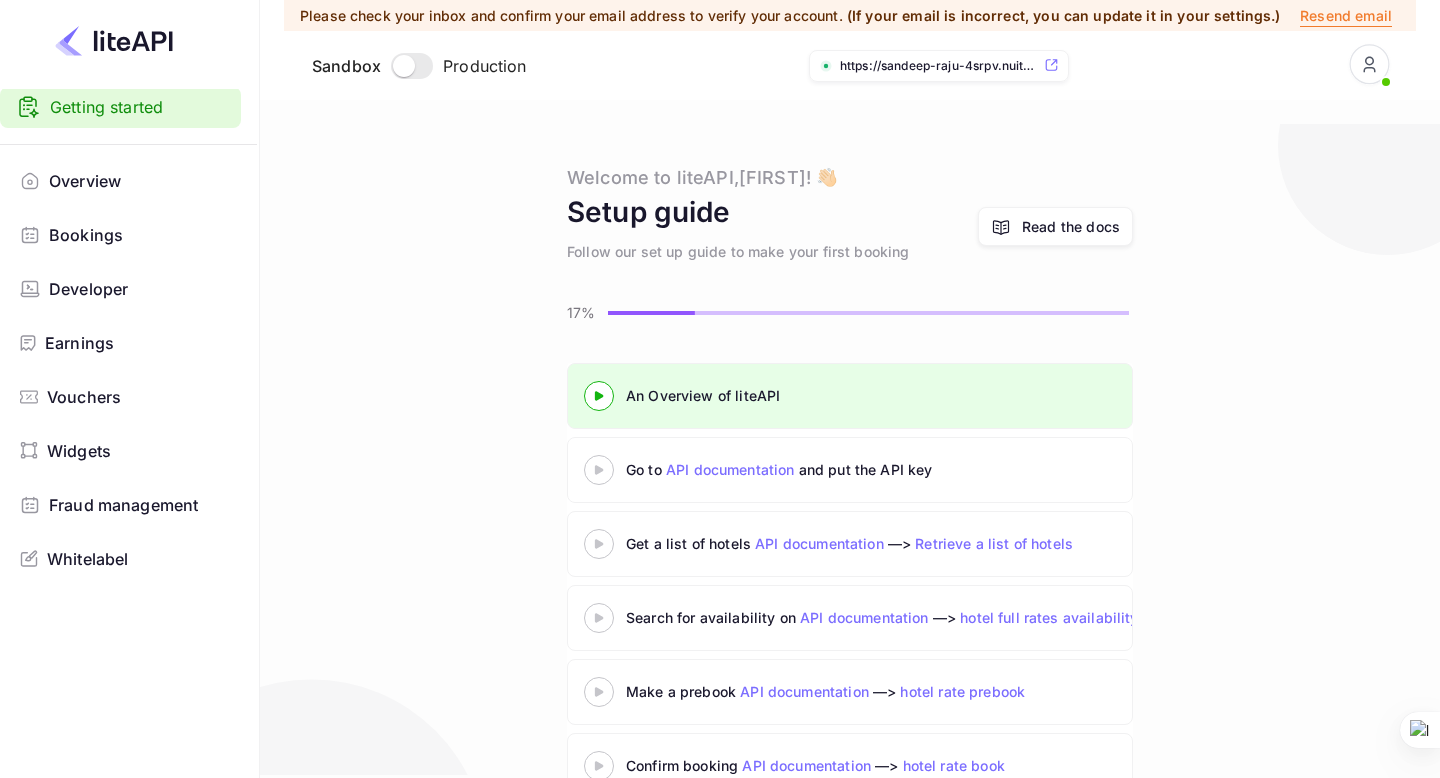 click at bounding box center (599, 395) 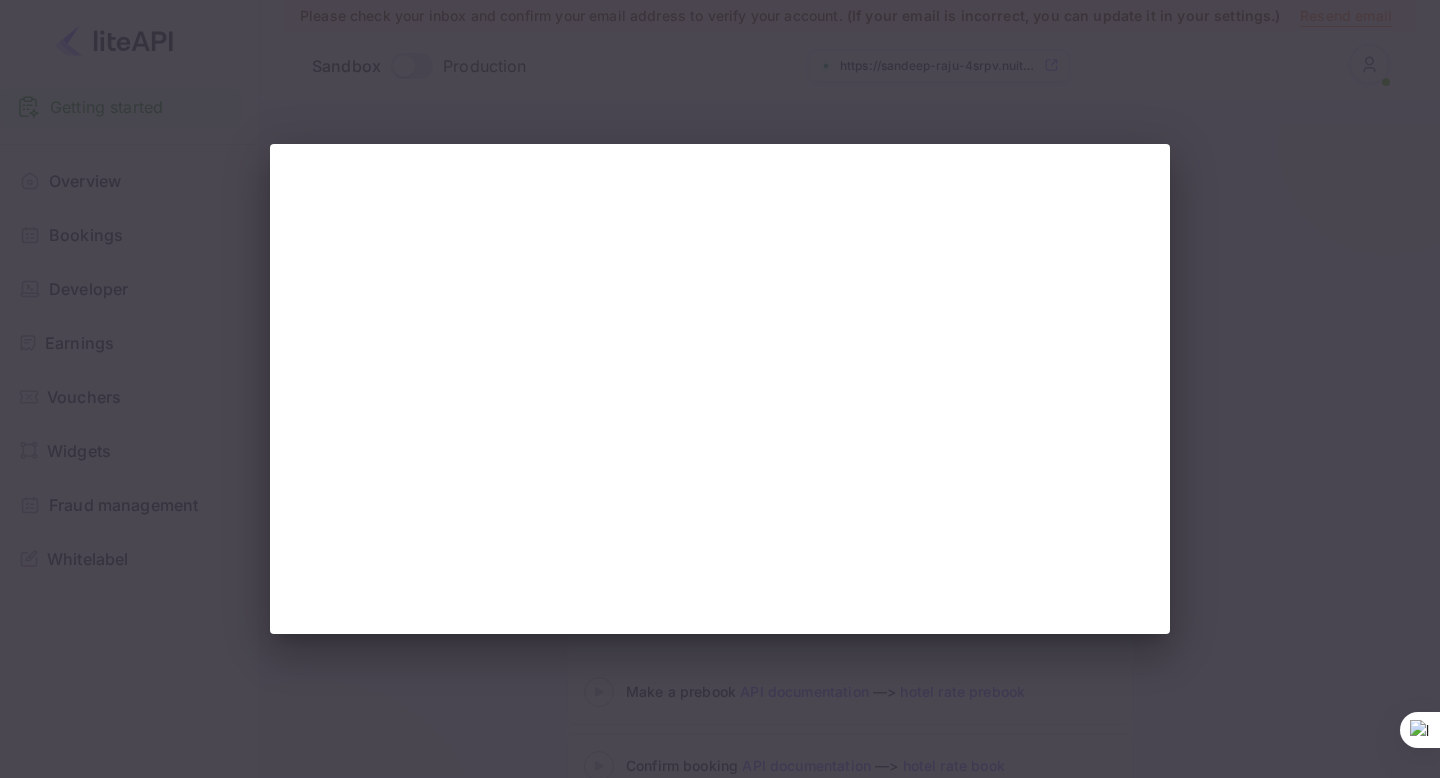 click at bounding box center (720, 389) 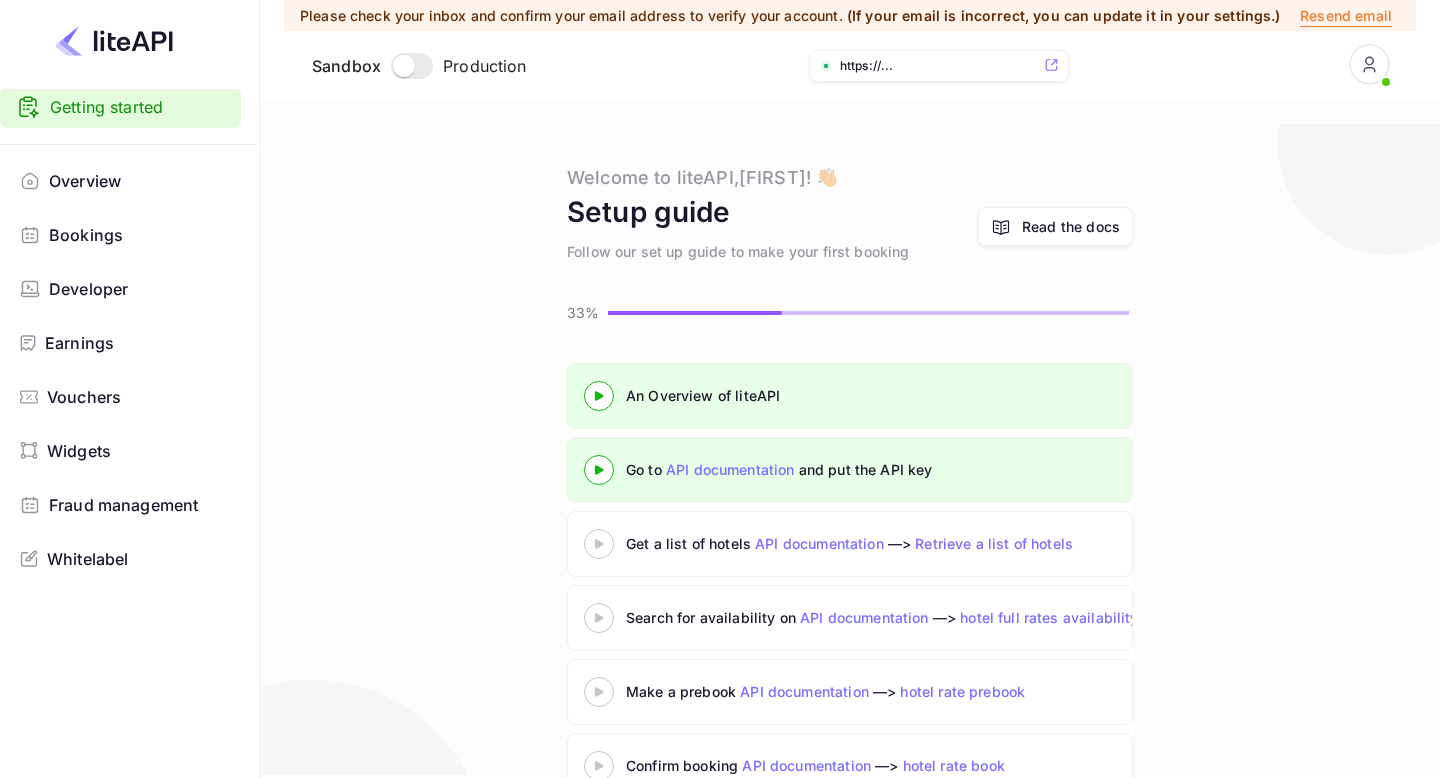 scroll, scrollTop: 0, scrollLeft: 0, axis: both 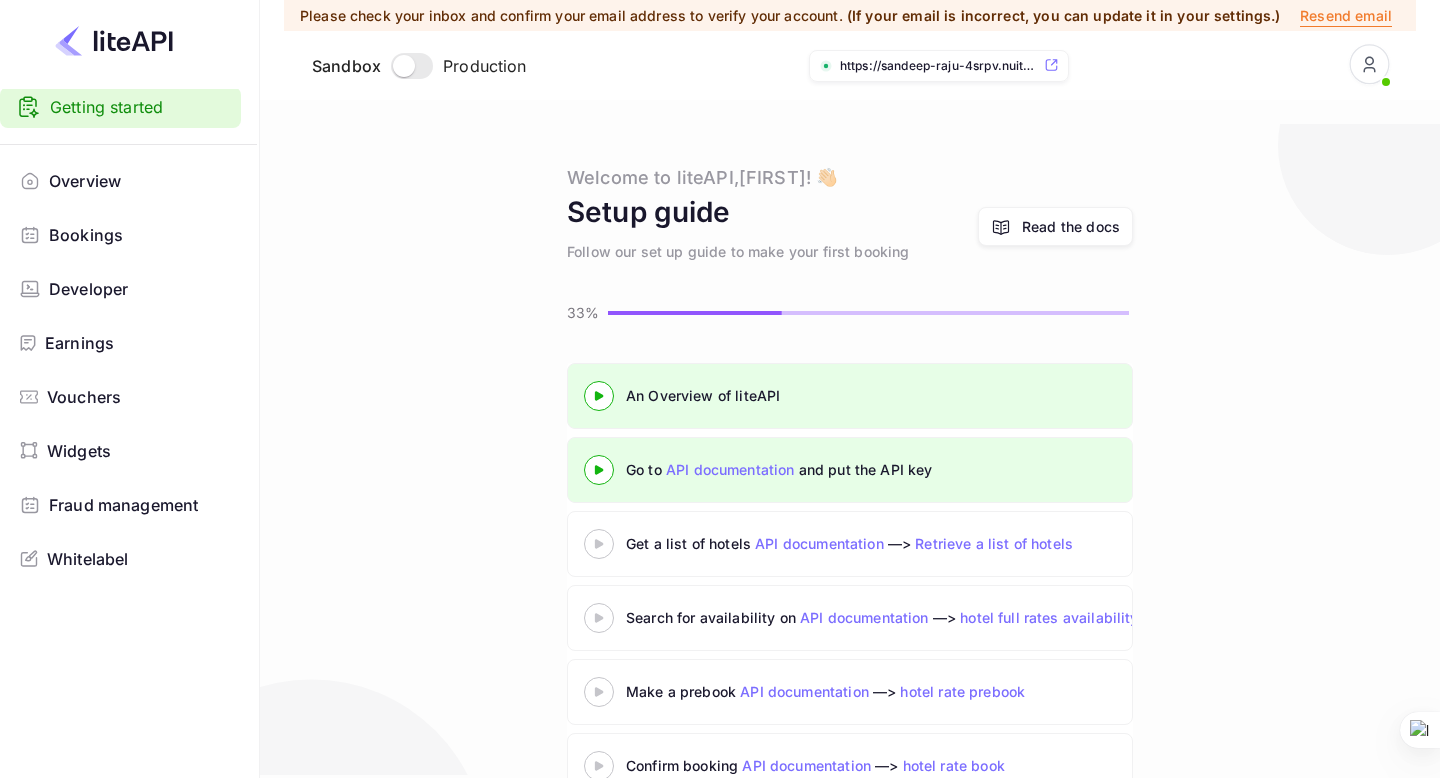 click at bounding box center [404, 66] 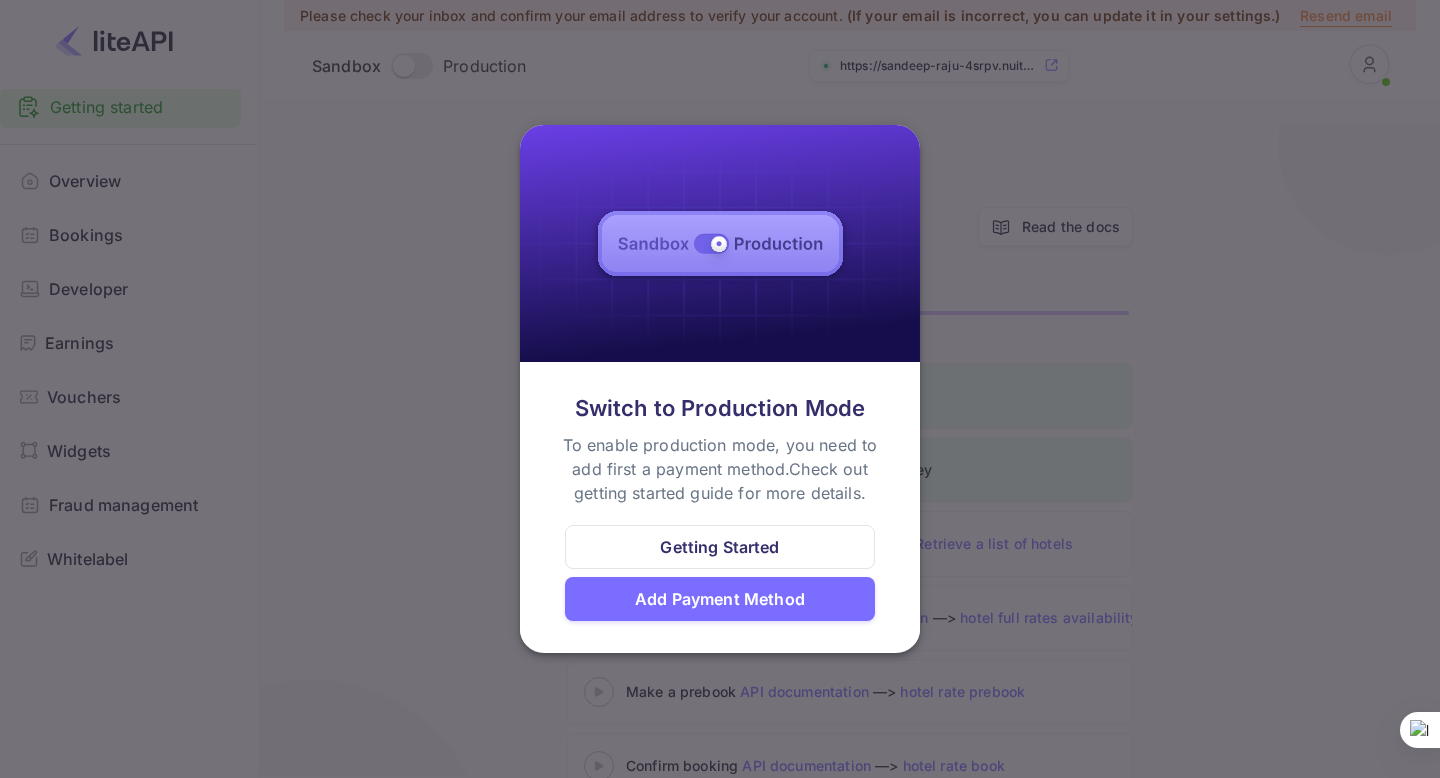 click on "Add Payment Method" at bounding box center [719, 547] 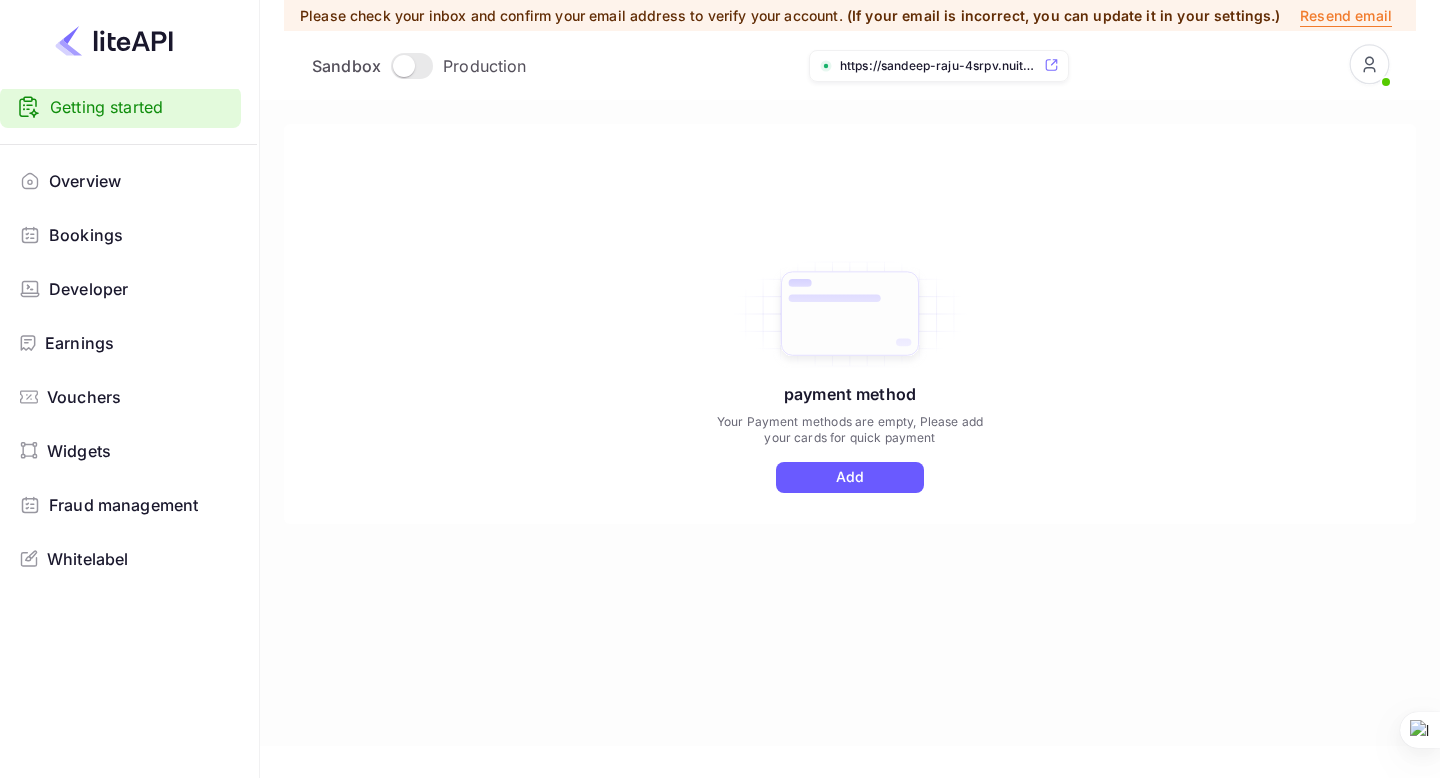 click on "Add" at bounding box center (850, 477) 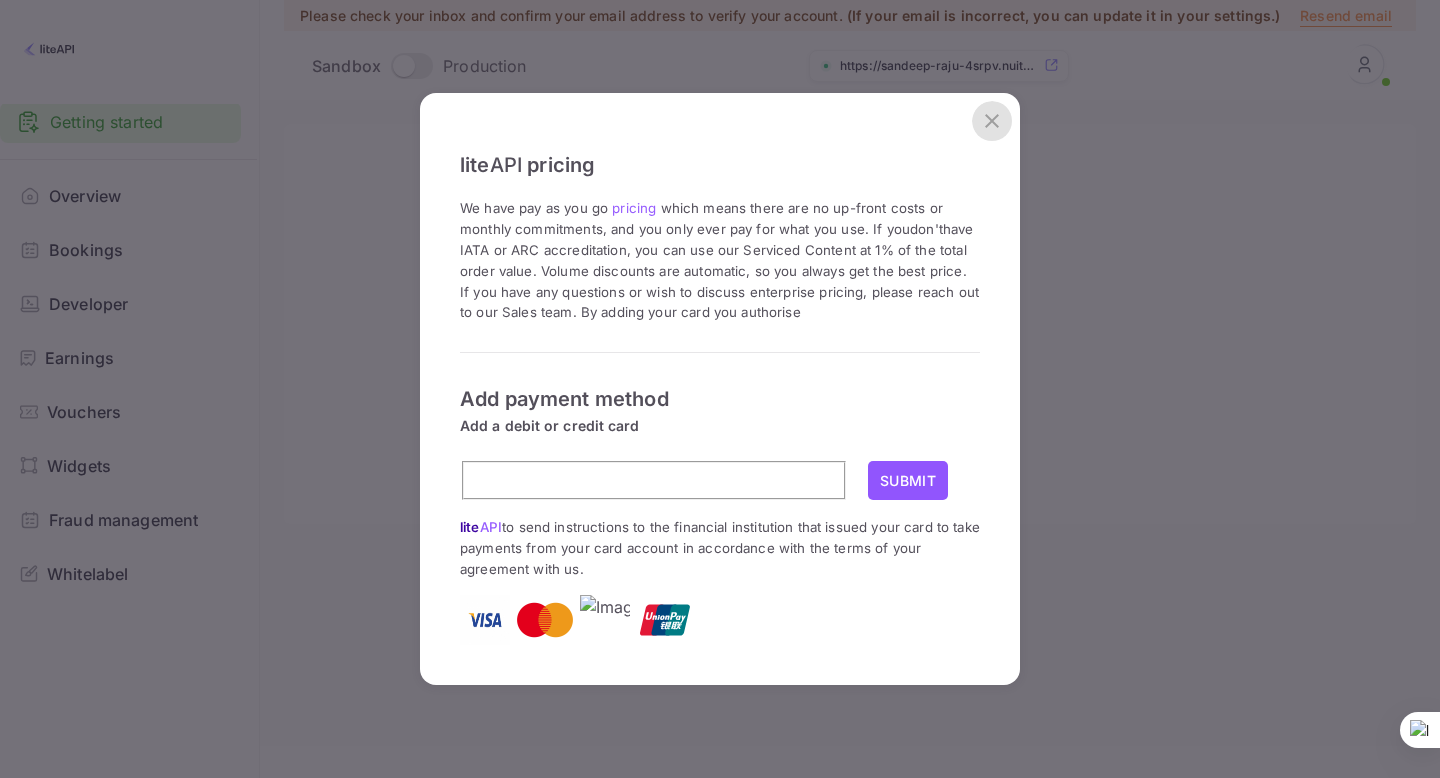 click at bounding box center [992, 121] 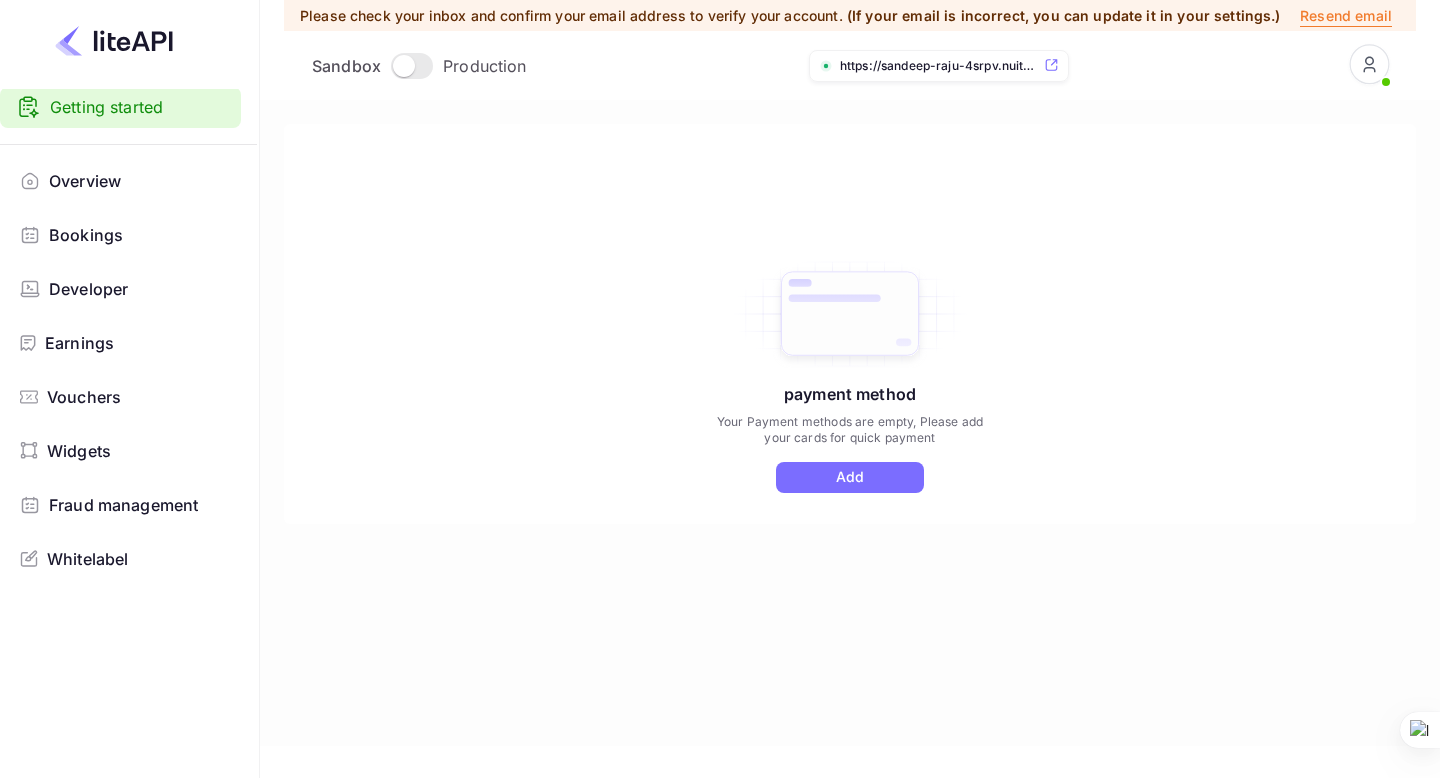 click on "Whitelabel" at bounding box center [125, 559] 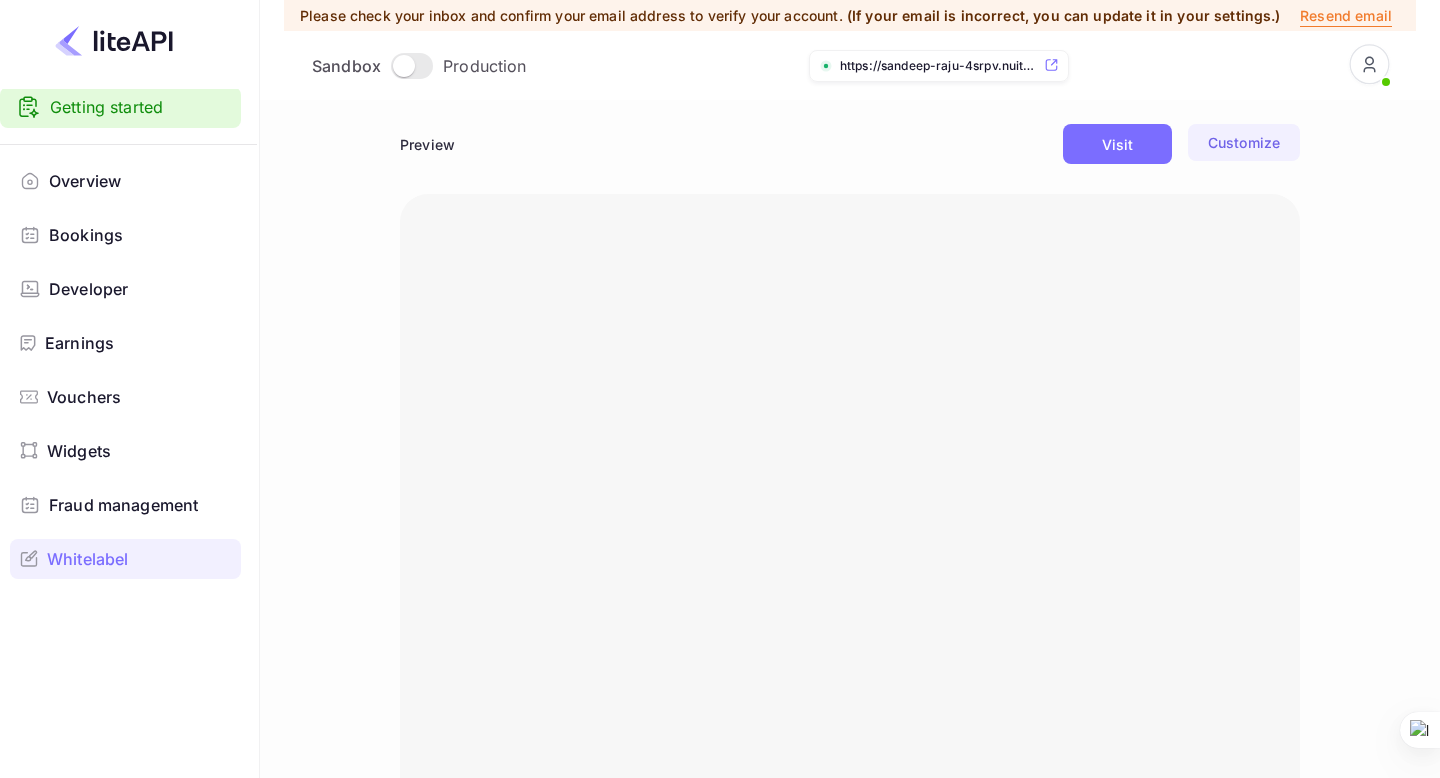 scroll, scrollTop: 83, scrollLeft: 0, axis: vertical 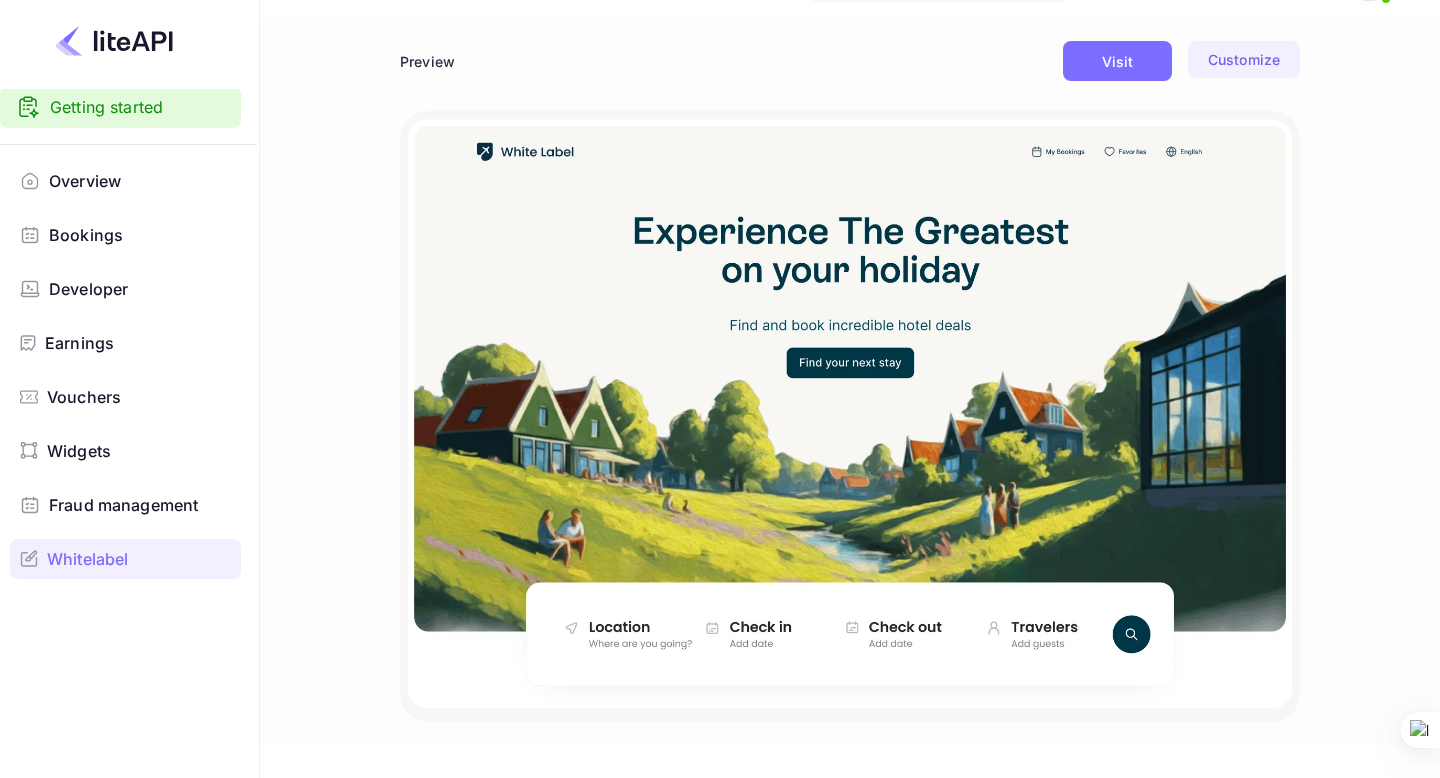 click on "Visit" at bounding box center [1118, 61] 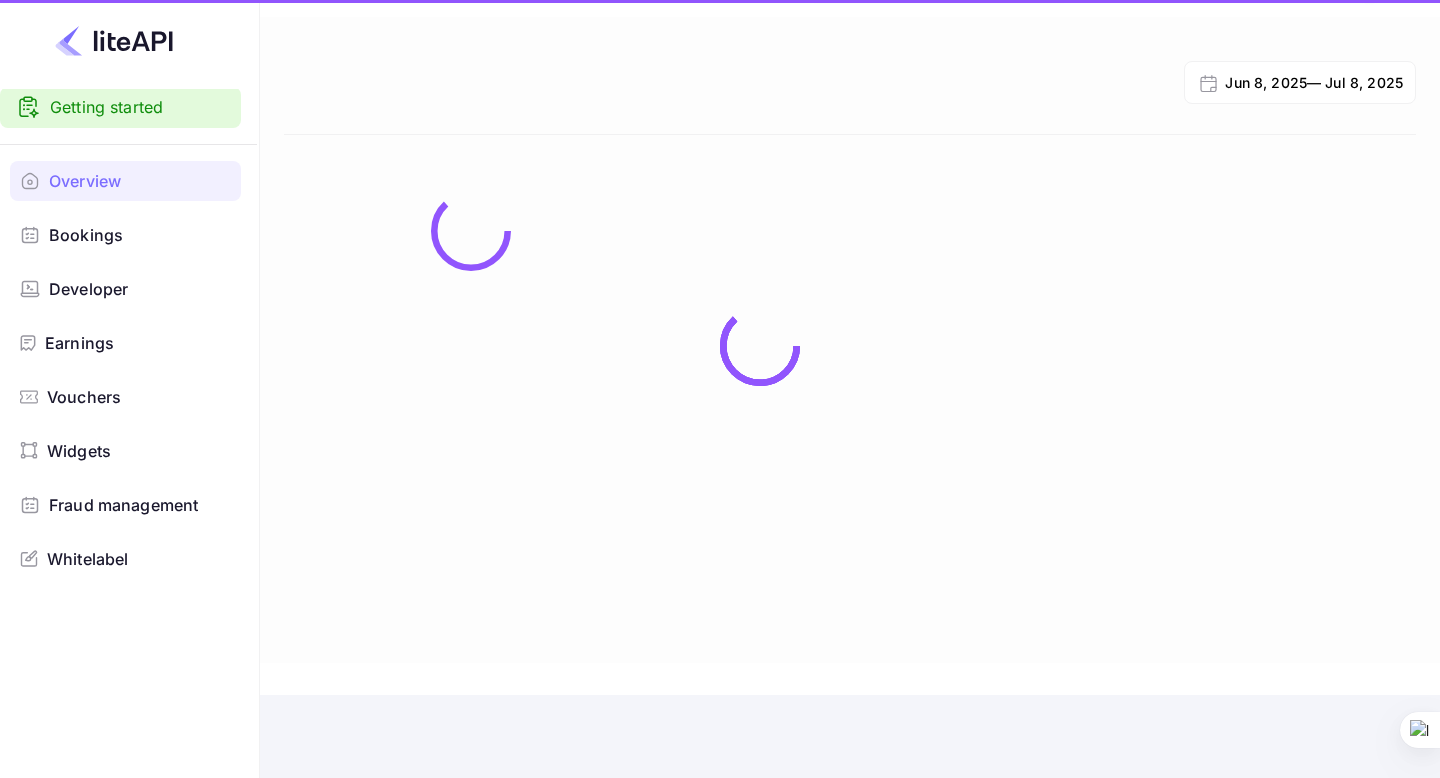 scroll, scrollTop: 0, scrollLeft: 0, axis: both 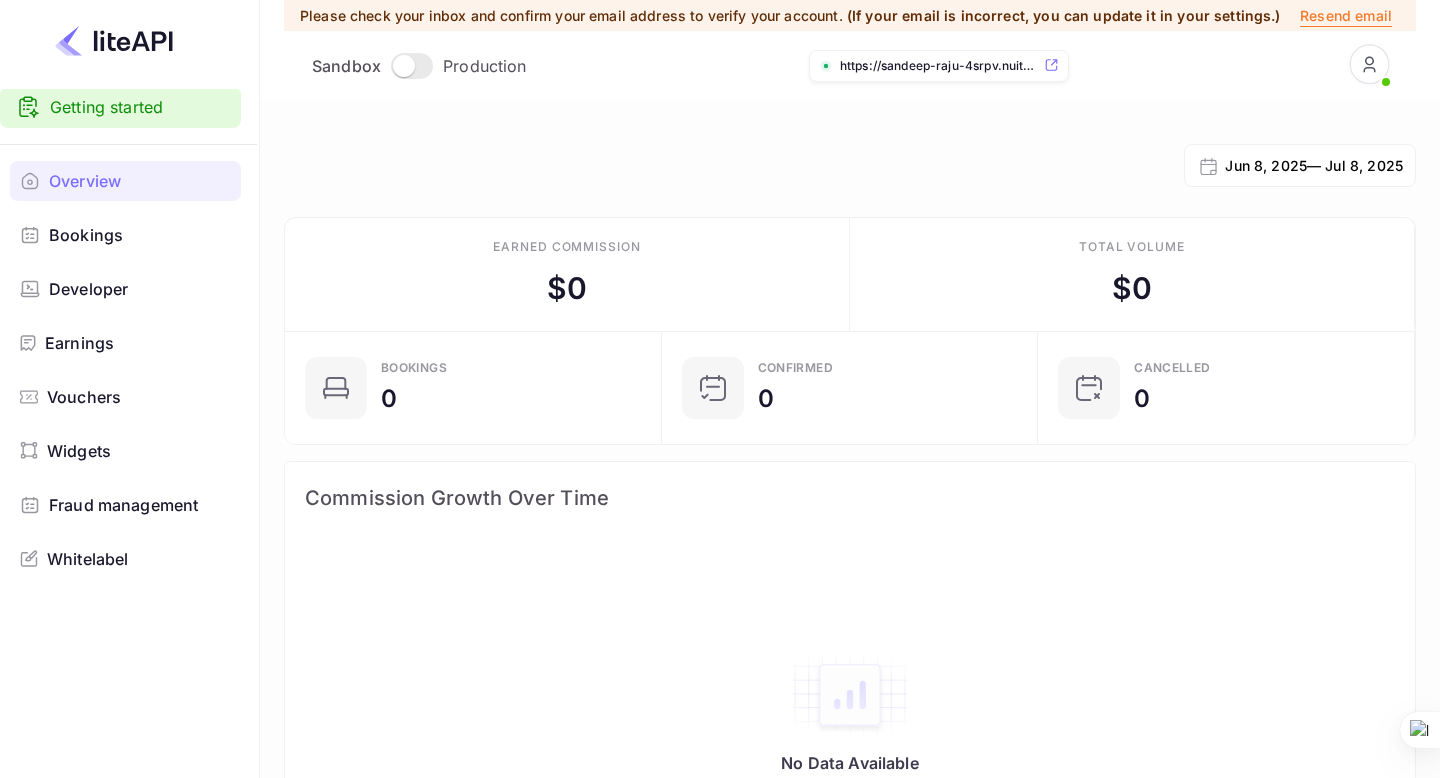 click on "Bookings" at bounding box center (86, 235) 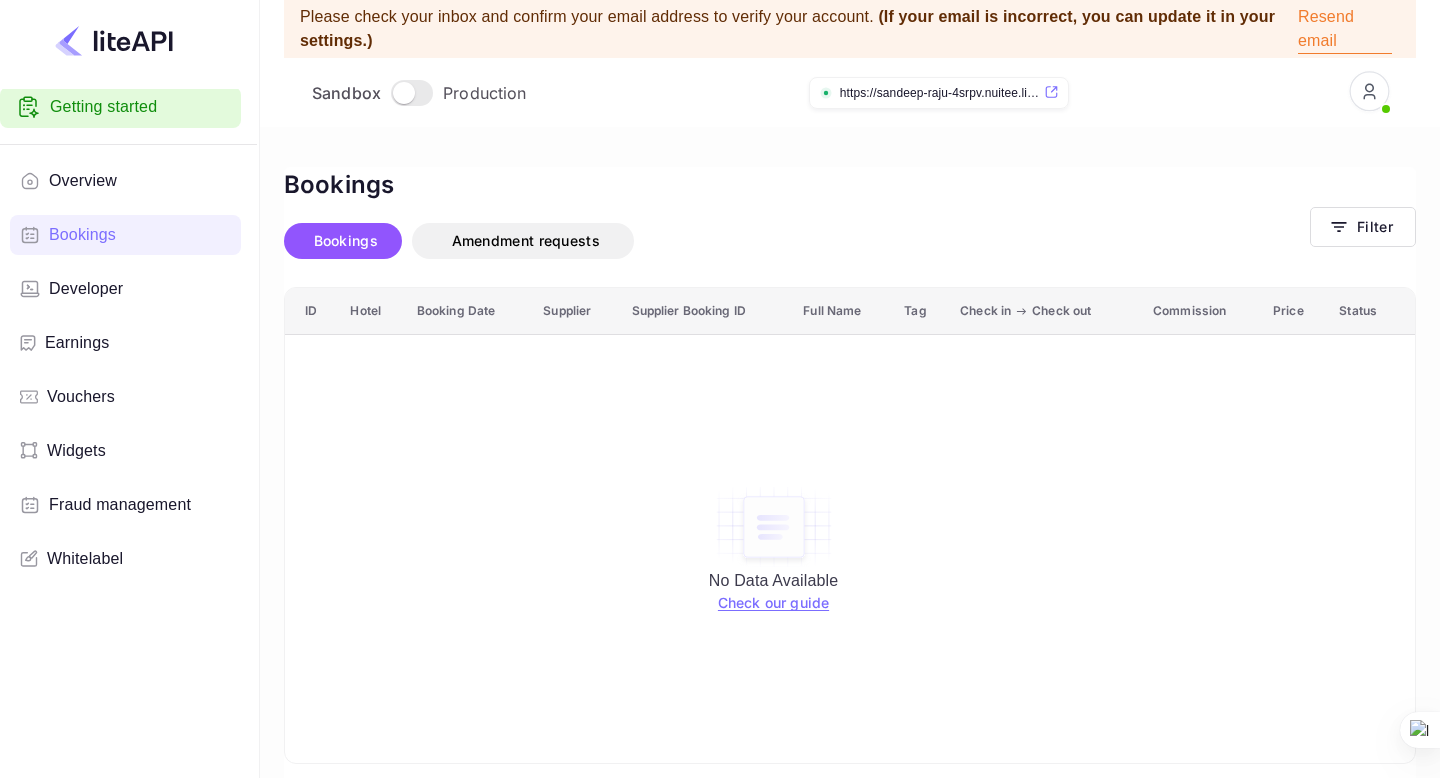 click on "Developer" at bounding box center (86, 289) 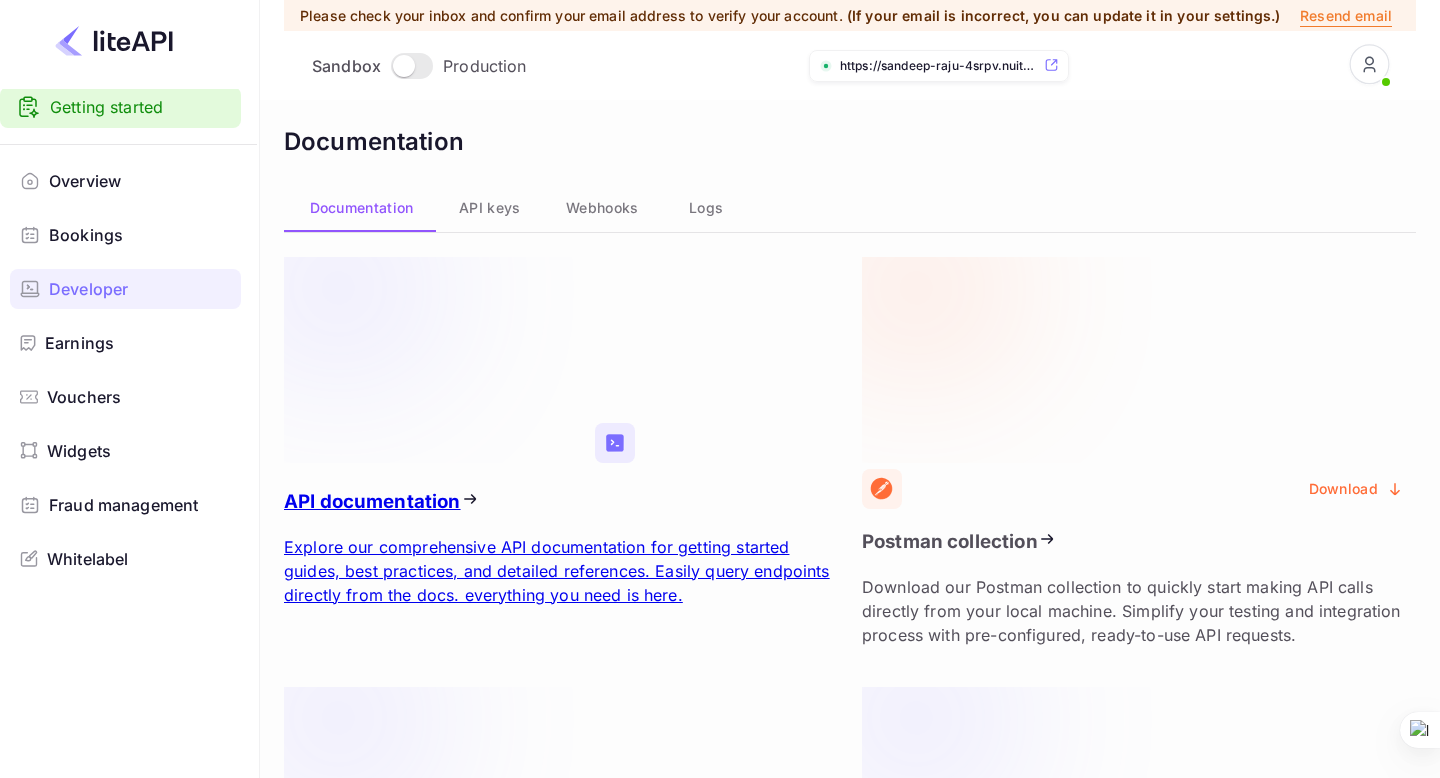click on "Whitelabel" at bounding box center [125, 559] 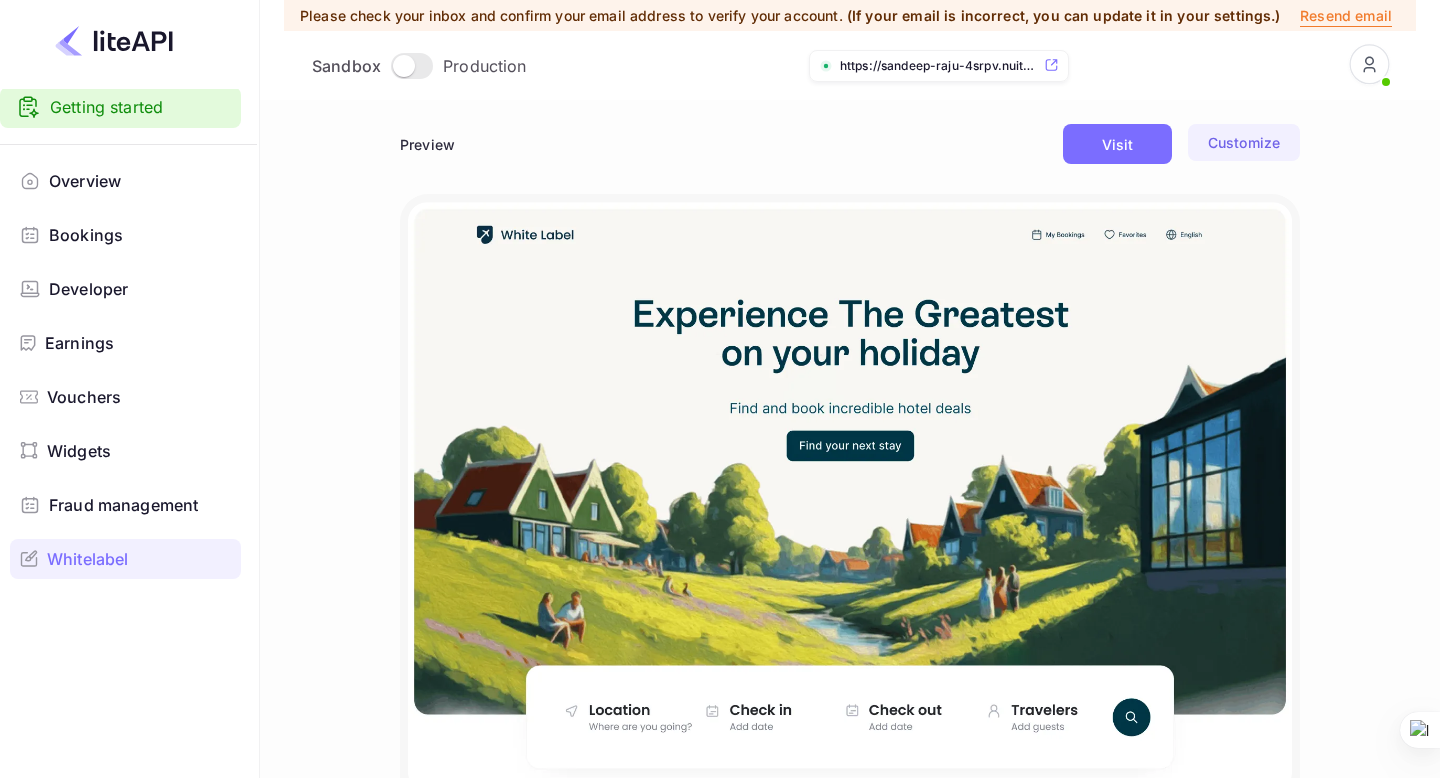 click on "Visit" at bounding box center [1117, 144] 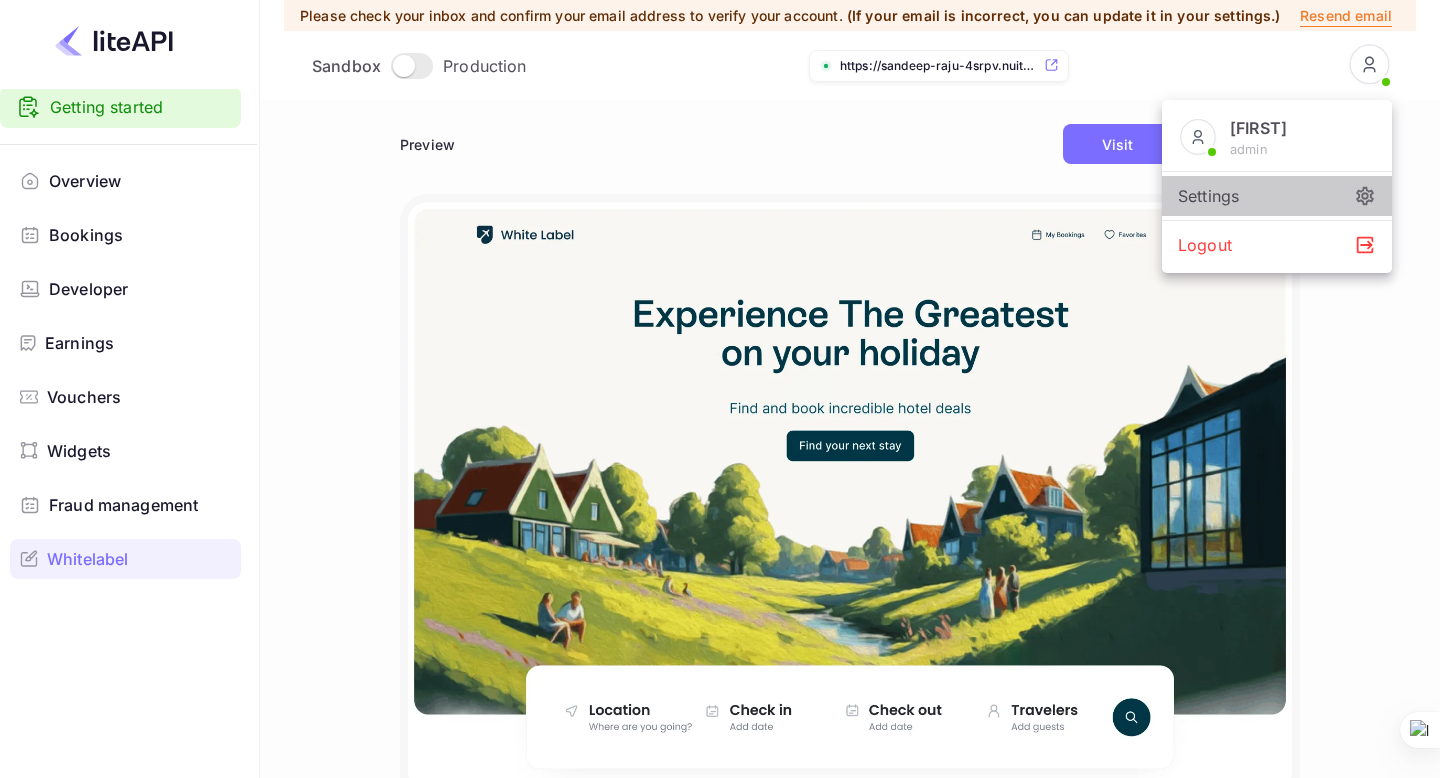 click on "Settings" at bounding box center [1277, 196] 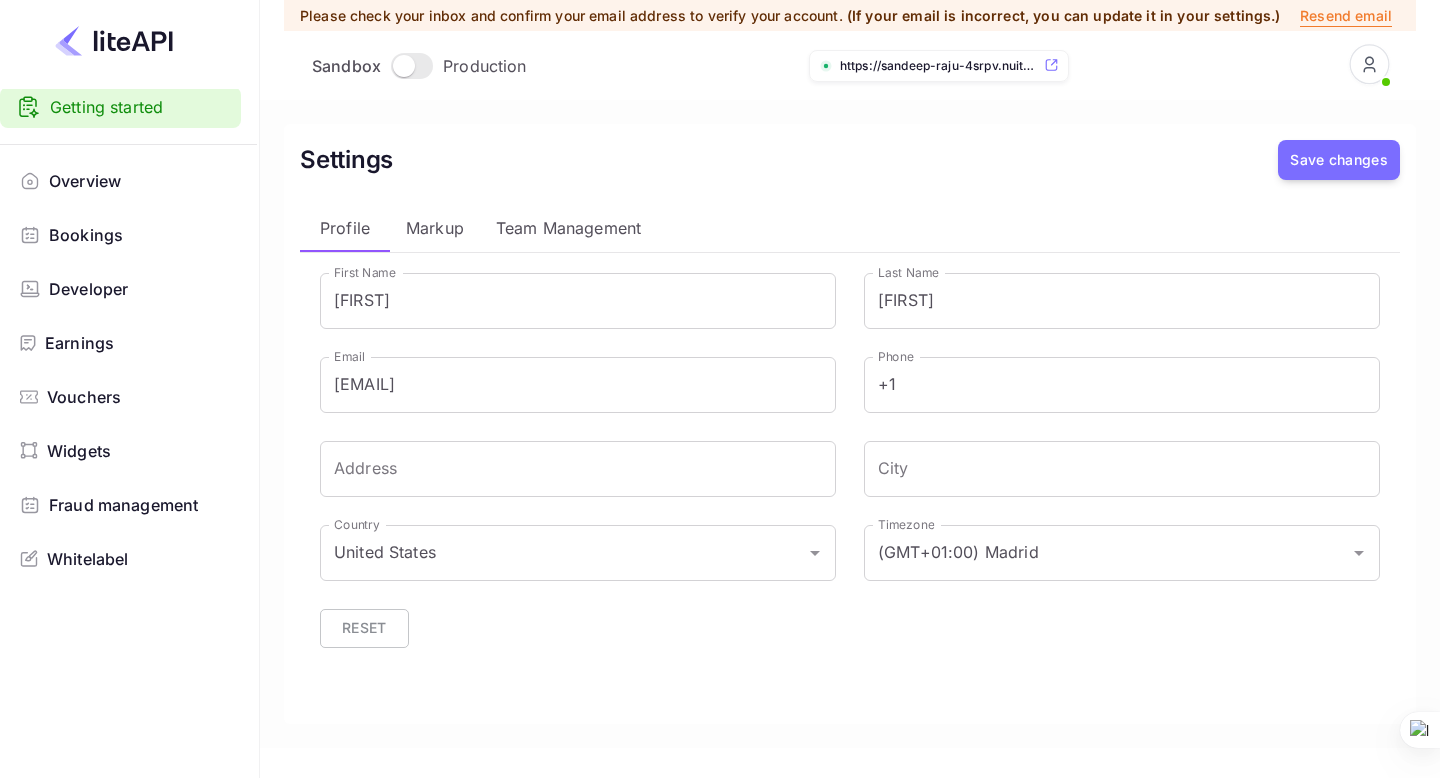 click on "Markup" at bounding box center (435, 228) 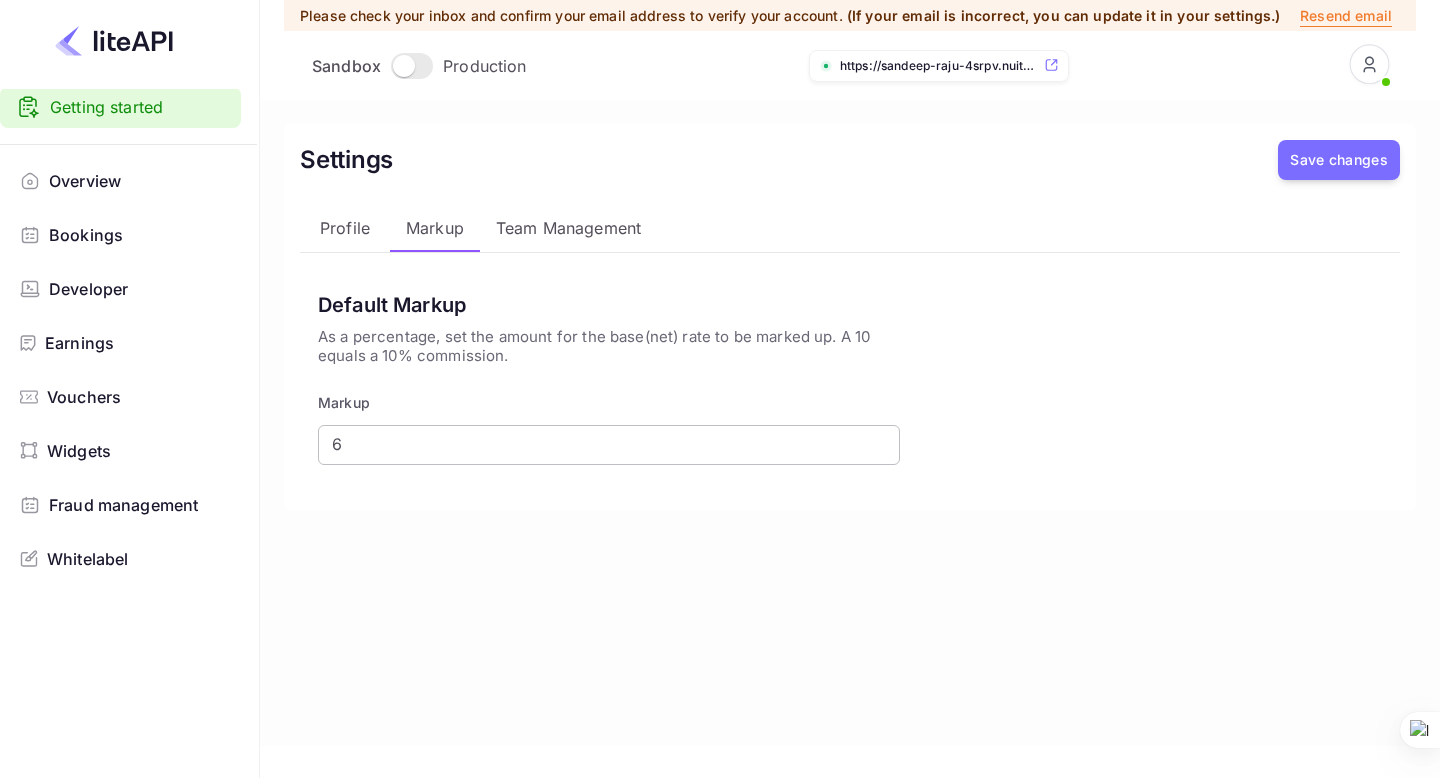 click on "6" at bounding box center [602, 445] 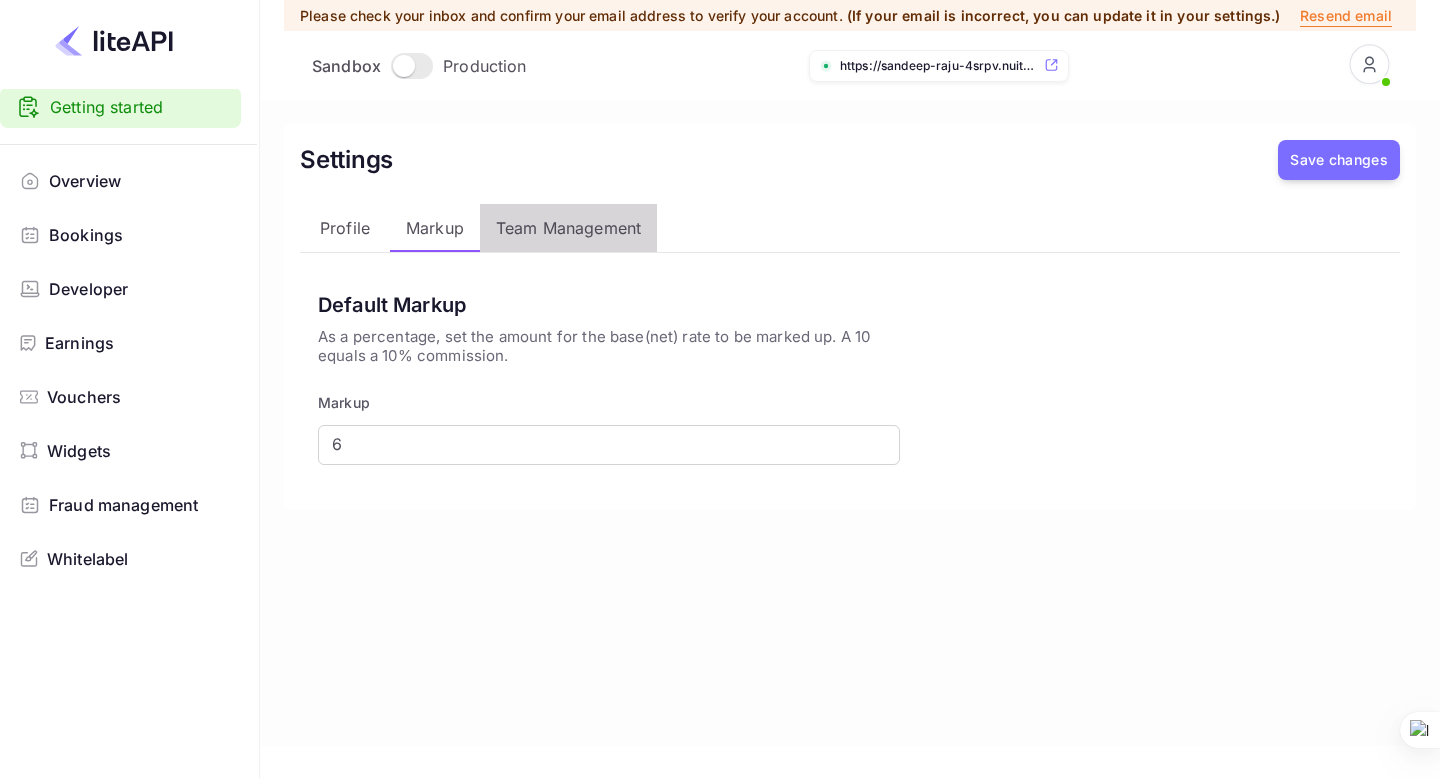 click on "Team Management" at bounding box center [568, 228] 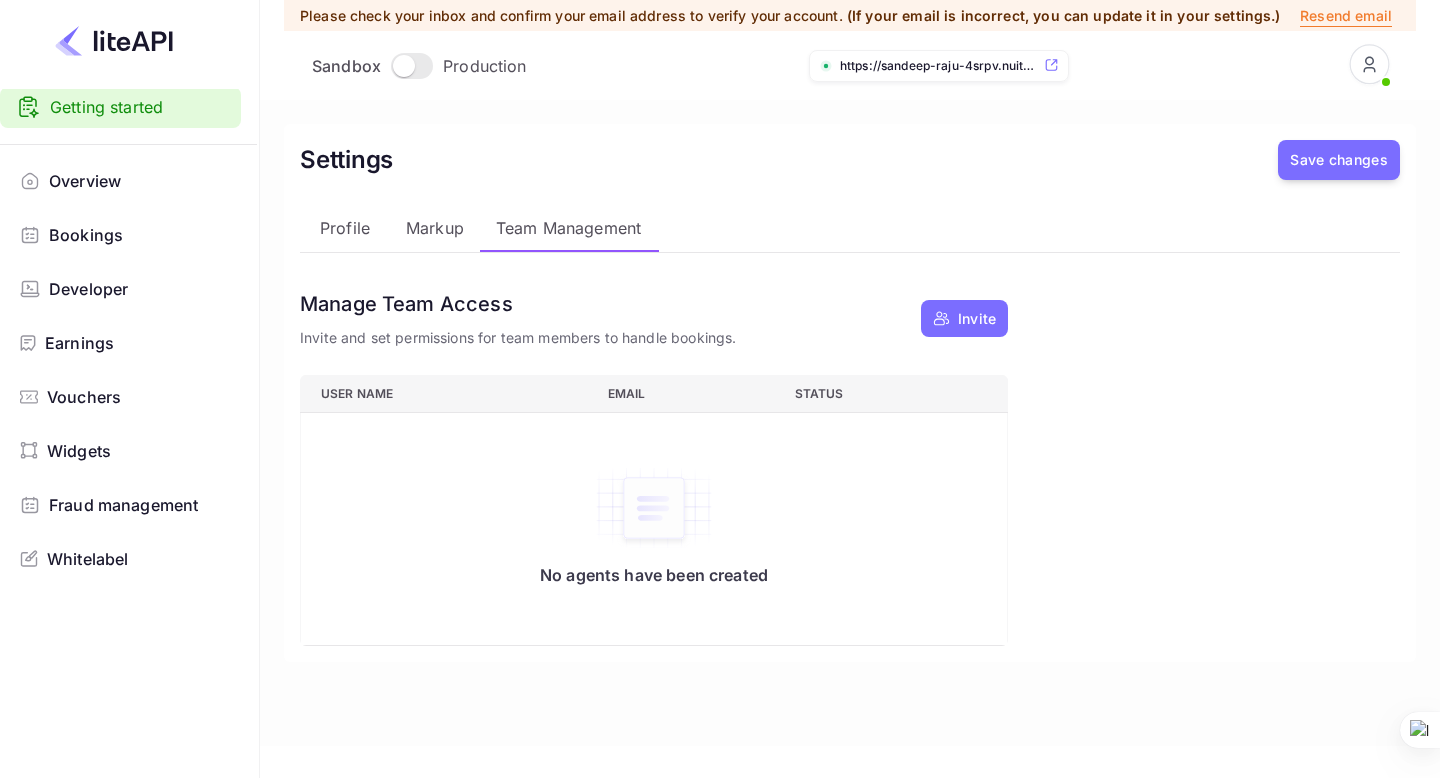click on "Developer" at bounding box center (88, 289) 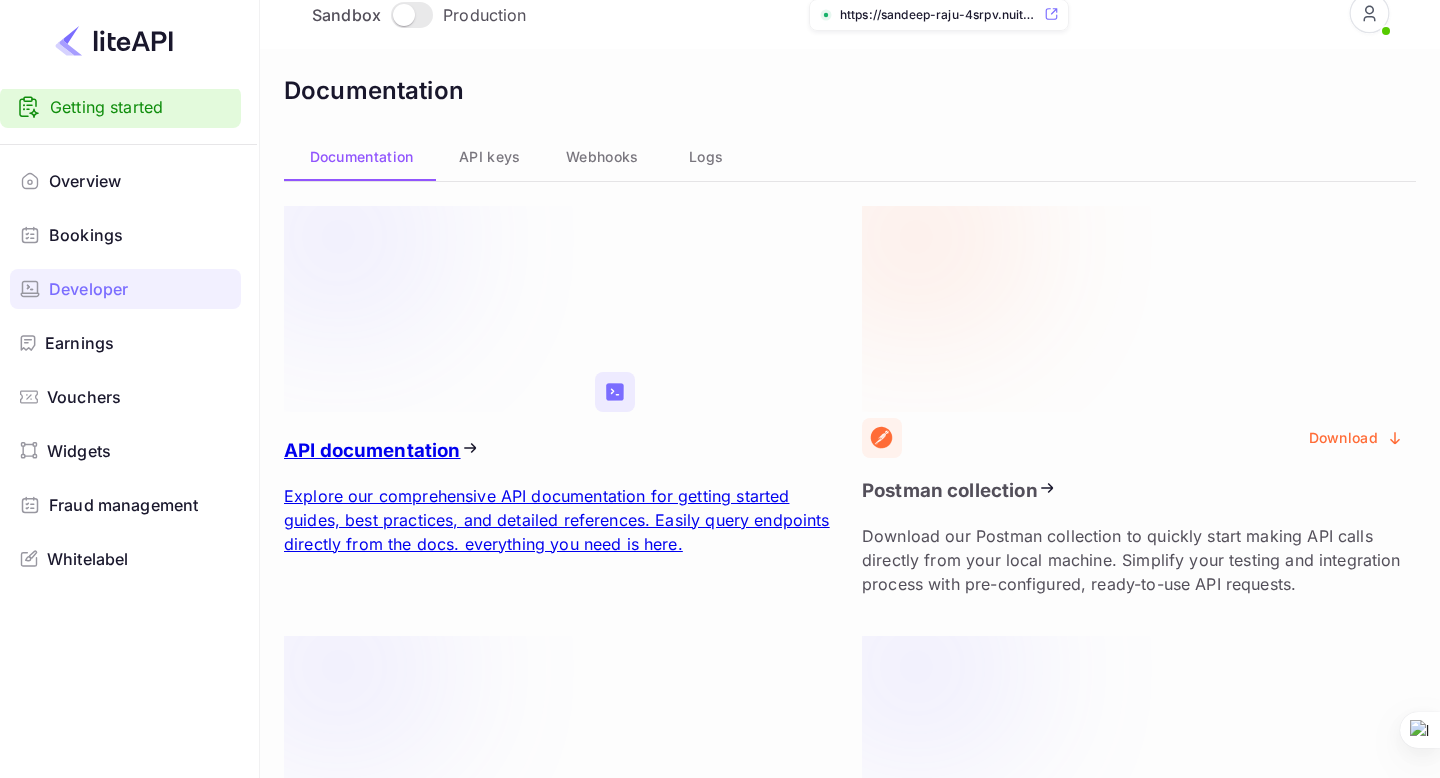 scroll, scrollTop: 0, scrollLeft: 0, axis: both 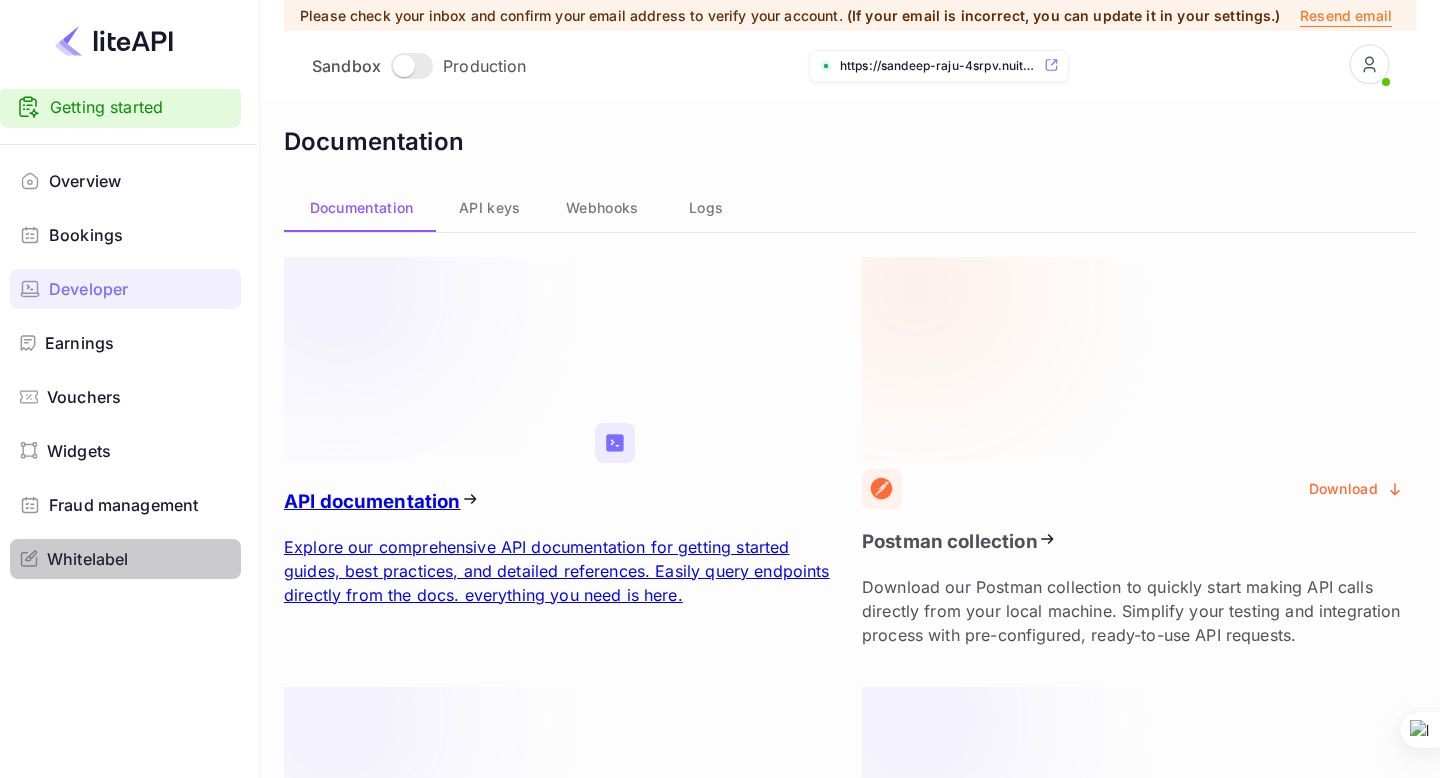 click on "Whitelabel" at bounding box center (125, 559) 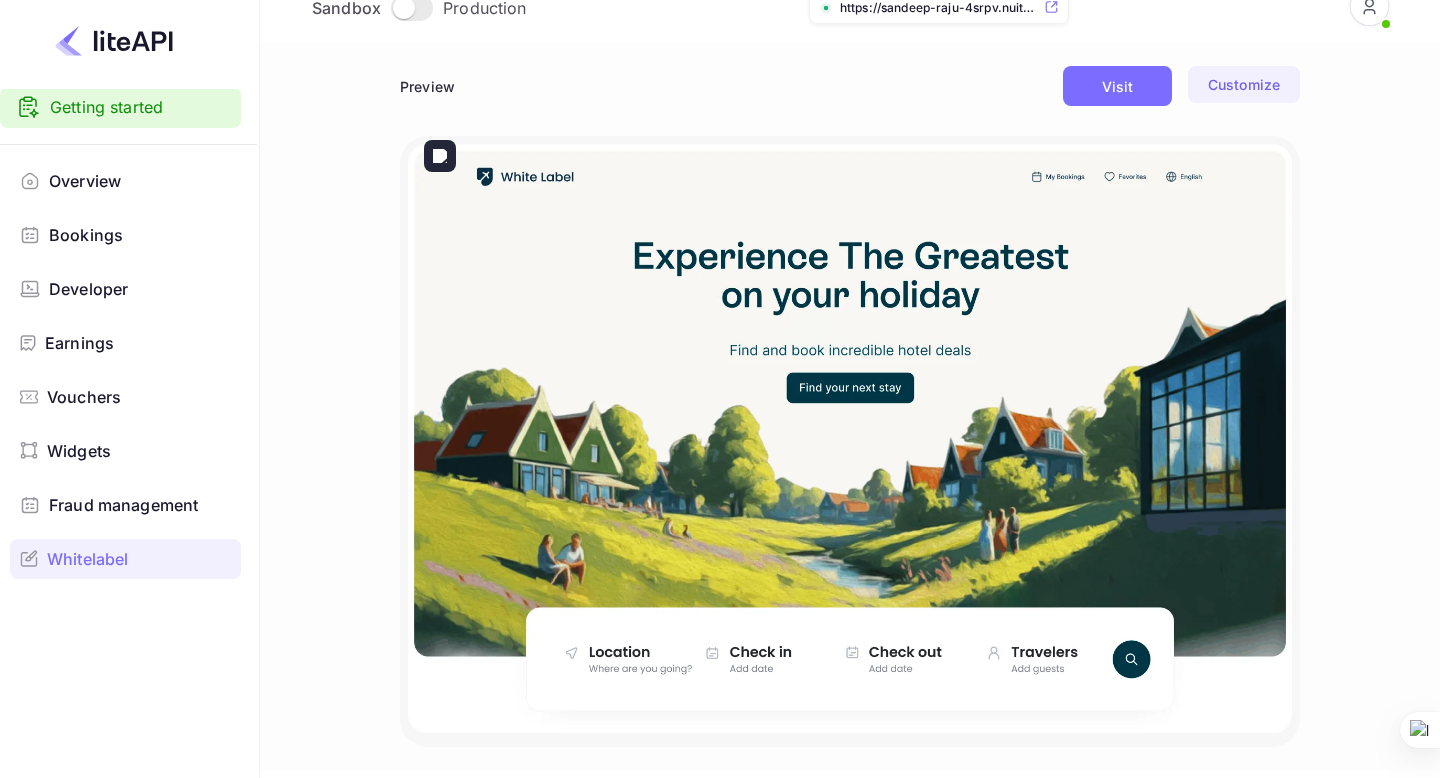 scroll, scrollTop: 78, scrollLeft: 0, axis: vertical 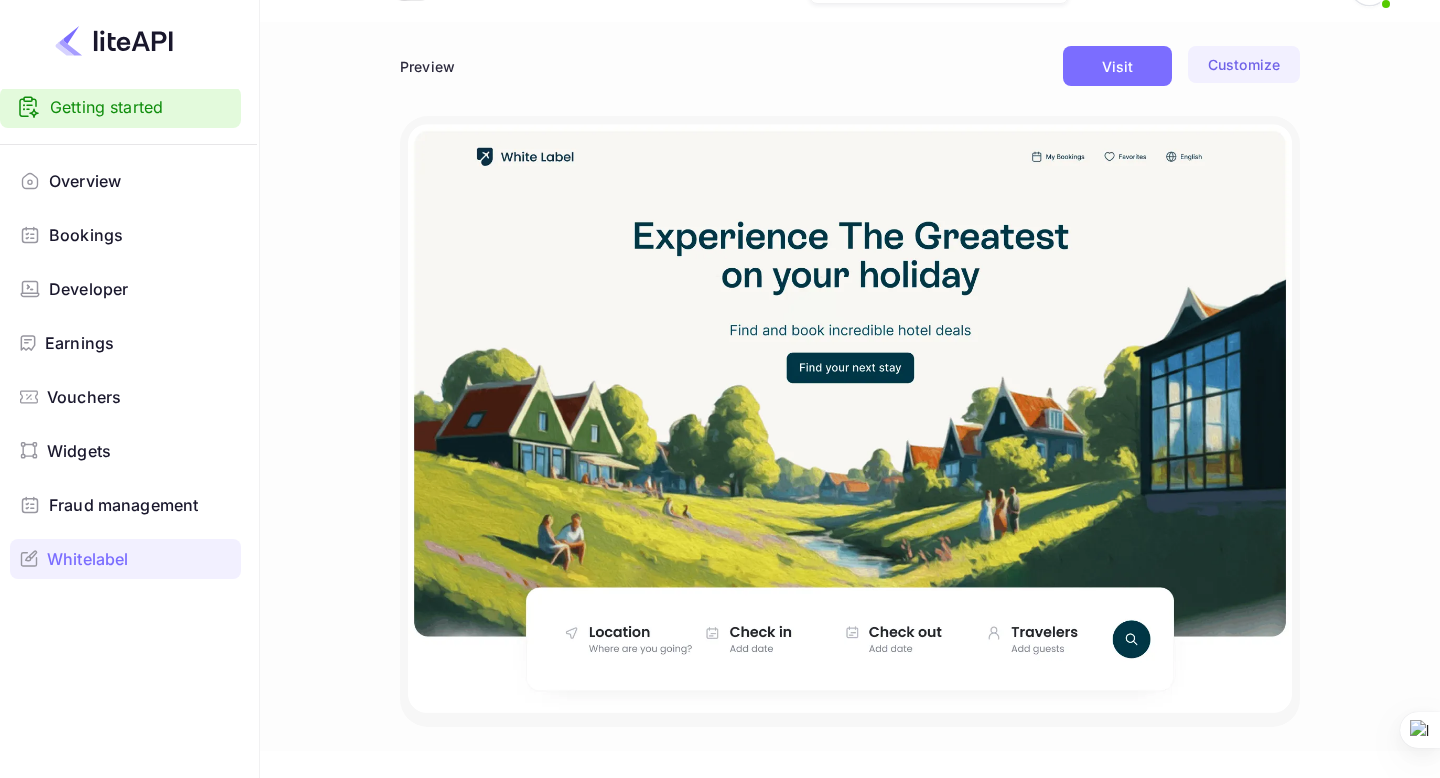 click on "Visit" at bounding box center (1118, 66) 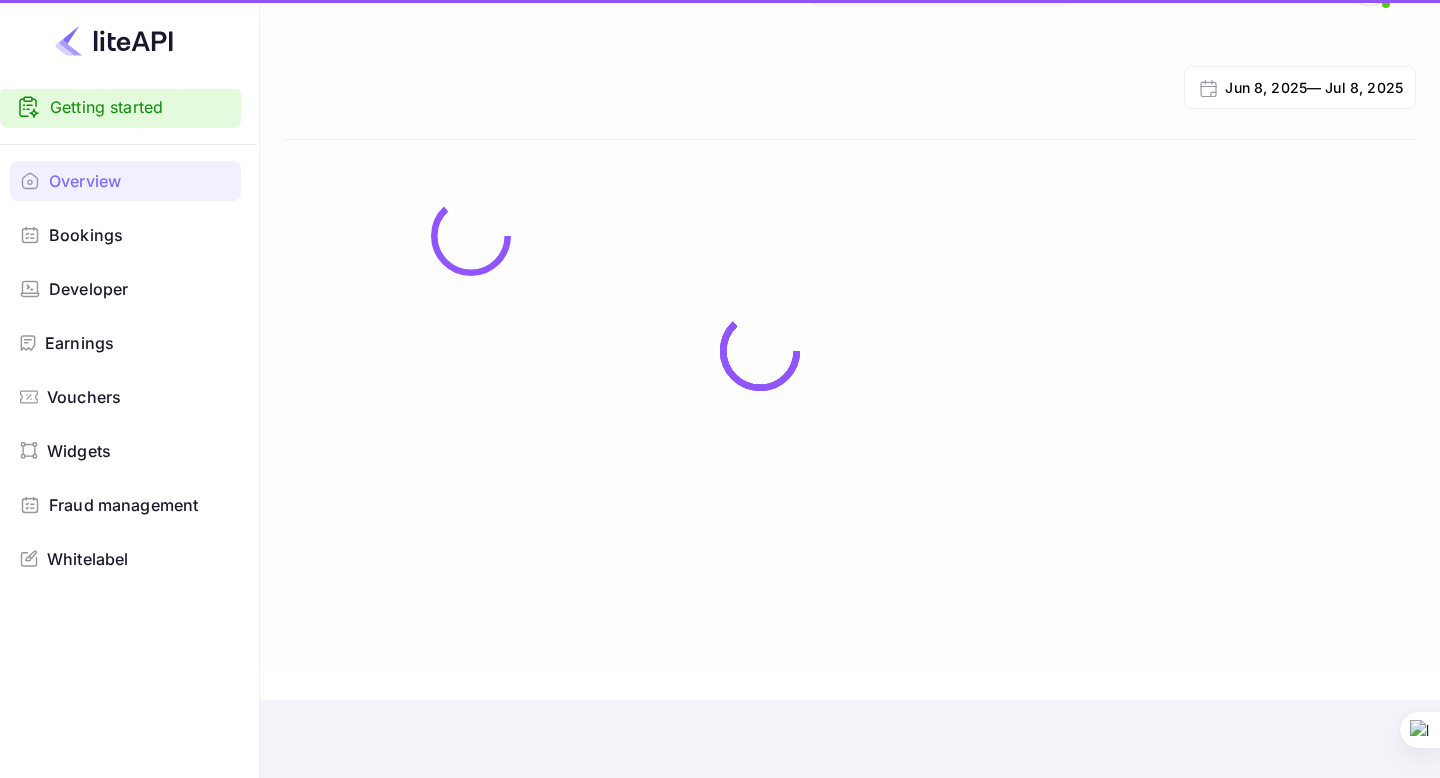 scroll, scrollTop: 0, scrollLeft: 0, axis: both 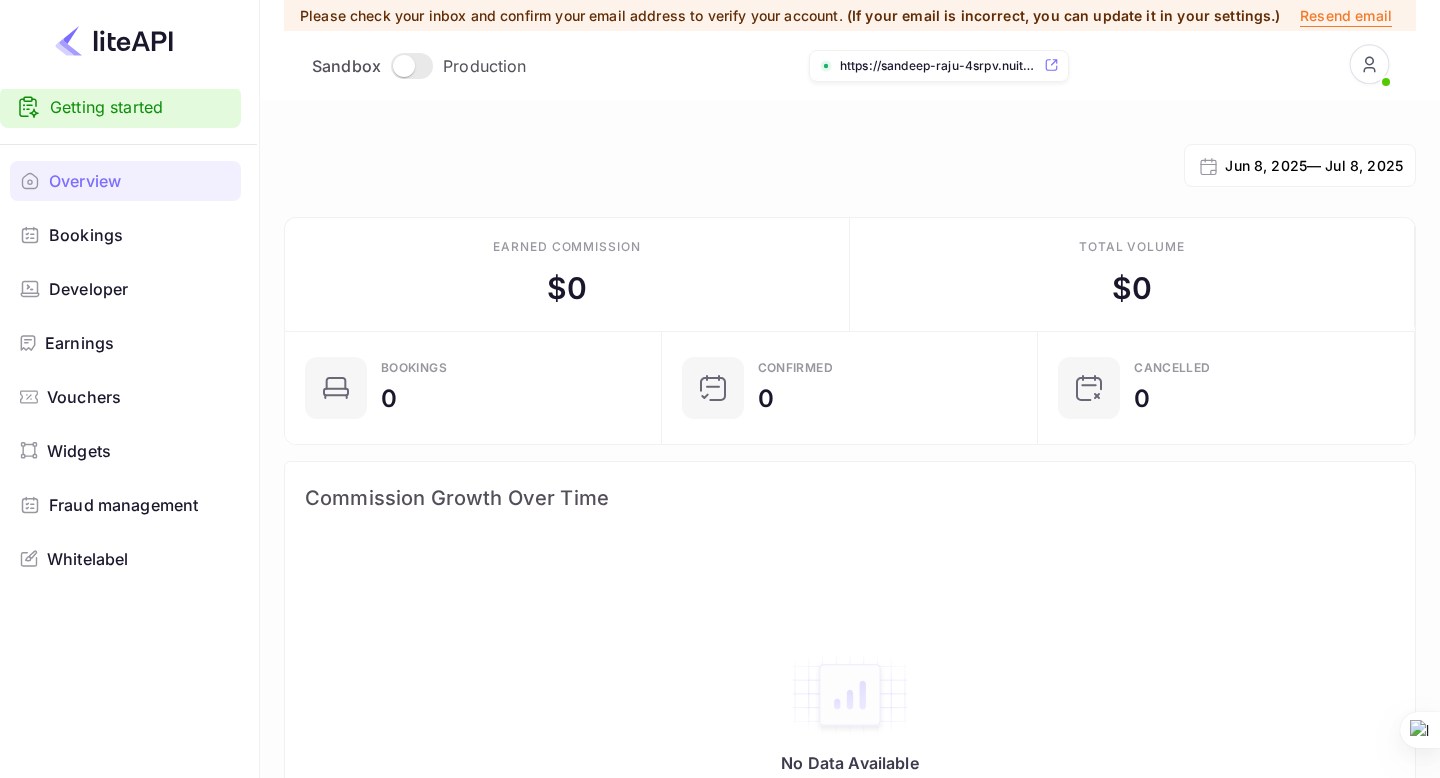 click on "Sandbox Production" at bounding box center [419, 66] 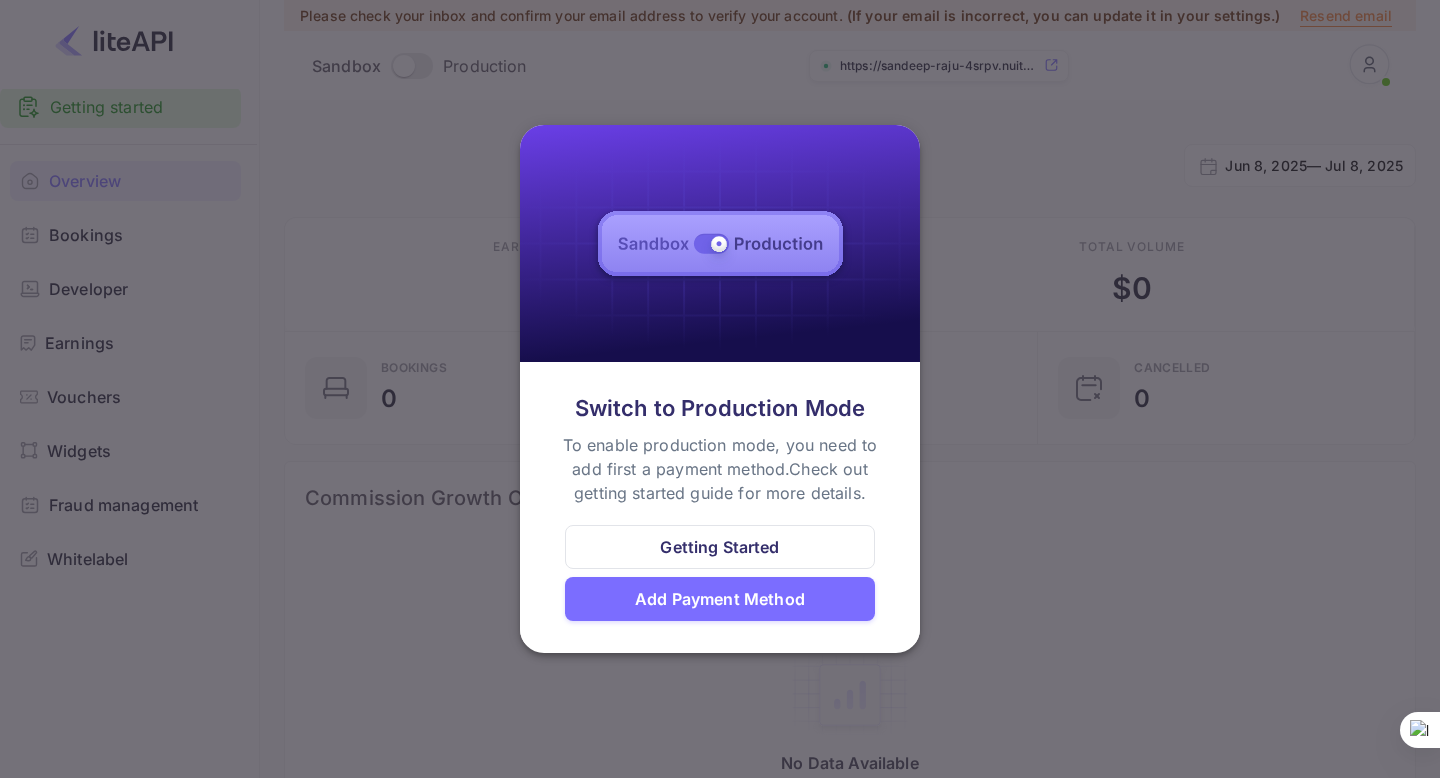 click on "Add Payment Method" at bounding box center [720, 469] 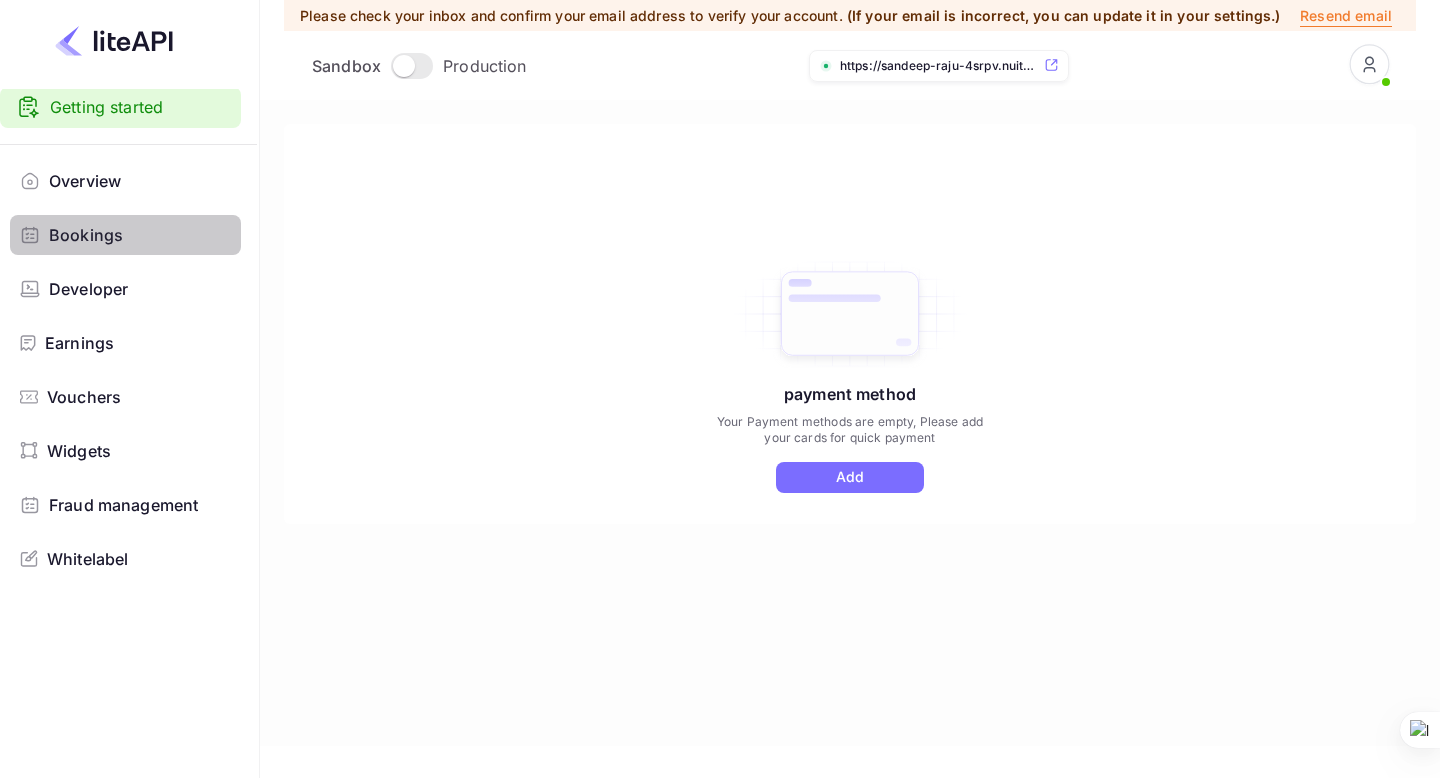 click on "Bookings" at bounding box center [125, 235] 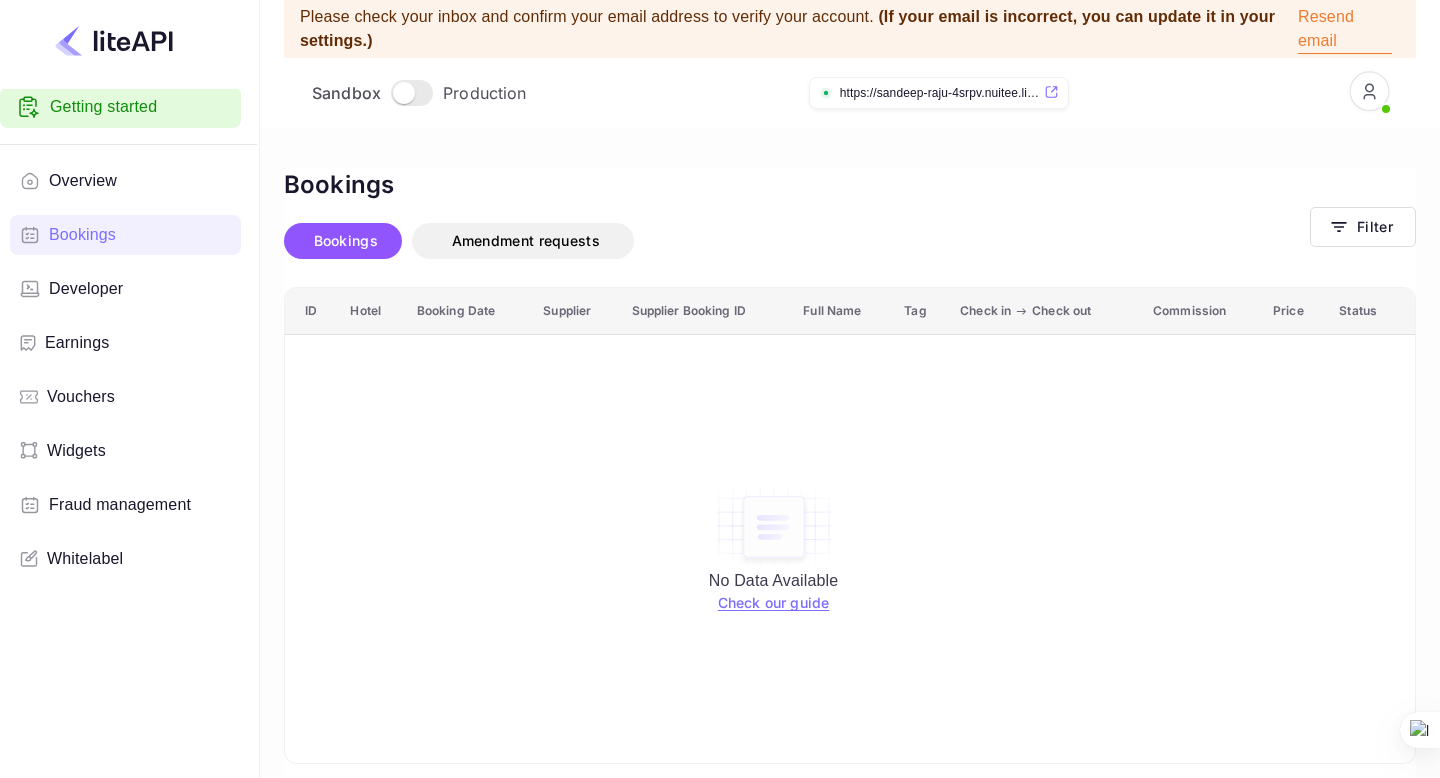 click on "Resend email" at bounding box center (1345, 29) 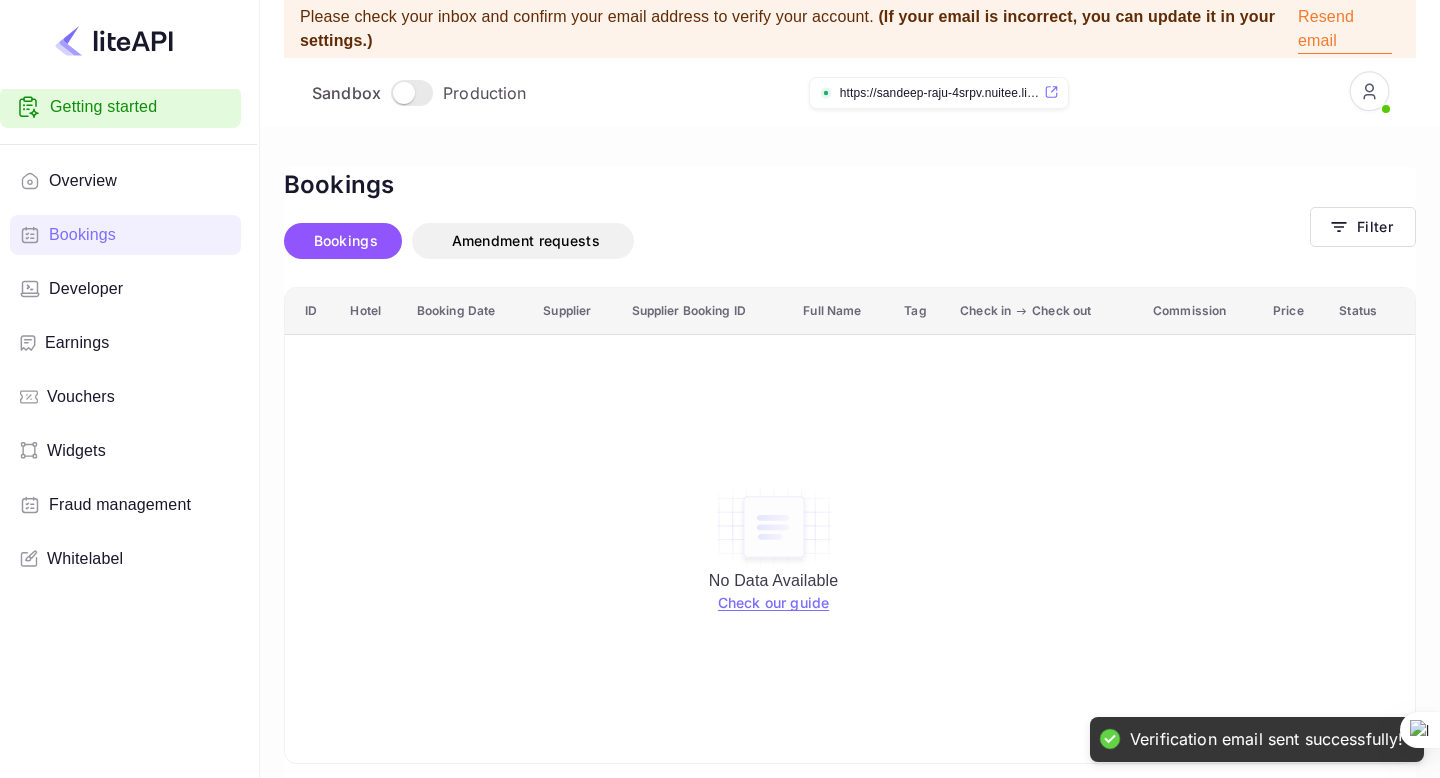 click at bounding box center [1369, 92] 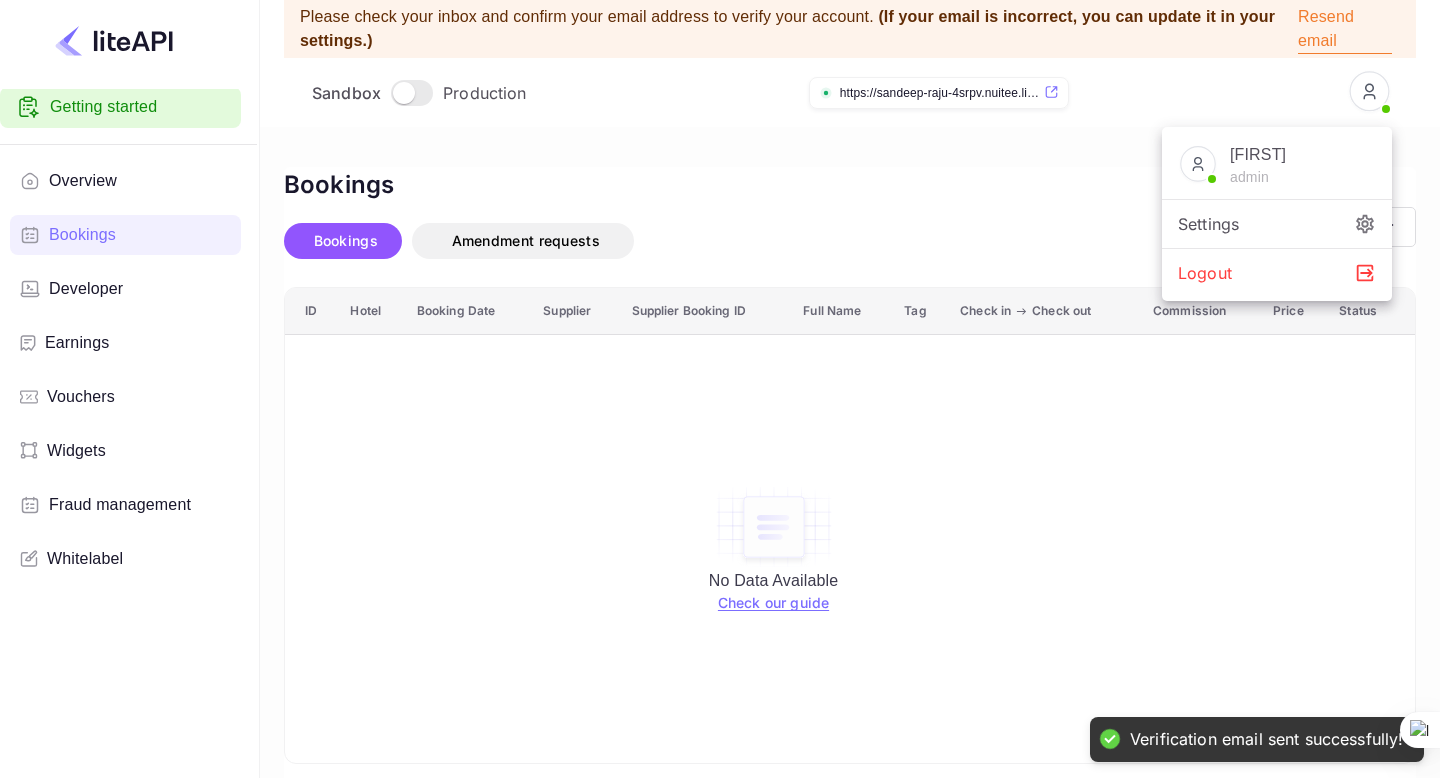 click at bounding box center [720, 389] 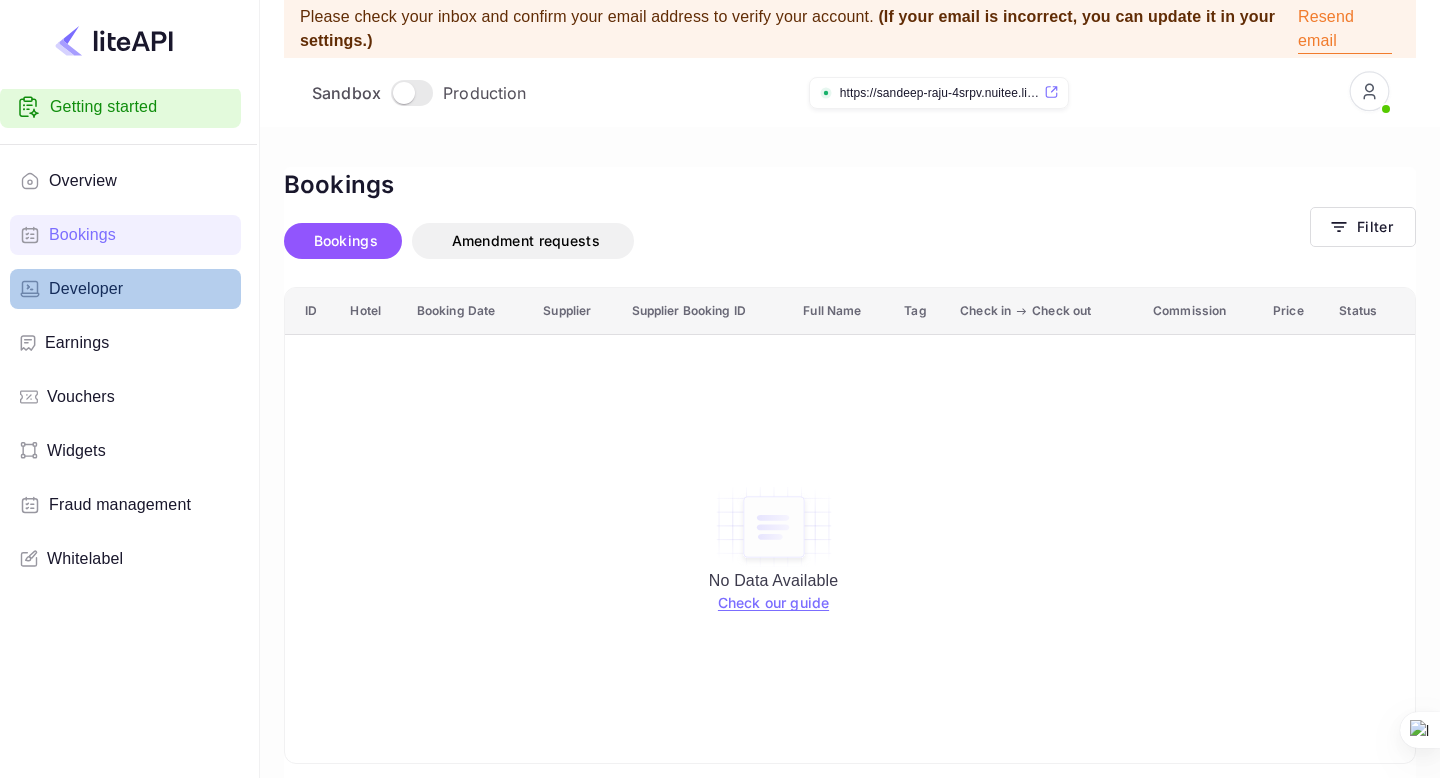 click on "Developer" at bounding box center [86, 289] 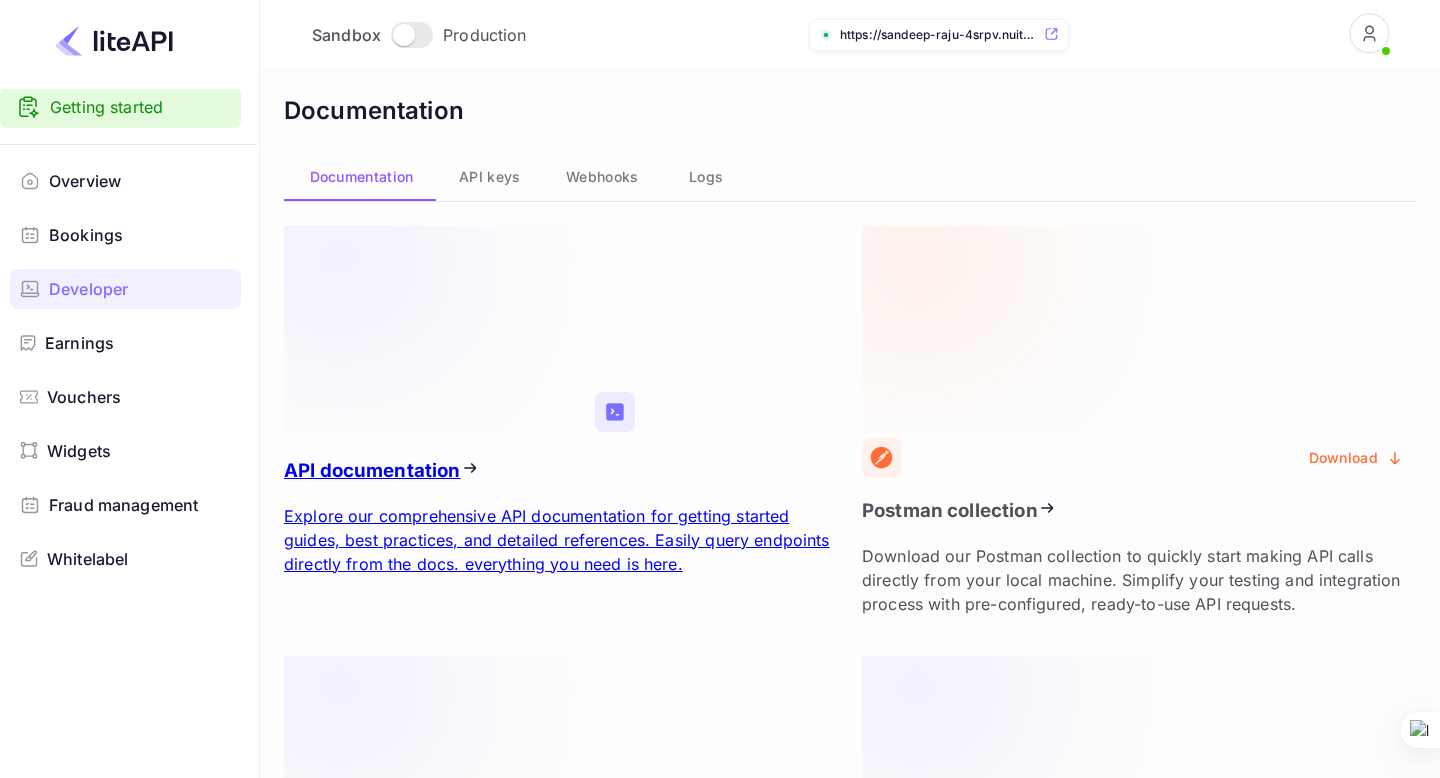 scroll, scrollTop: 20, scrollLeft: 0, axis: vertical 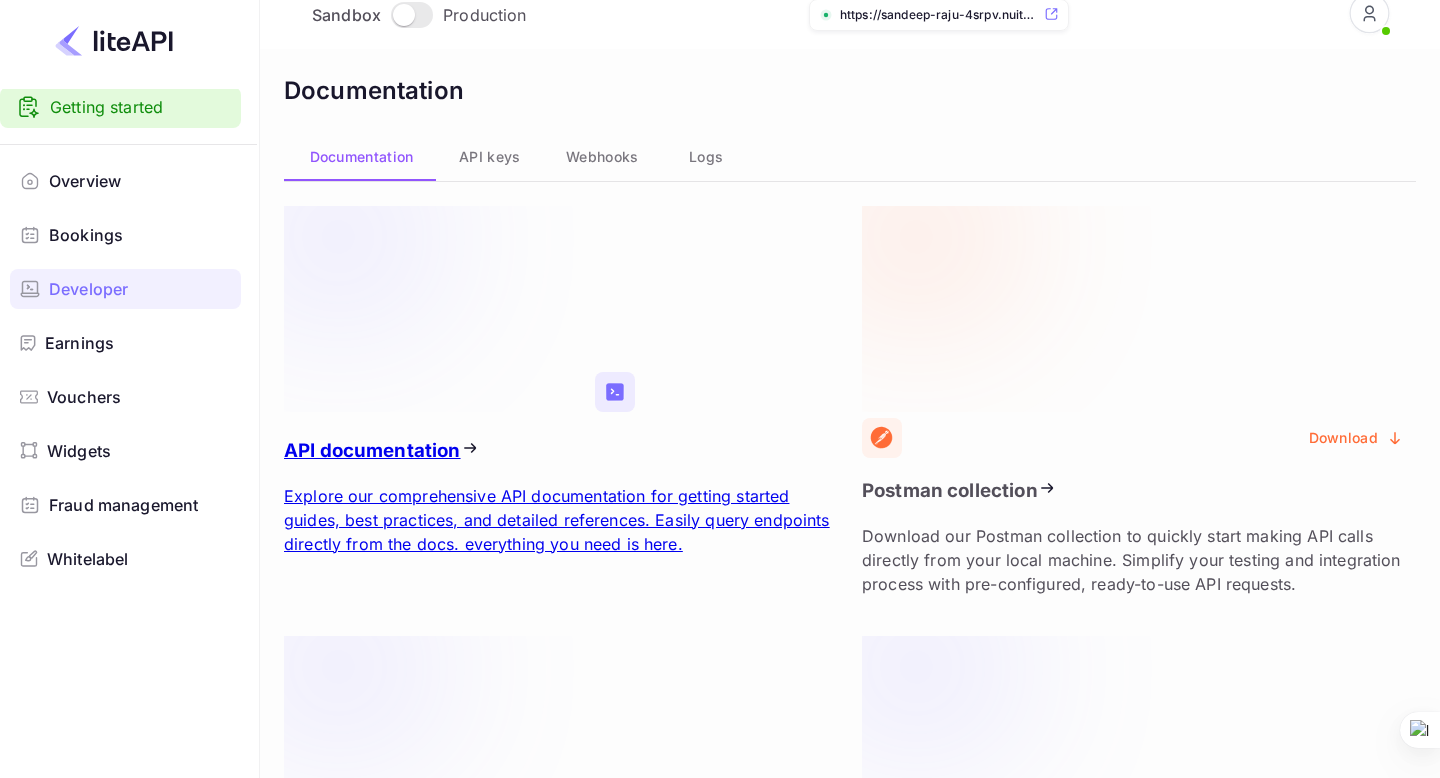 click at bounding box center [439, 309] 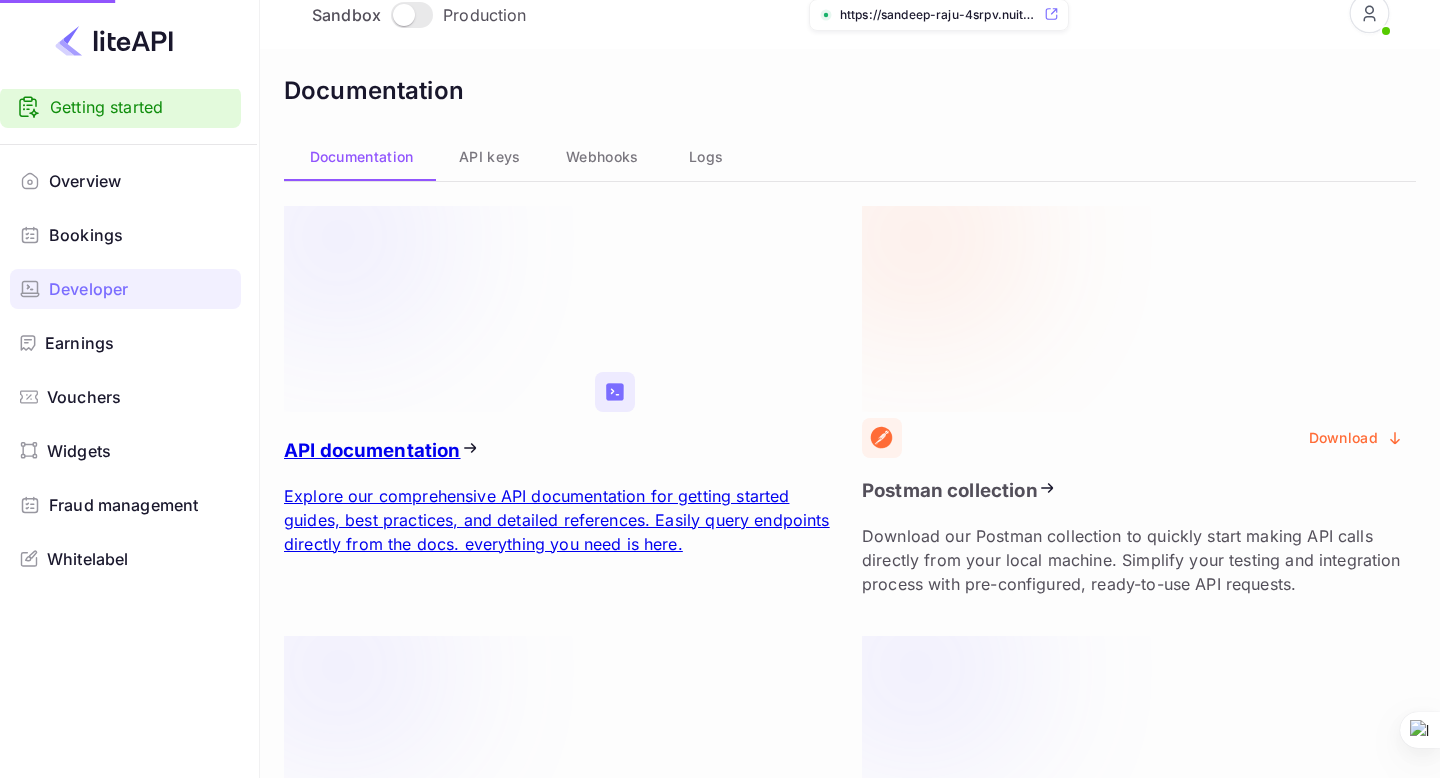 scroll, scrollTop: 0, scrollLeft: 0, axis: both 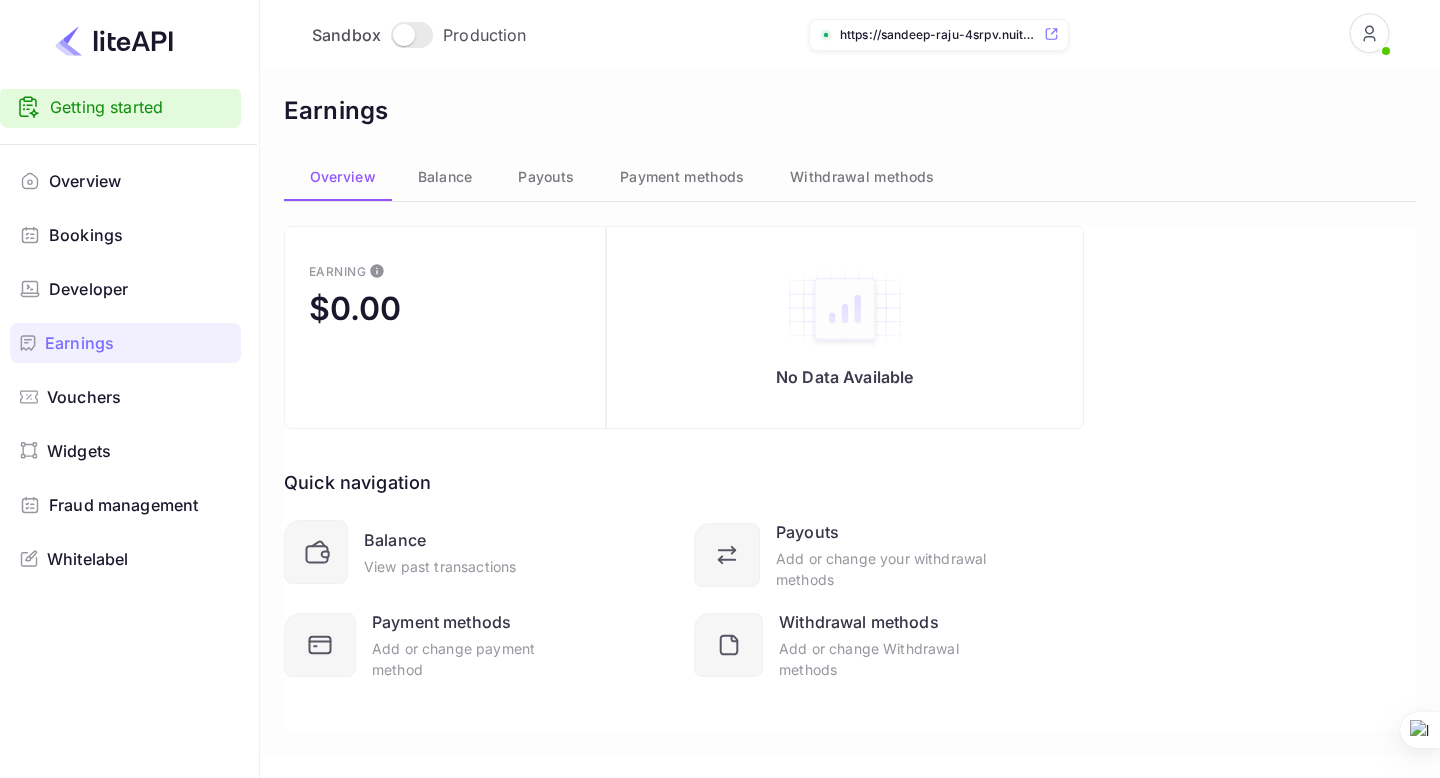 click on "Overview" at bounding box center [85, 181] 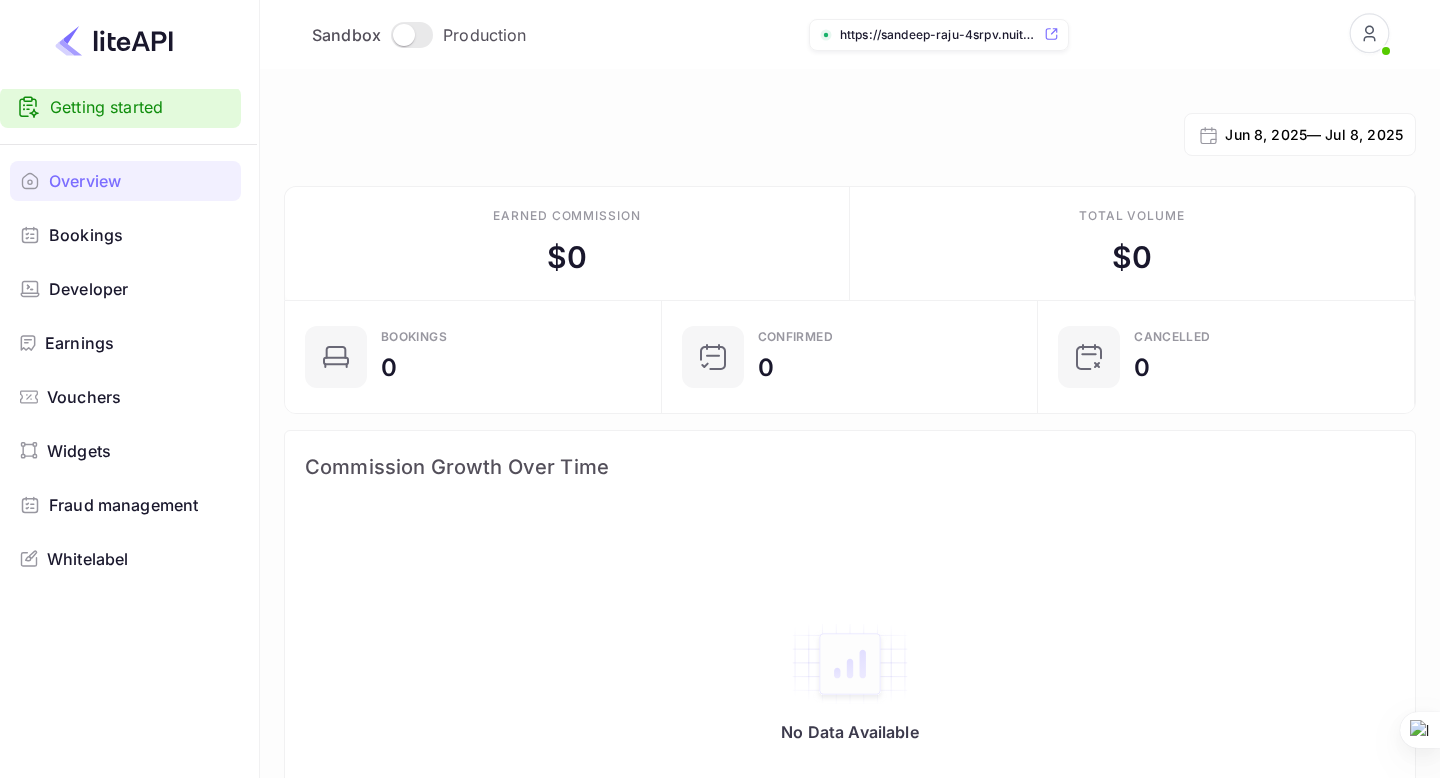 click at bounding box center [1369, 34] 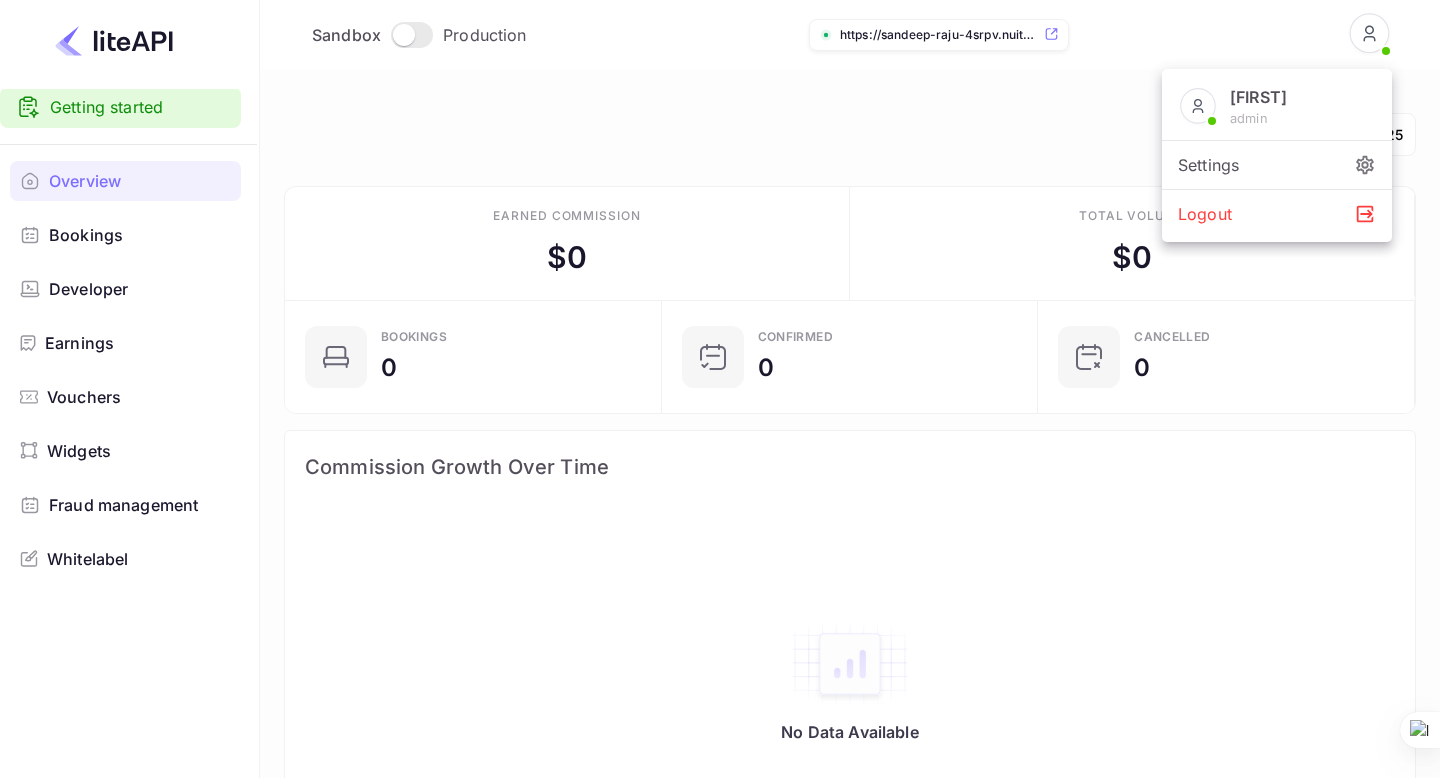 click on "Settings" at bounding box center [1277, 165] 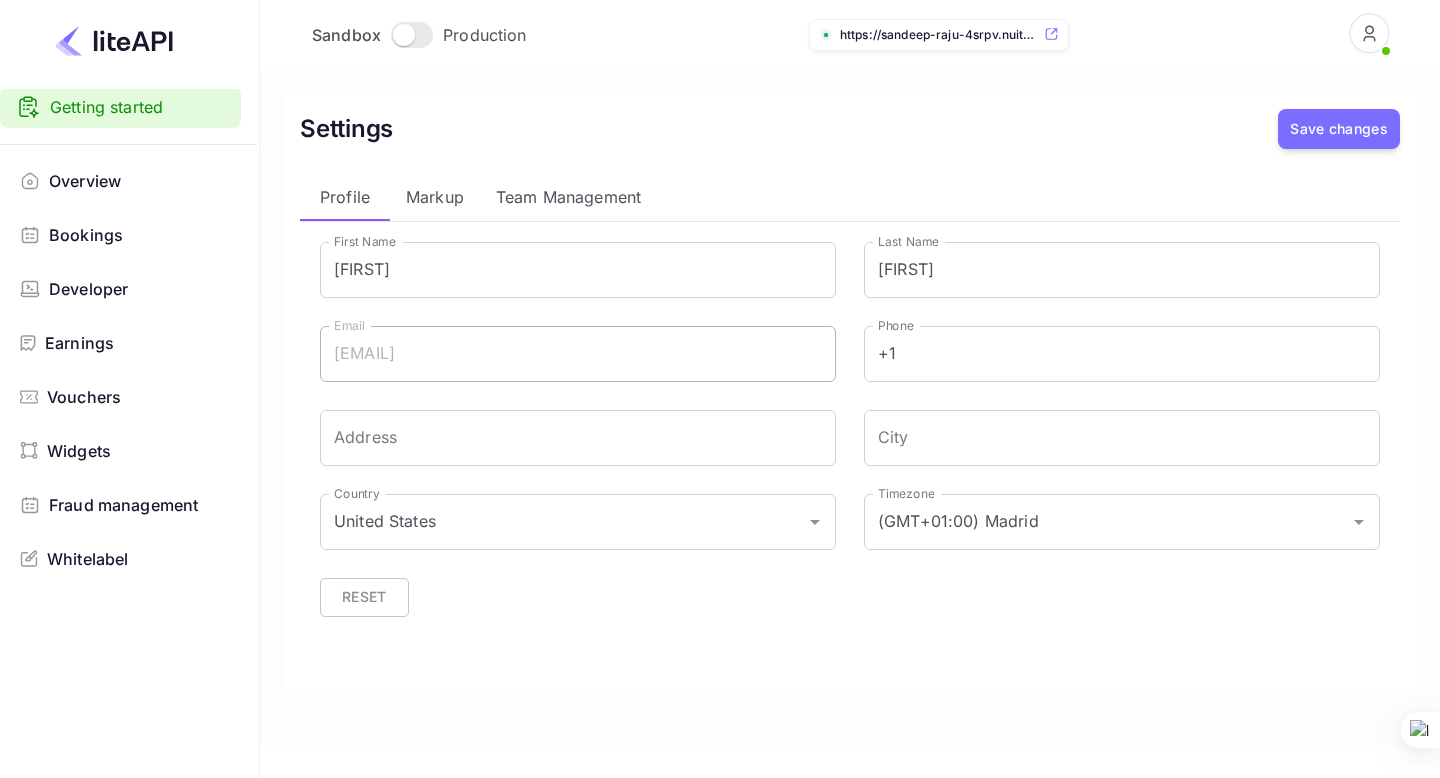 click on "Markup" at bounding box center [435, 197] 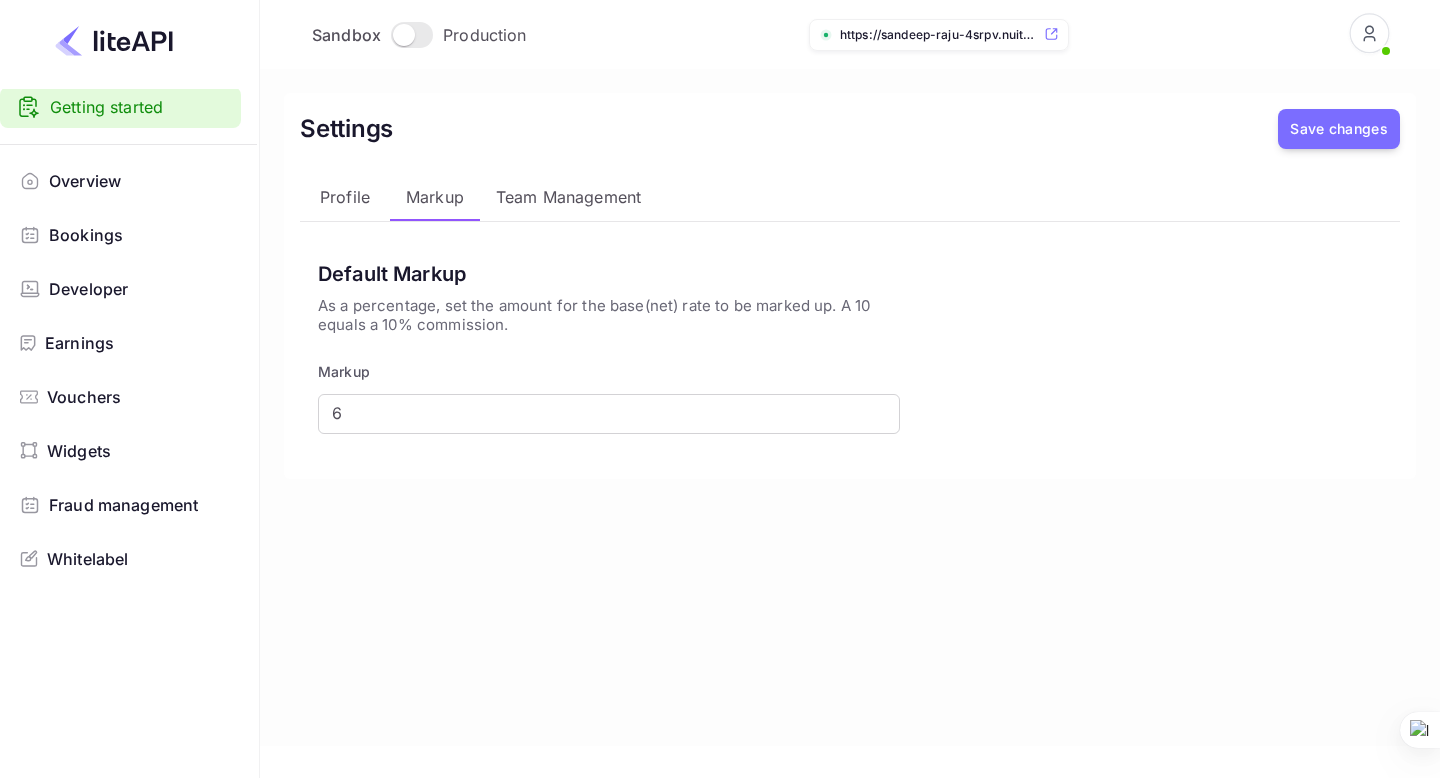 click on "Team Management" at bounding box center (568, 197) 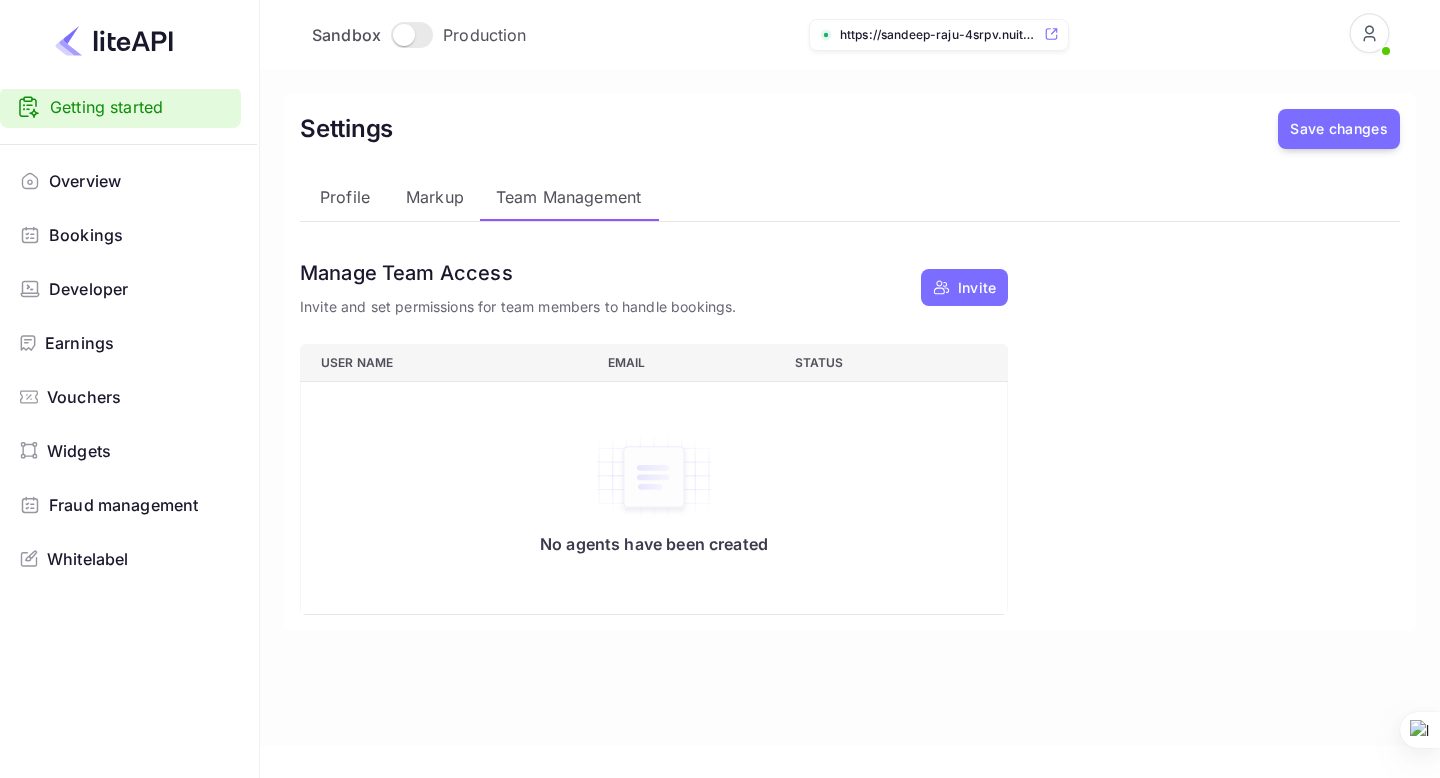 click on "Markup" at bounding box center (435, 197) 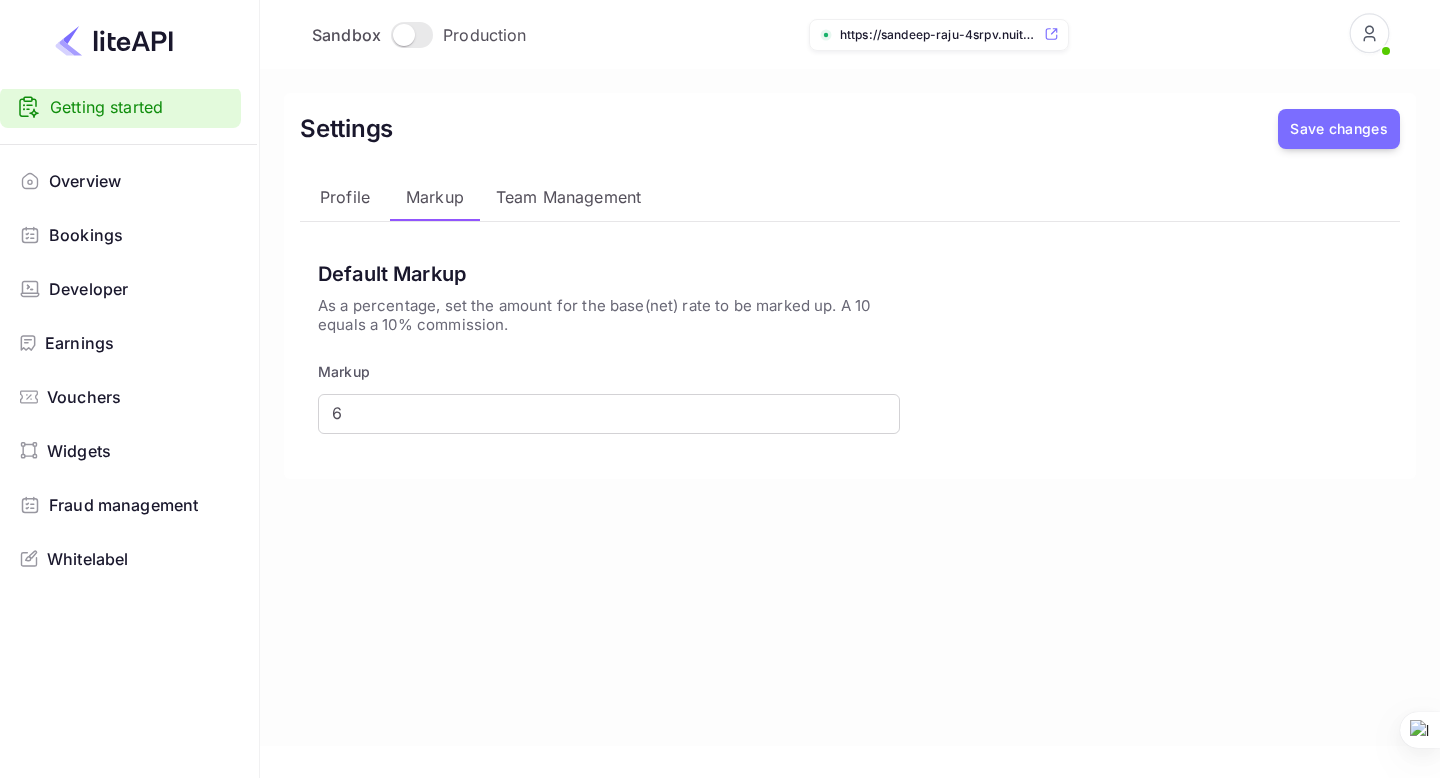 click on "Team Management" at bounding box center [568, 197] 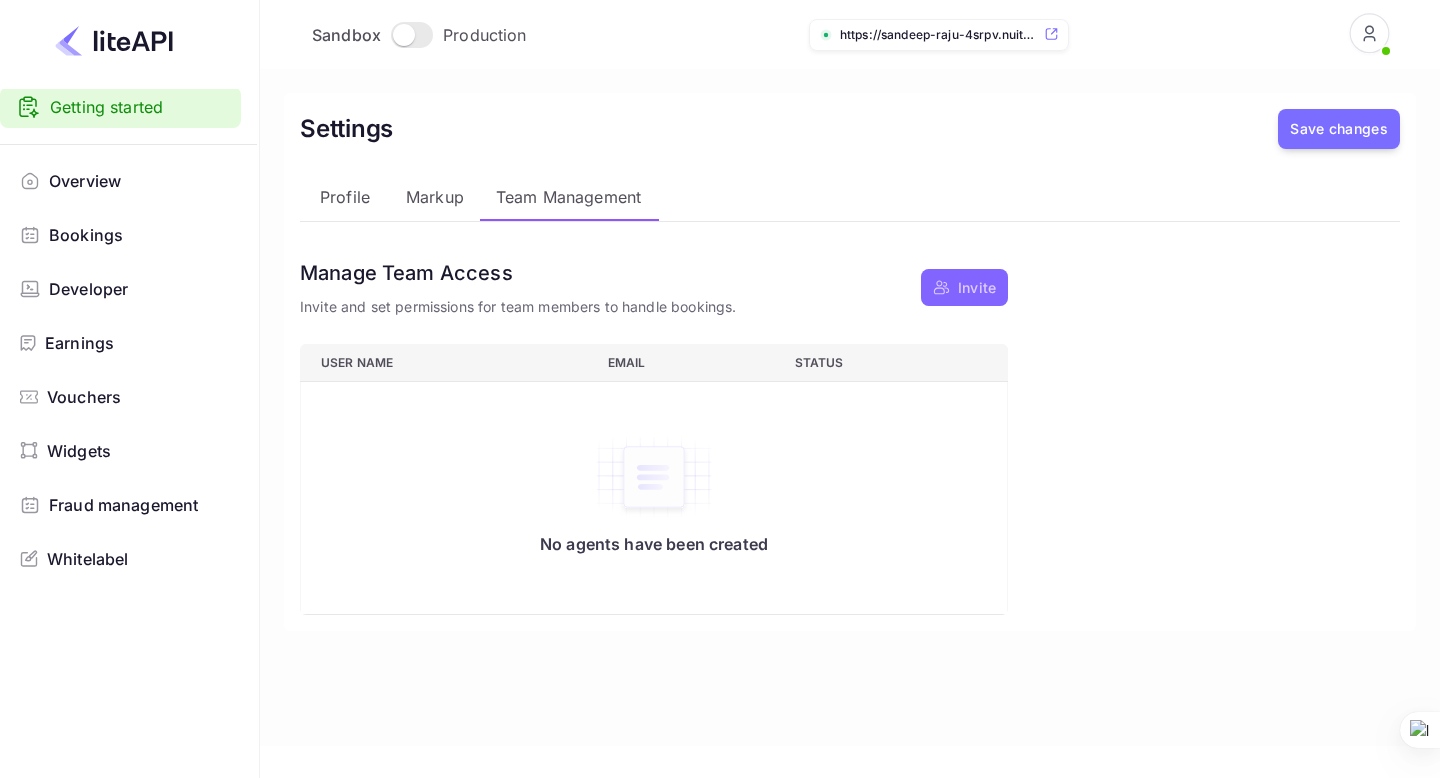 click on "Invite" at bounding box center [977, 287] 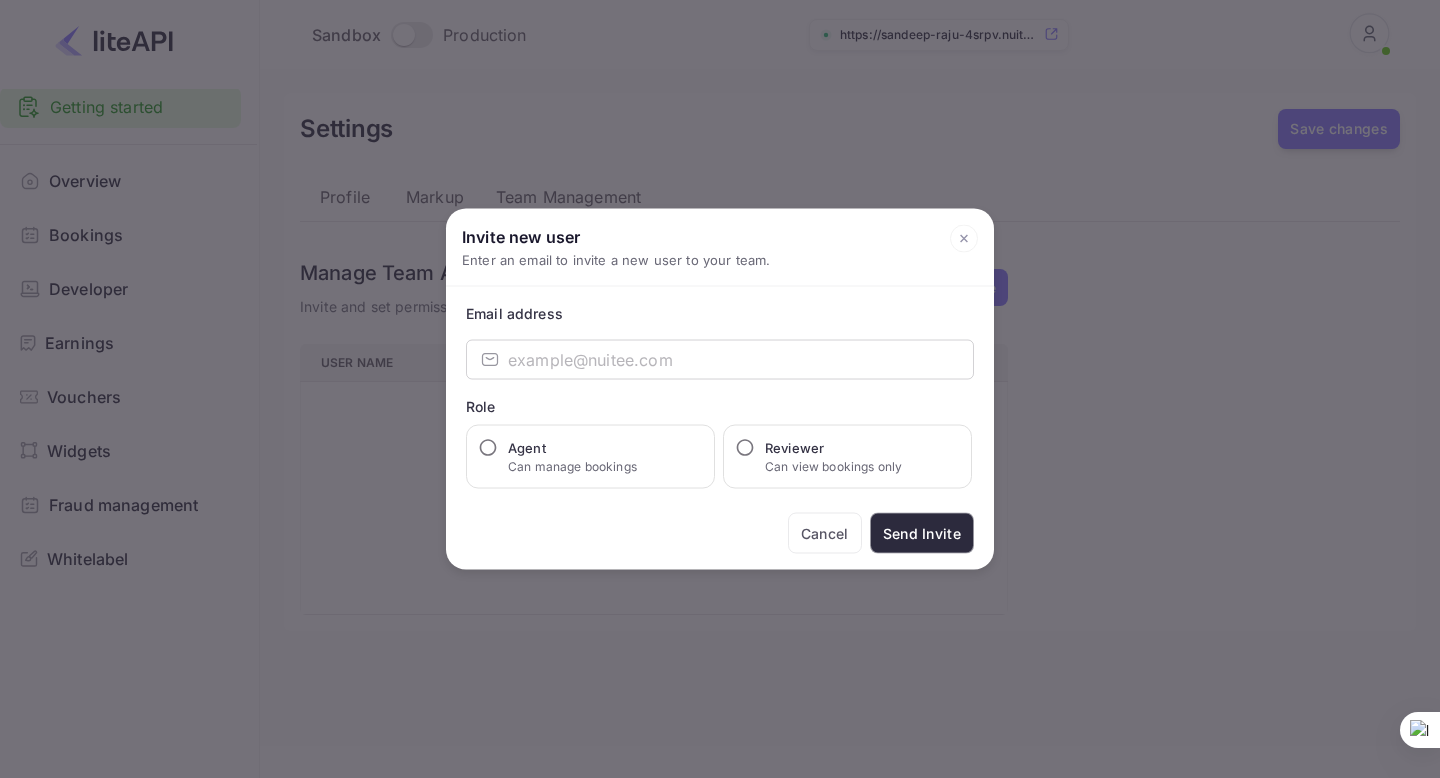click at bounding box center [964, 238] 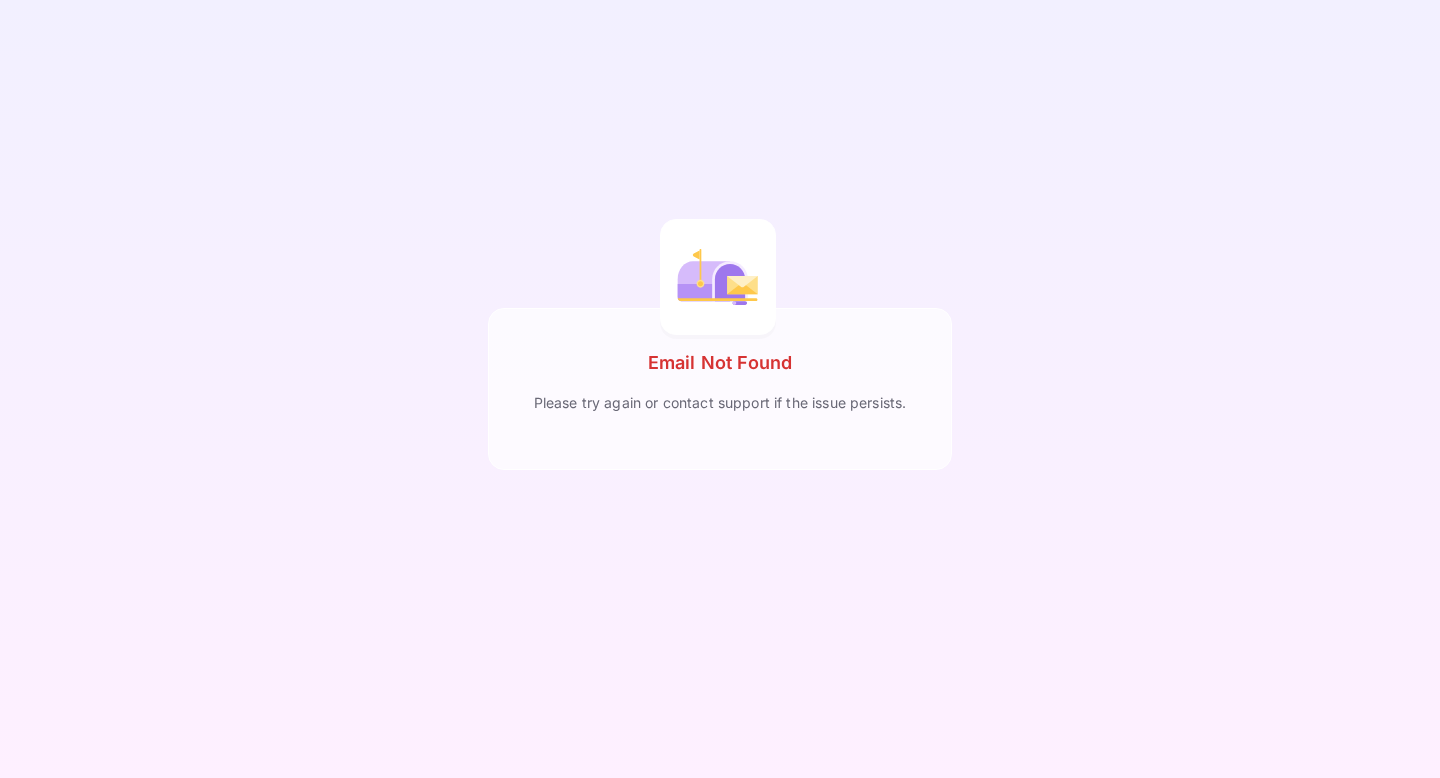 scroll, scrollTop: 0, scrollLeft: 0, axis: both 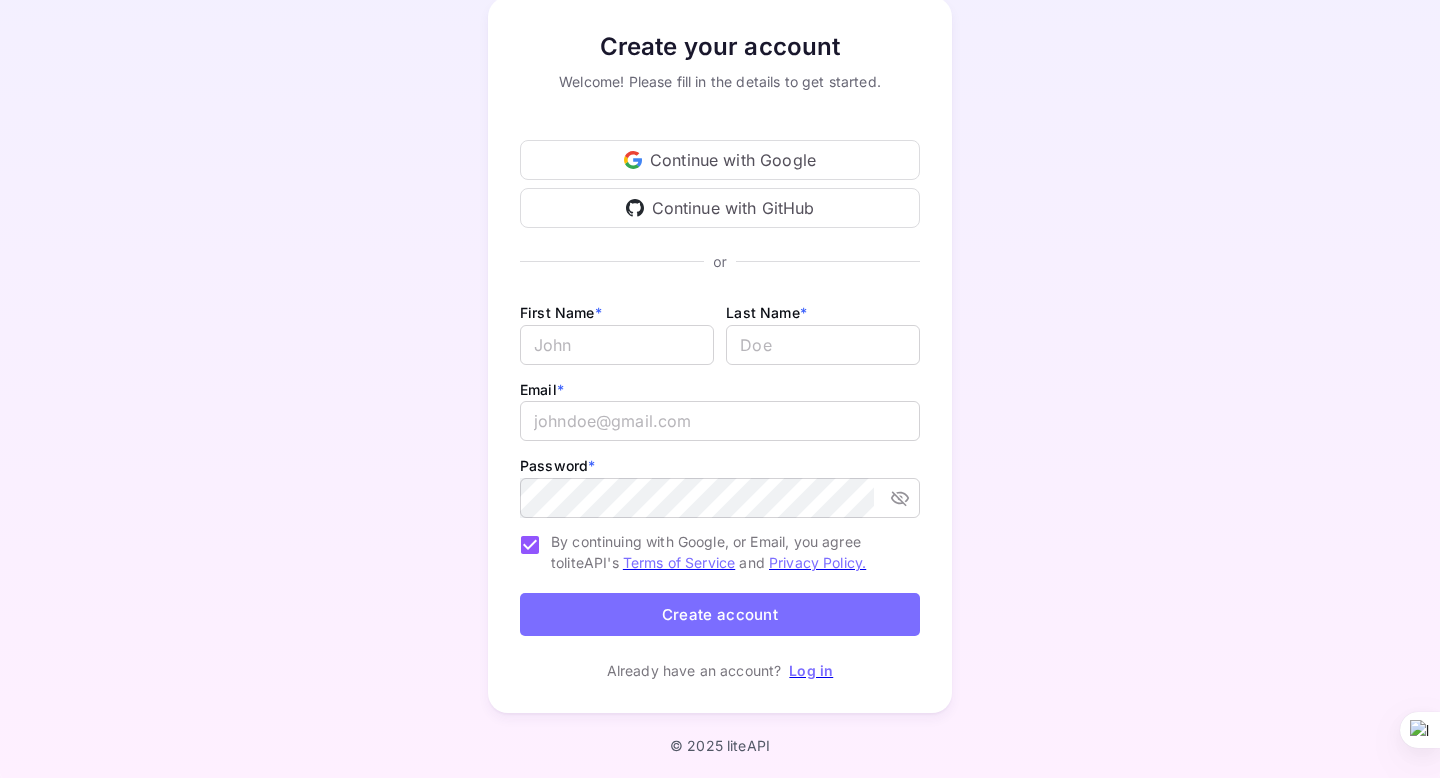 click on "Log in" at bounding box center (811, 670) 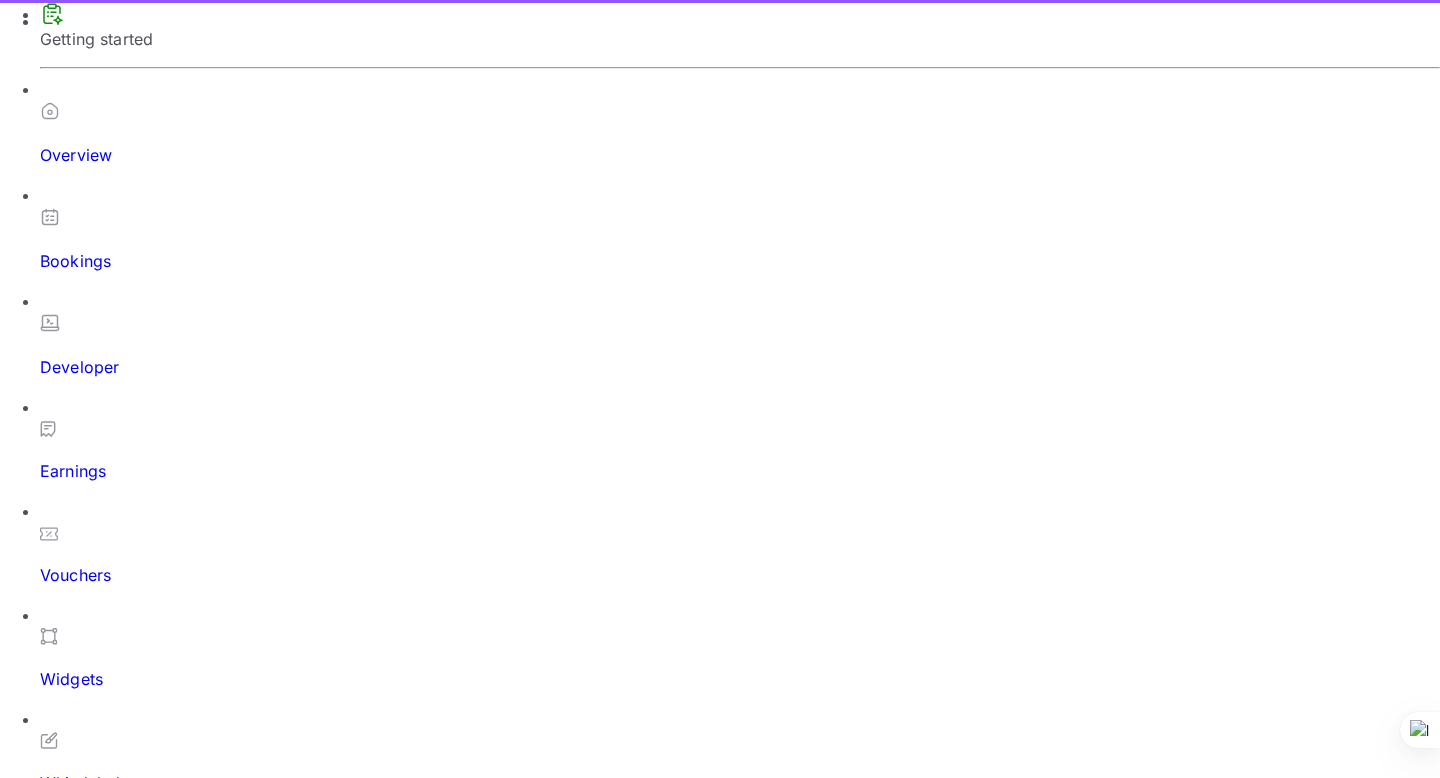 scroll, scrollTop: 0, scrollLeft: 0, axis: both 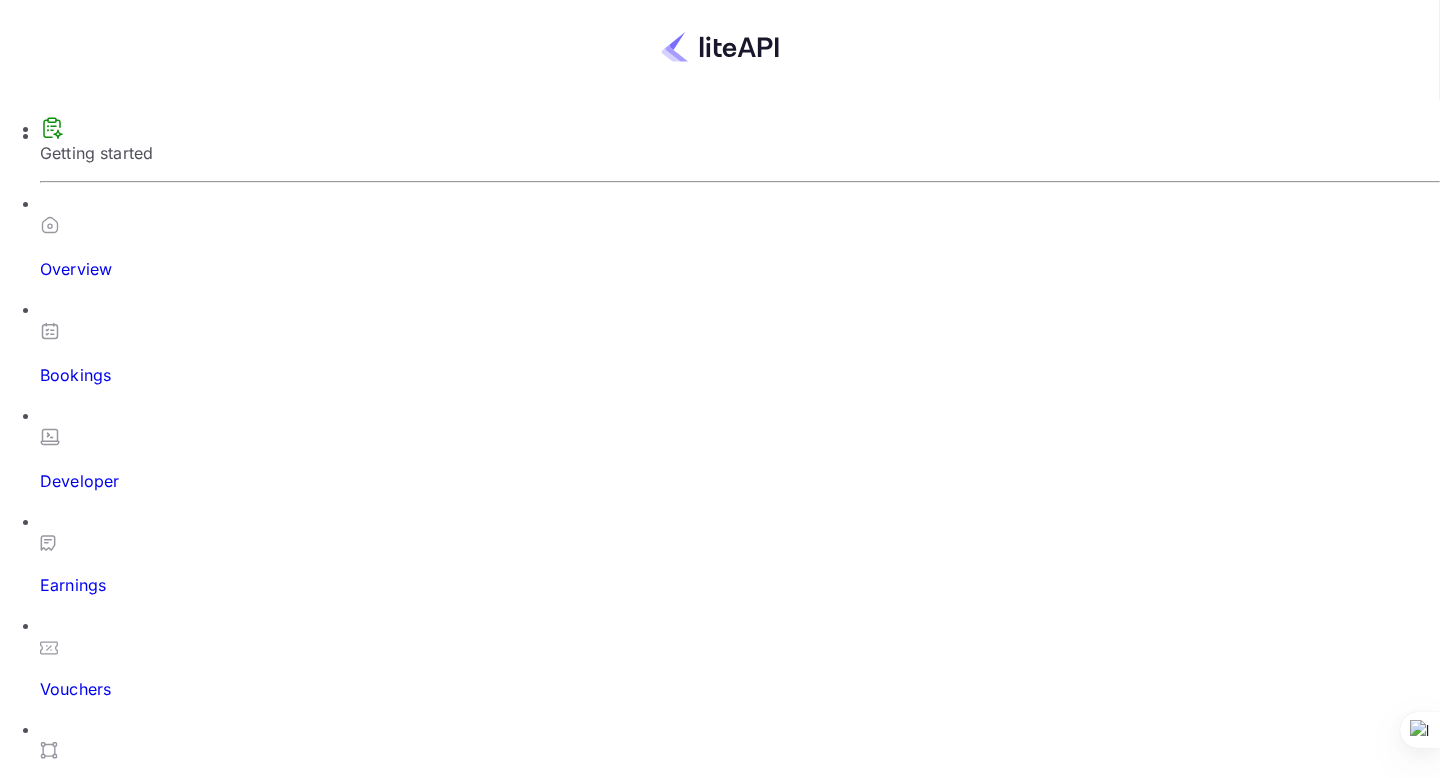 click on "Bookings" at bounding box center (740, 375) 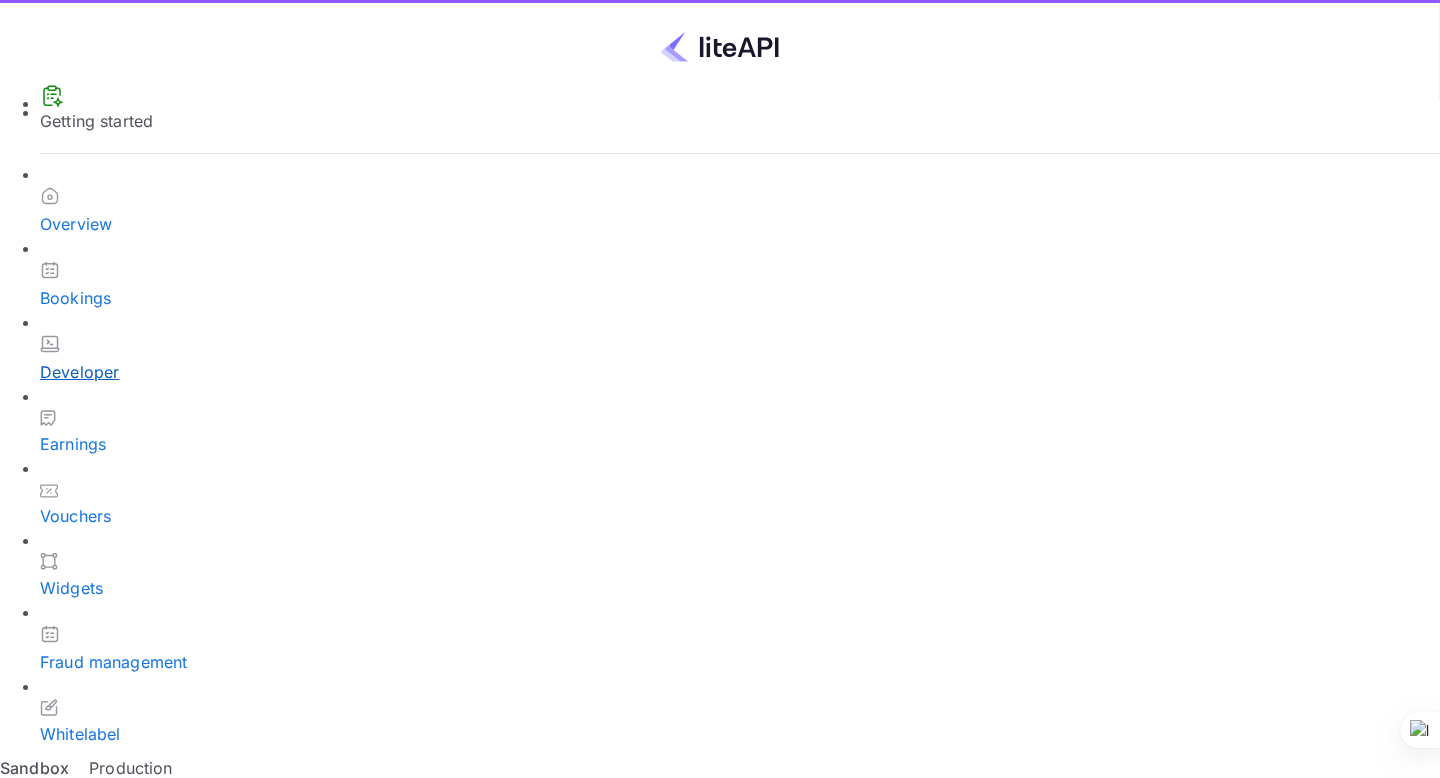 click on "Developer" at bounding box center (740, 359) 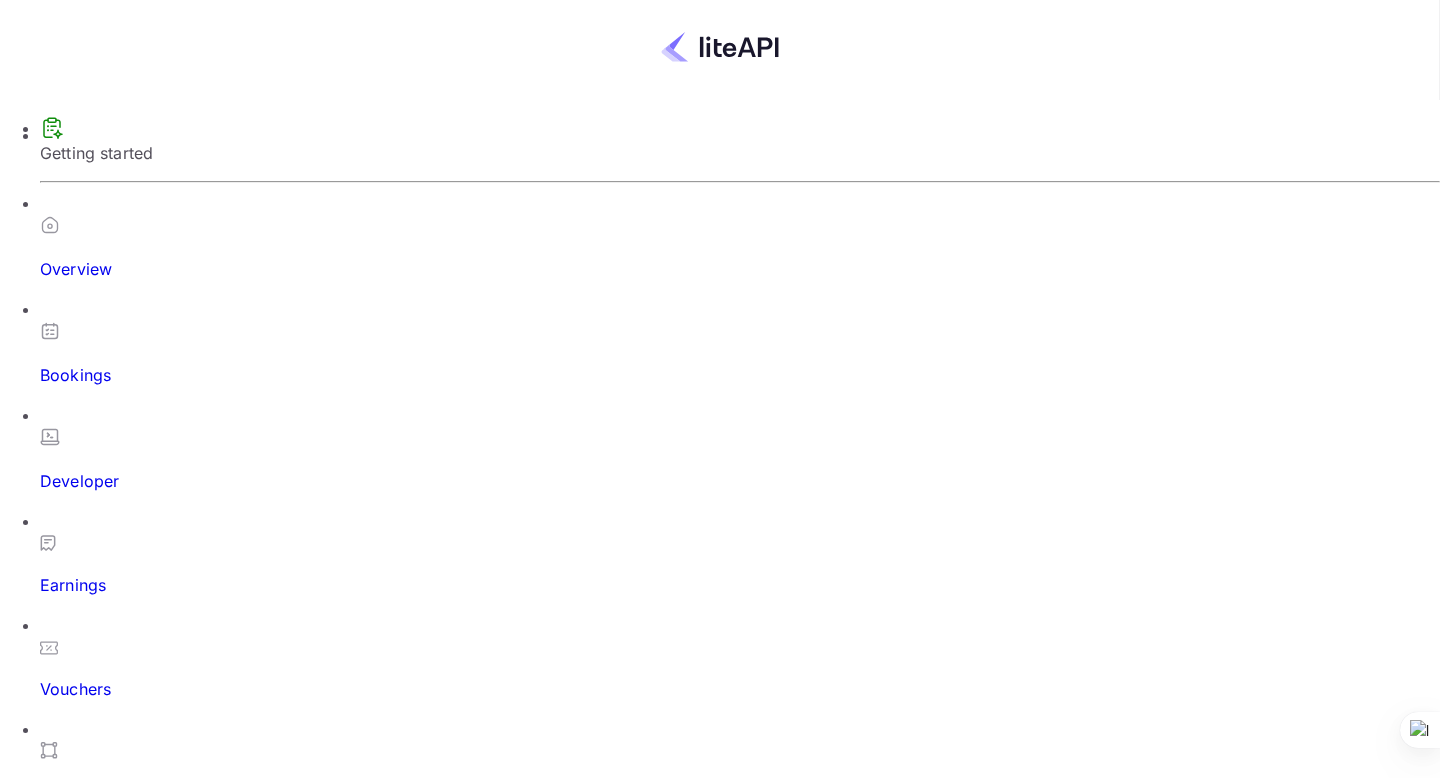 click at bounding box center (155, 1340) 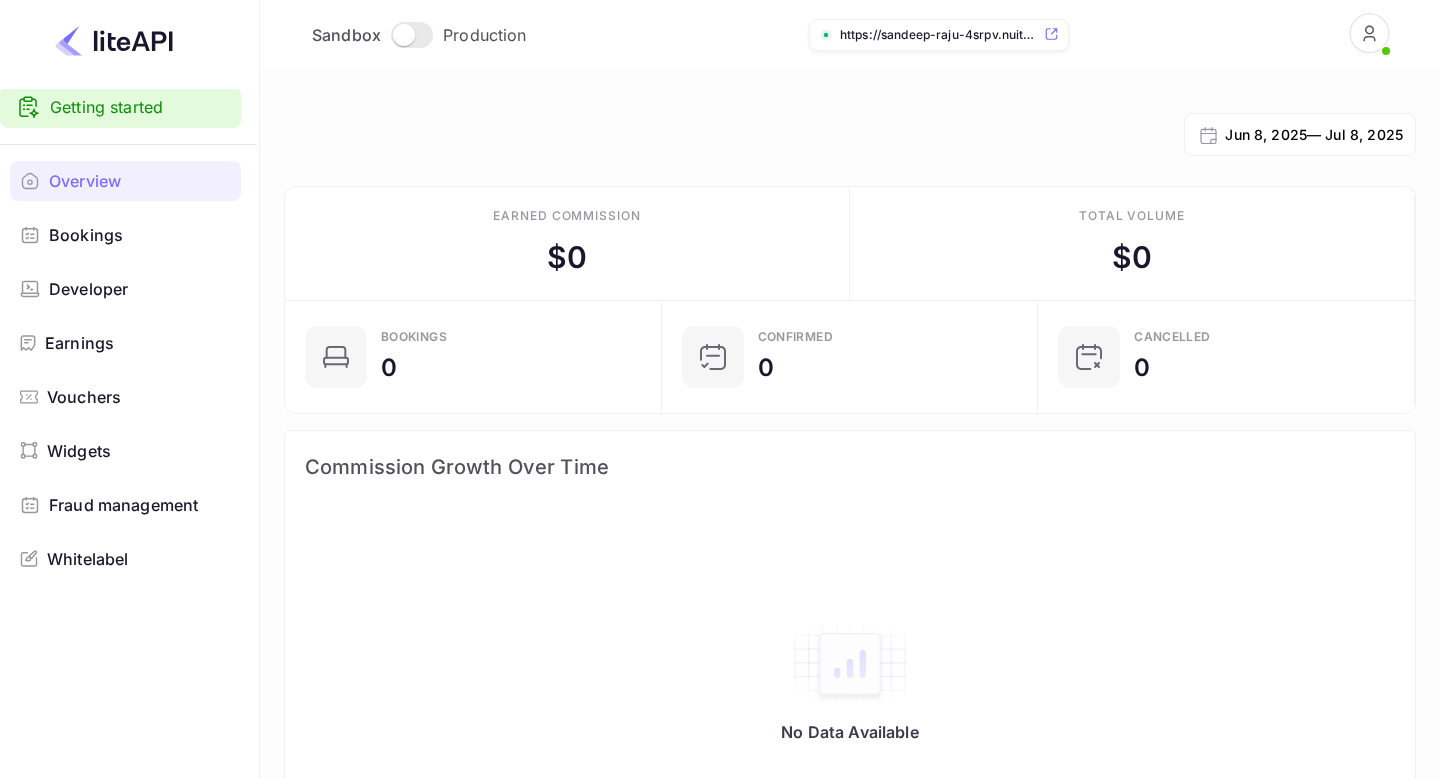 scroll, scrollTop: 0, scrollLeft: 0, axis: both 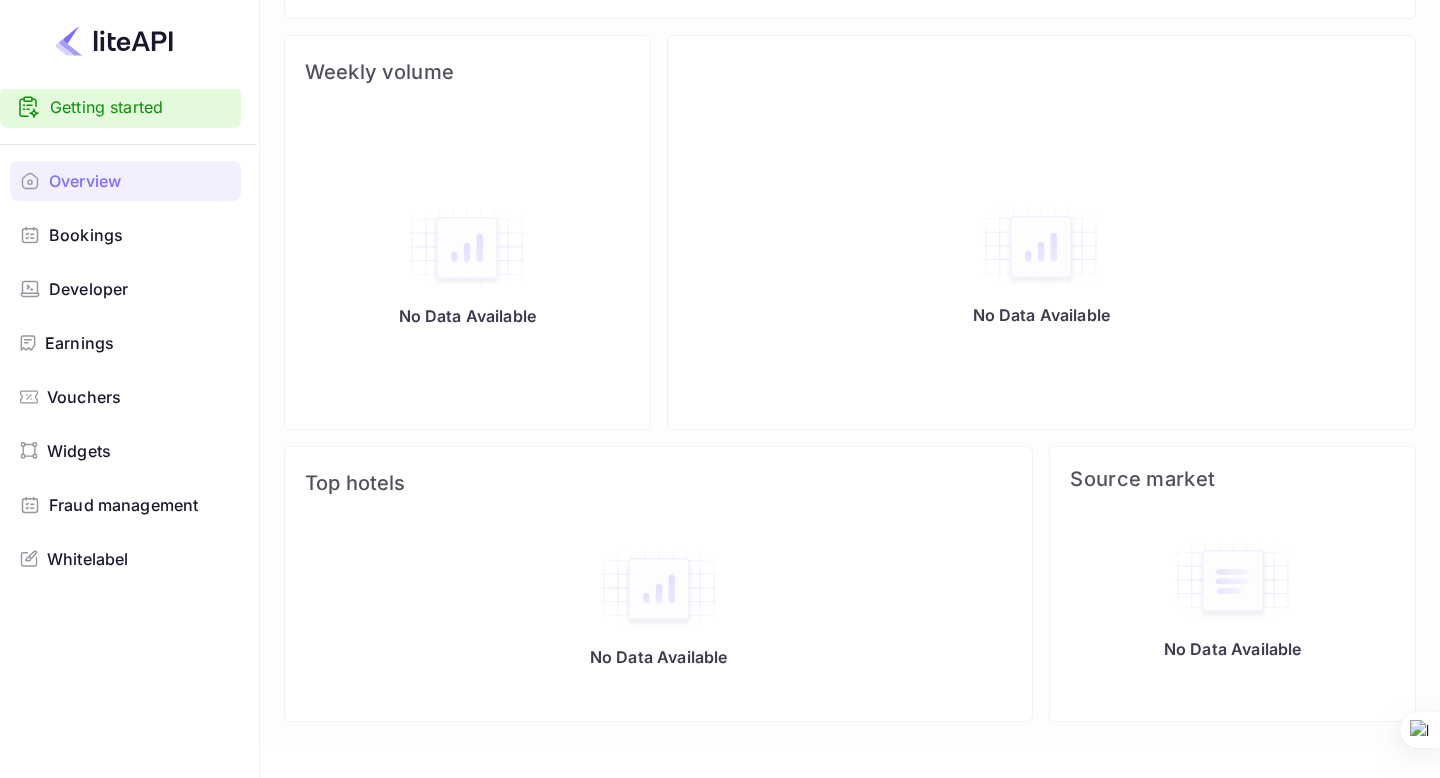 click on "Developer" at bounding box center [88, 289] 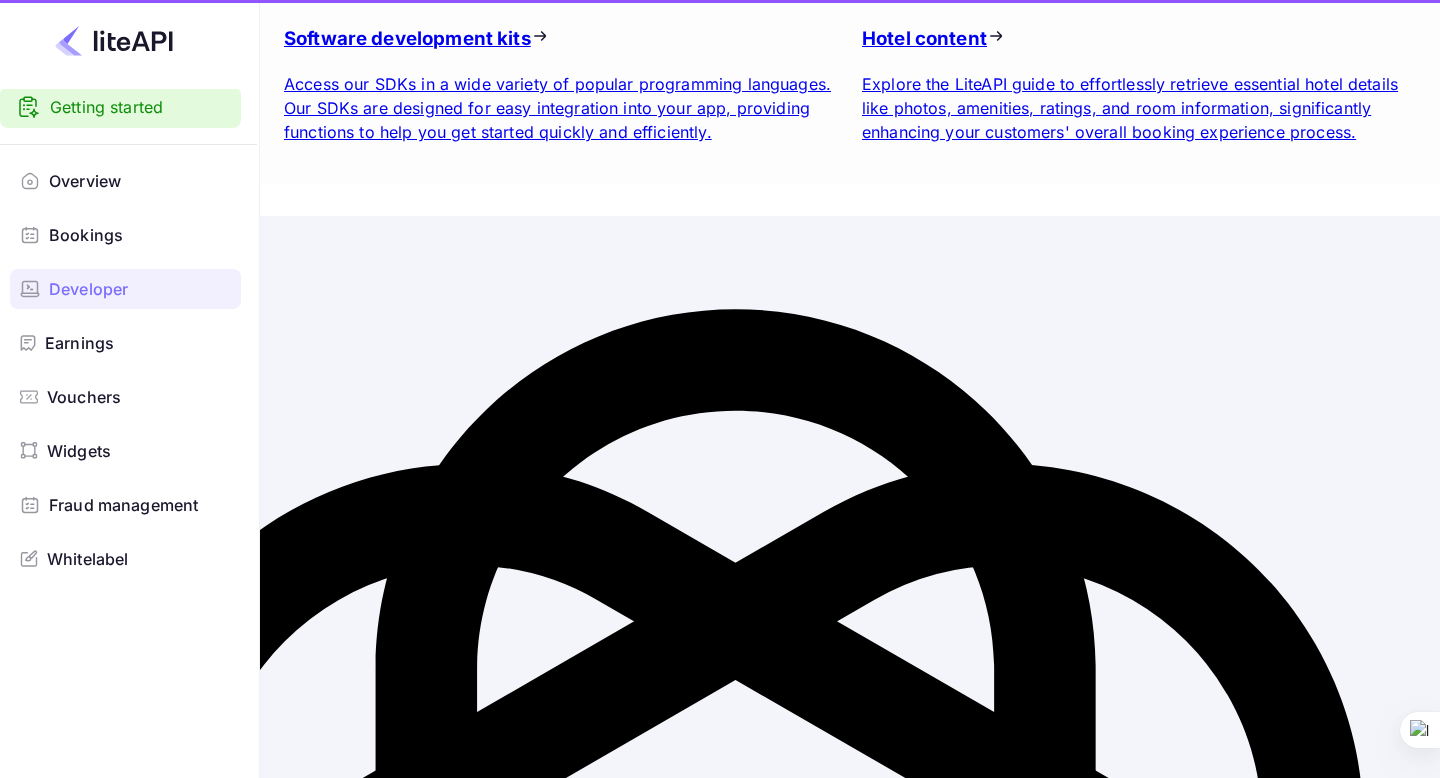 scroll, scrollTop: 0, scrollLeft: 0, axis: both 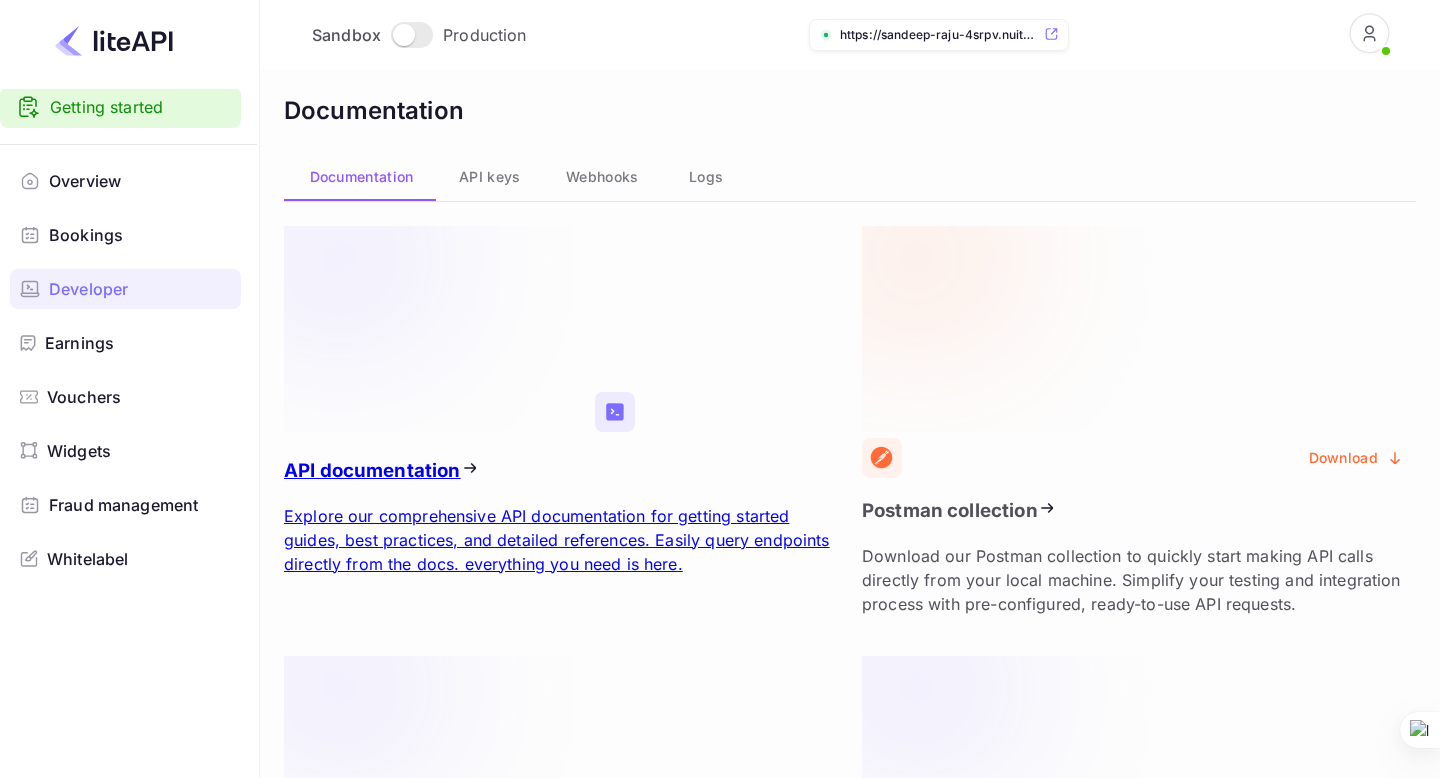 click at bounding box center (1017, 329) 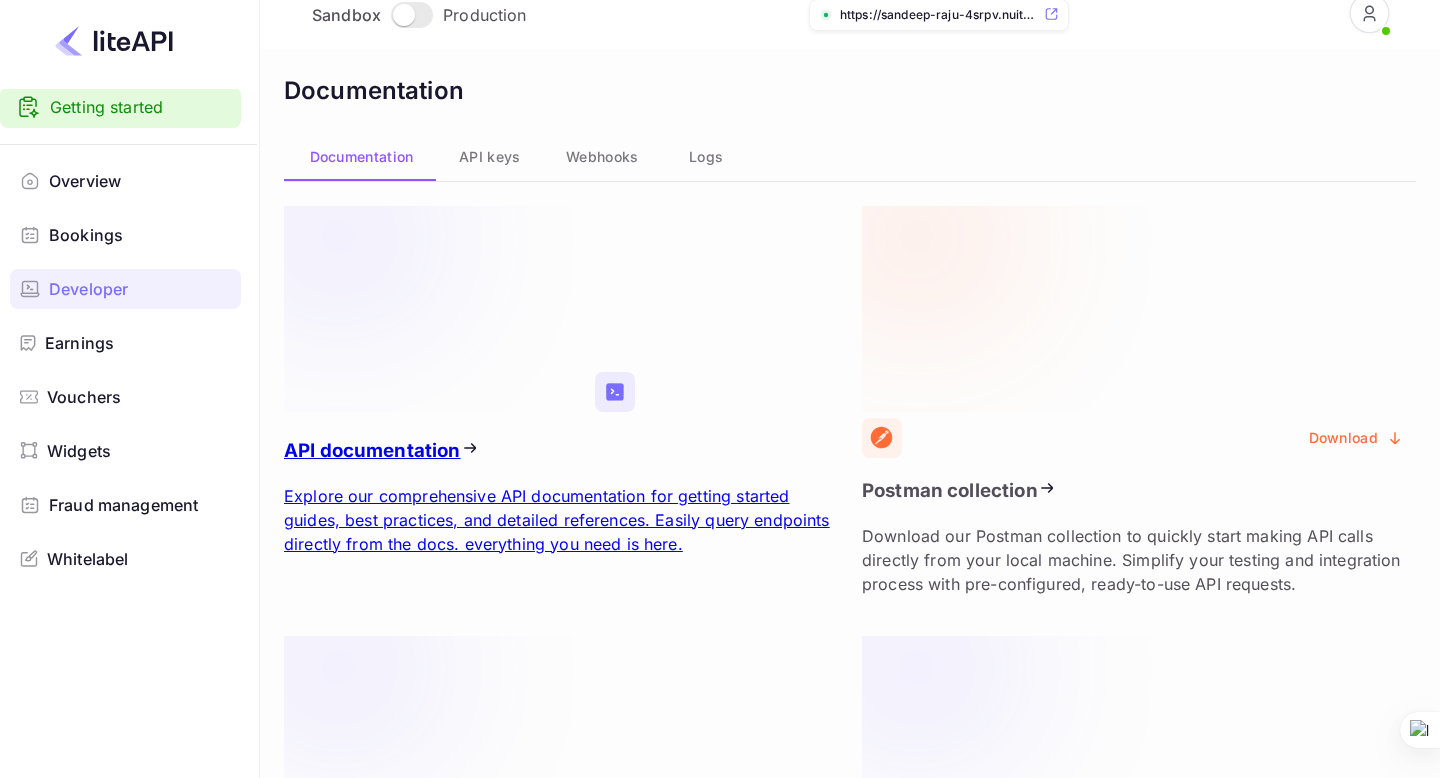 scroll, scrollTop: 0, scrollLeft: 0, axis: both 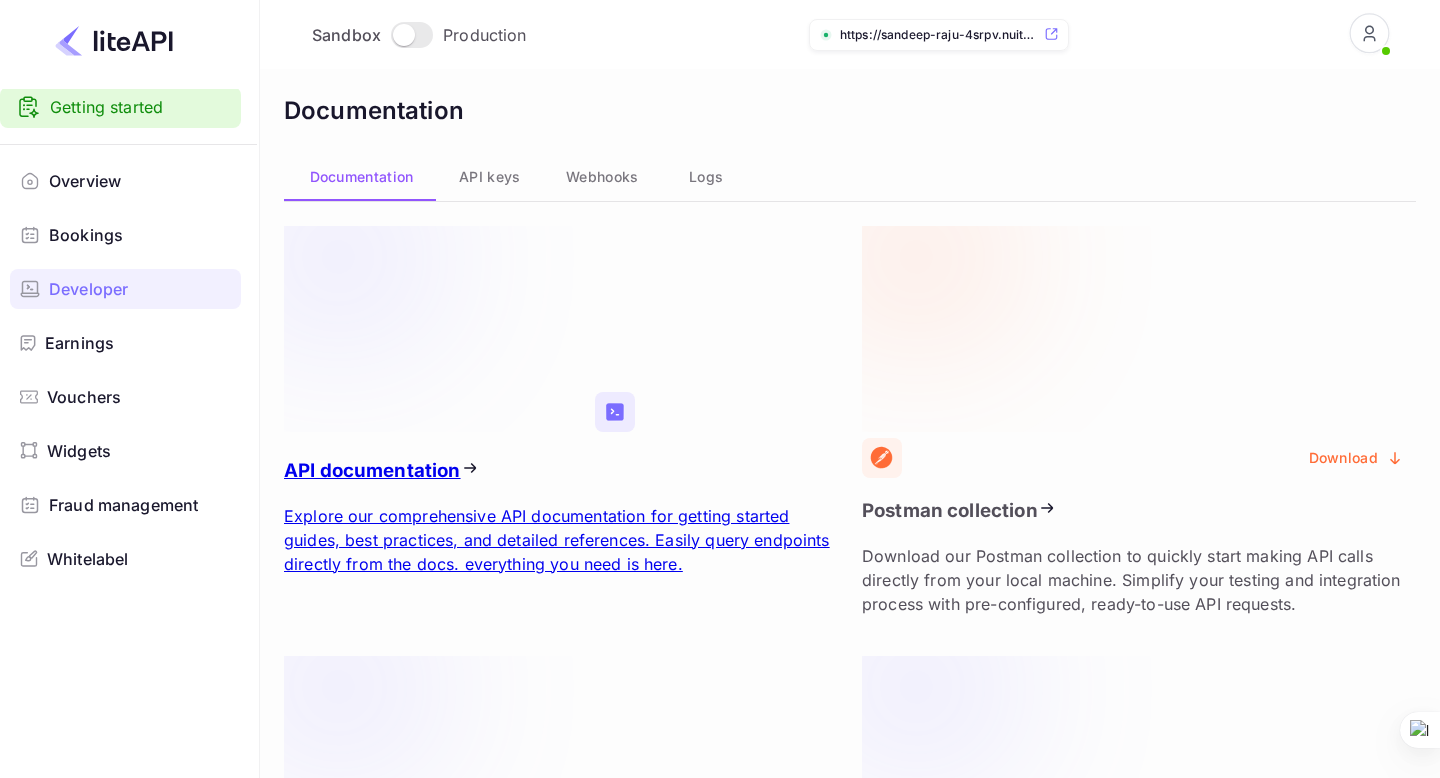 click on "API keys" at bounding box center [487, 177] 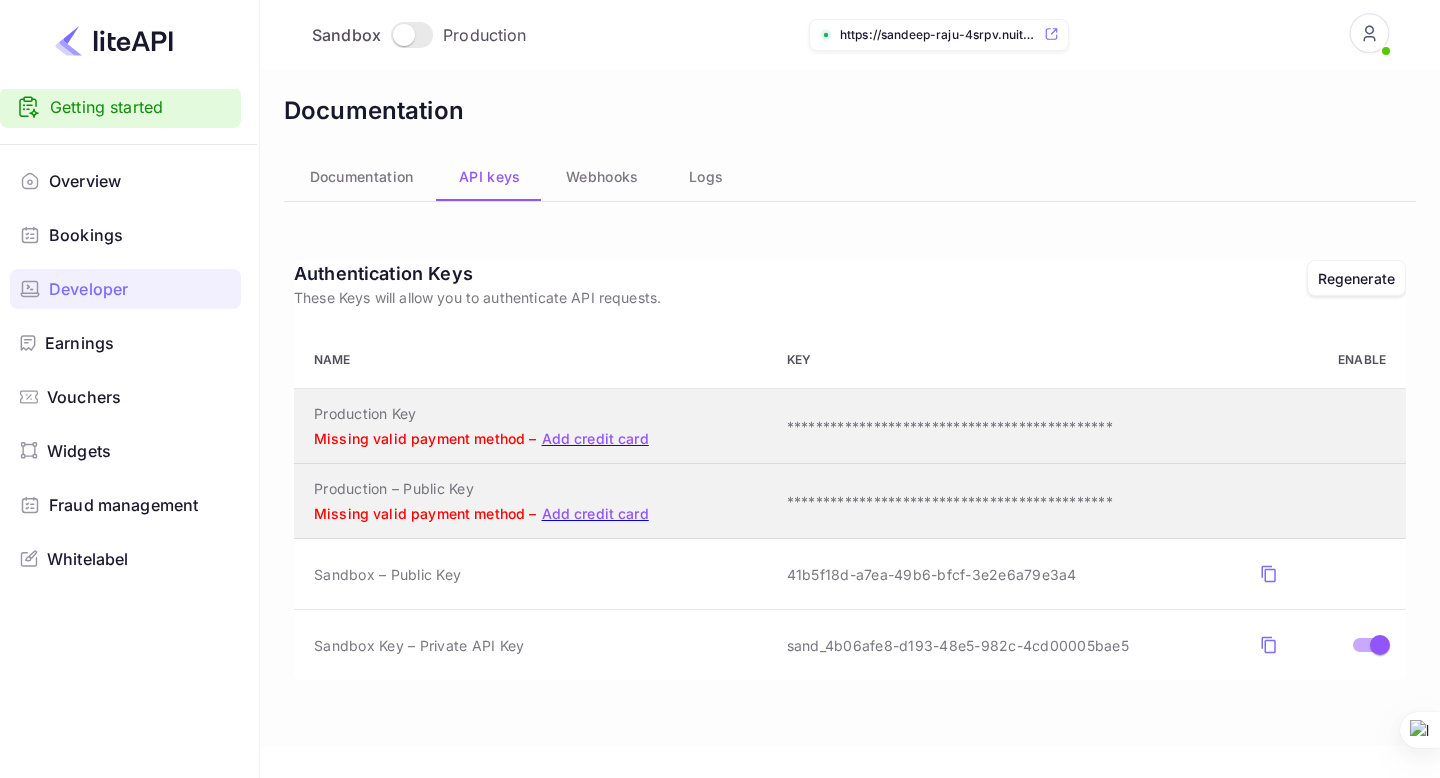 click on "enable" at bounding box center [1352, 360] 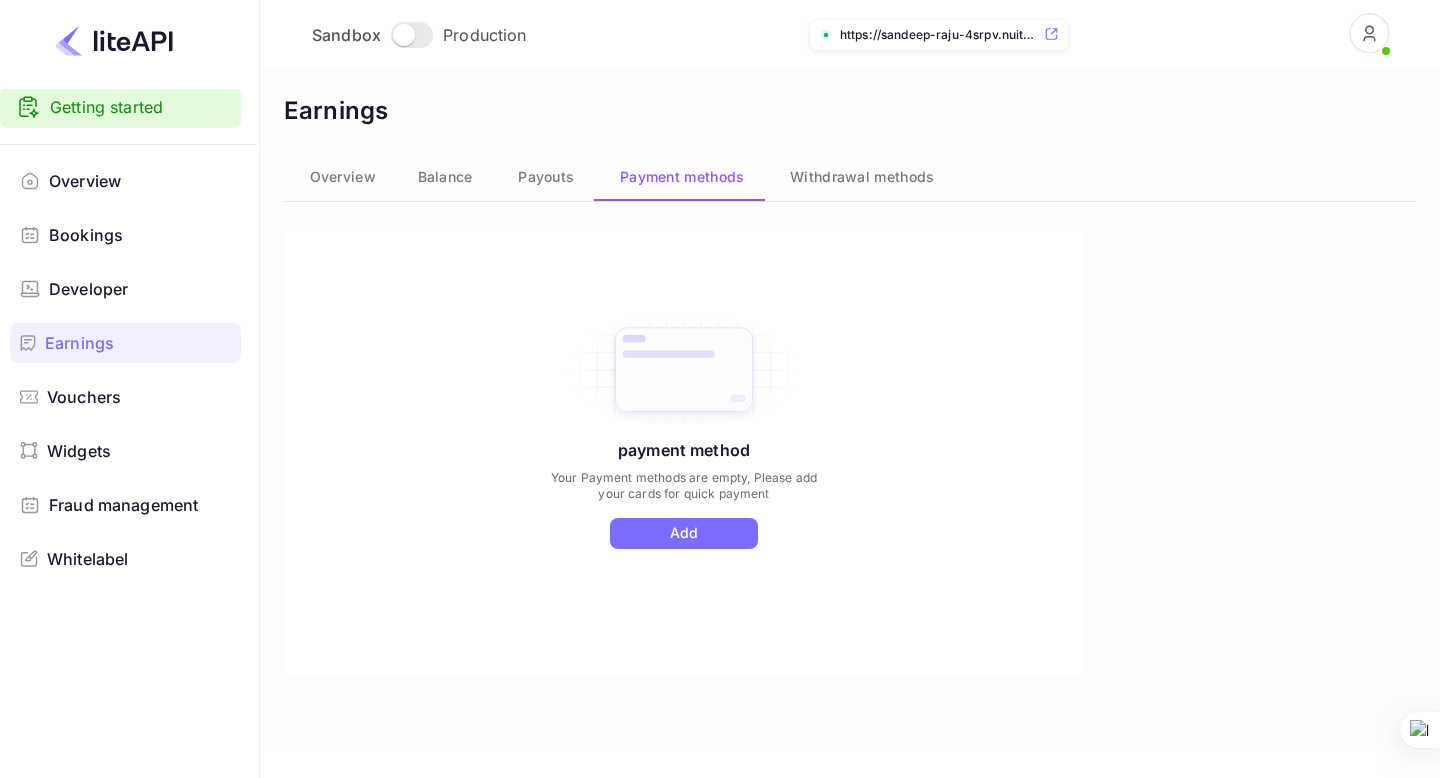 click on "Payouts" at bounding box center (445, 177) 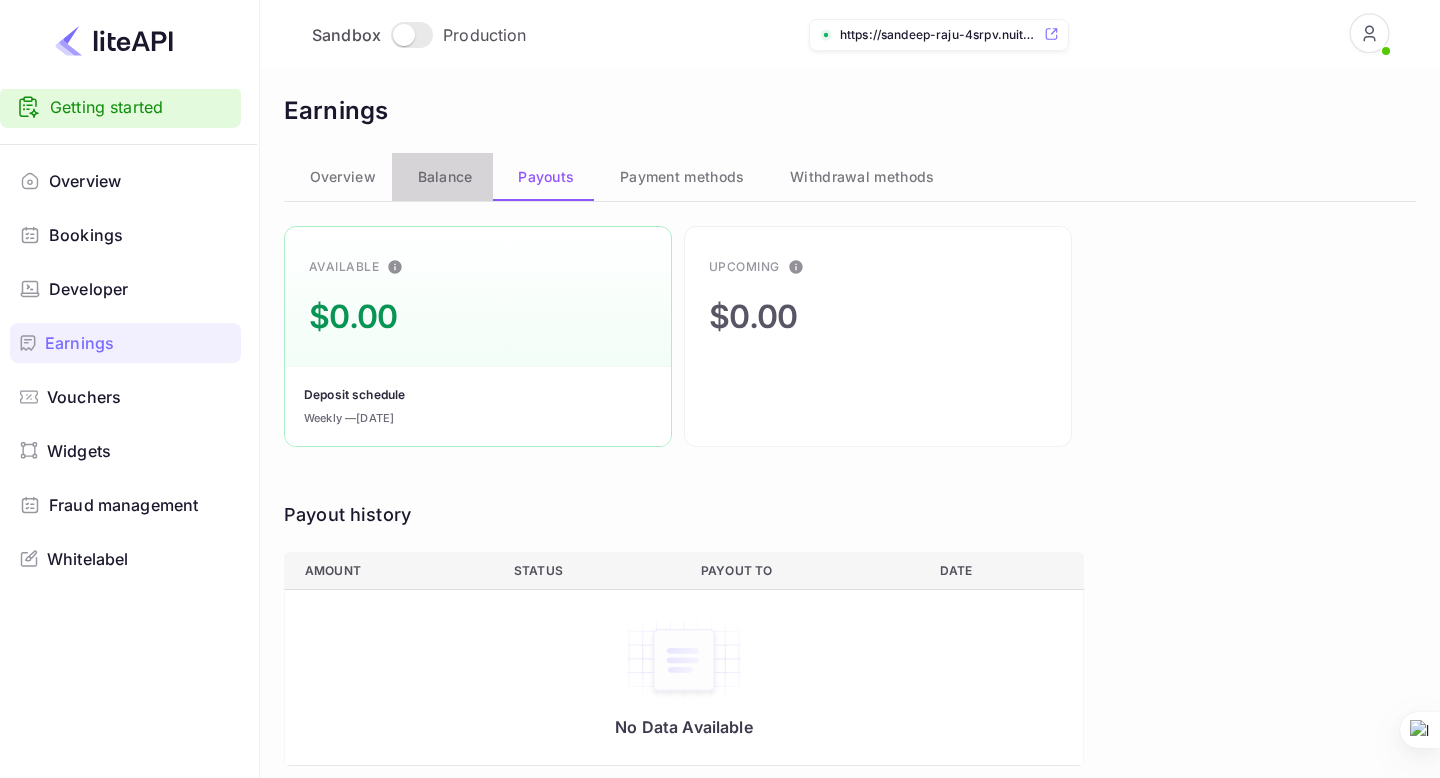 click on "Balance" at bounding box center [445, 177] 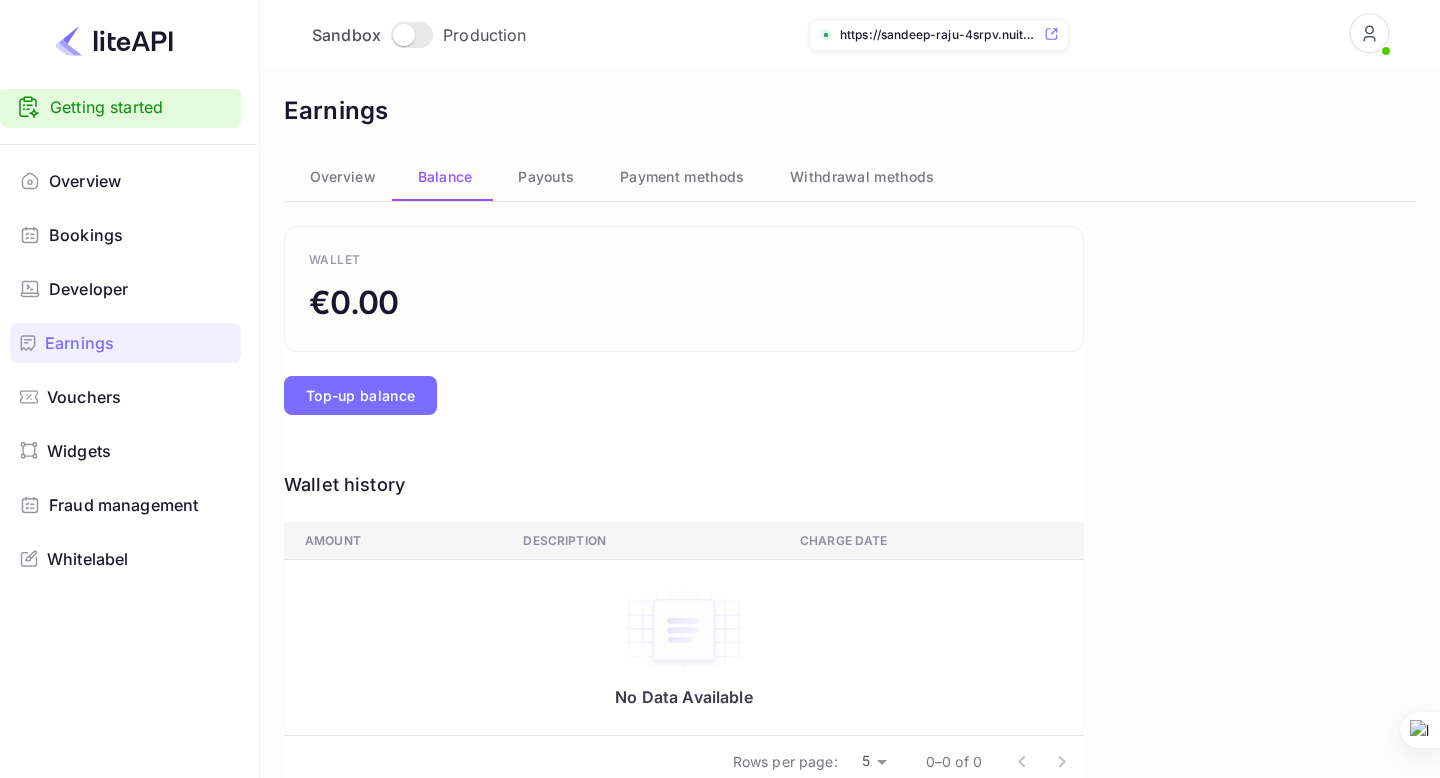 click on "Overview" at bounding box center (343, 177) 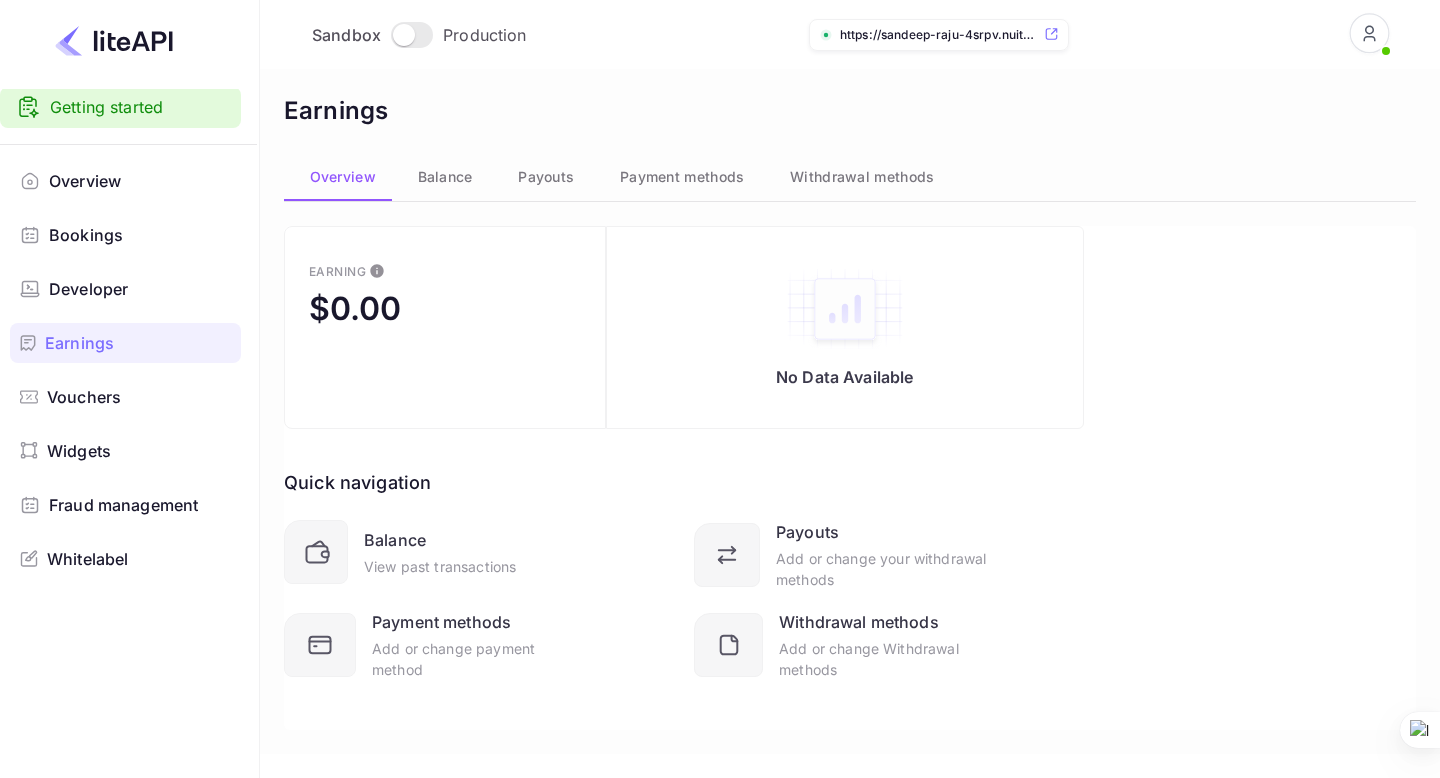 click on "Earnings" at bounding box center [138, 343] 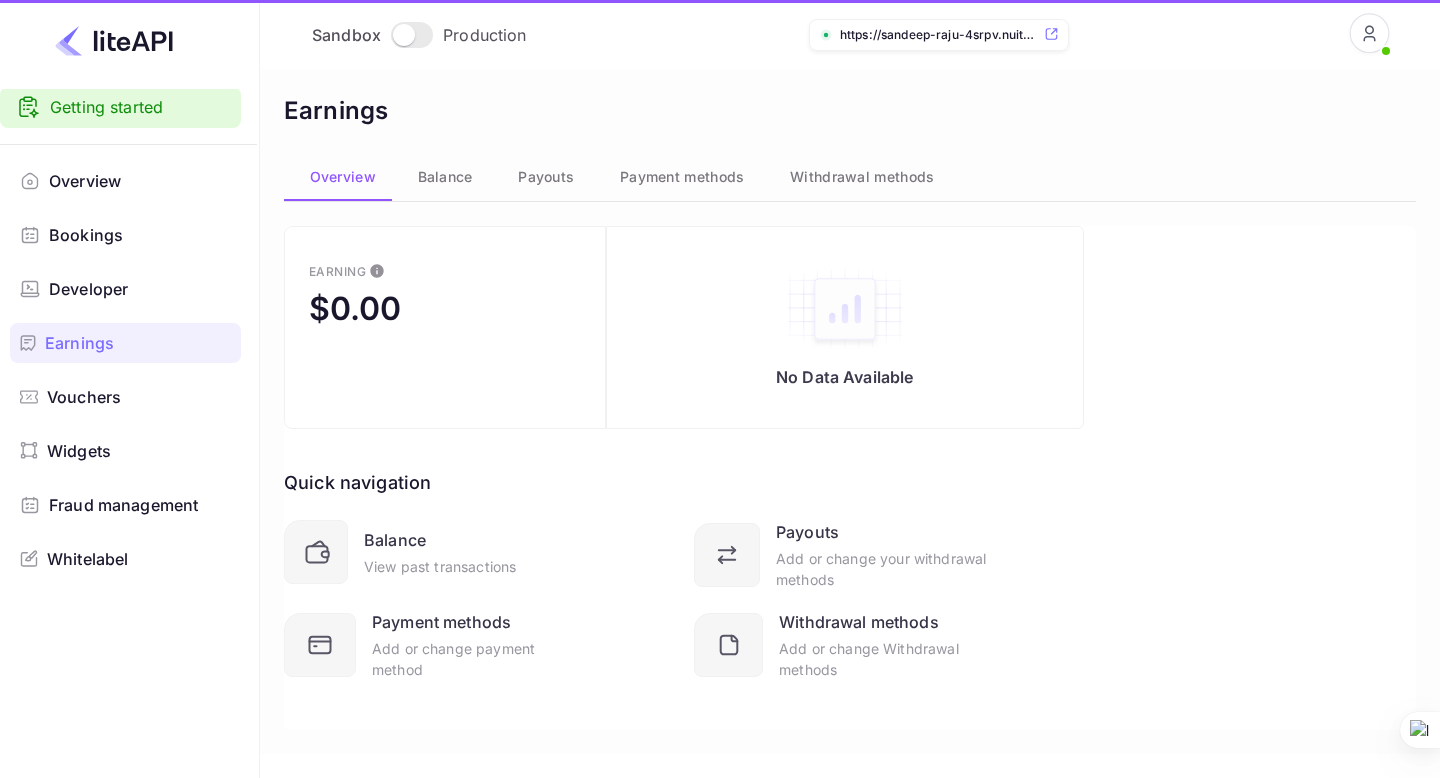 click on "Vouchers" at bounding box center [84, 397] 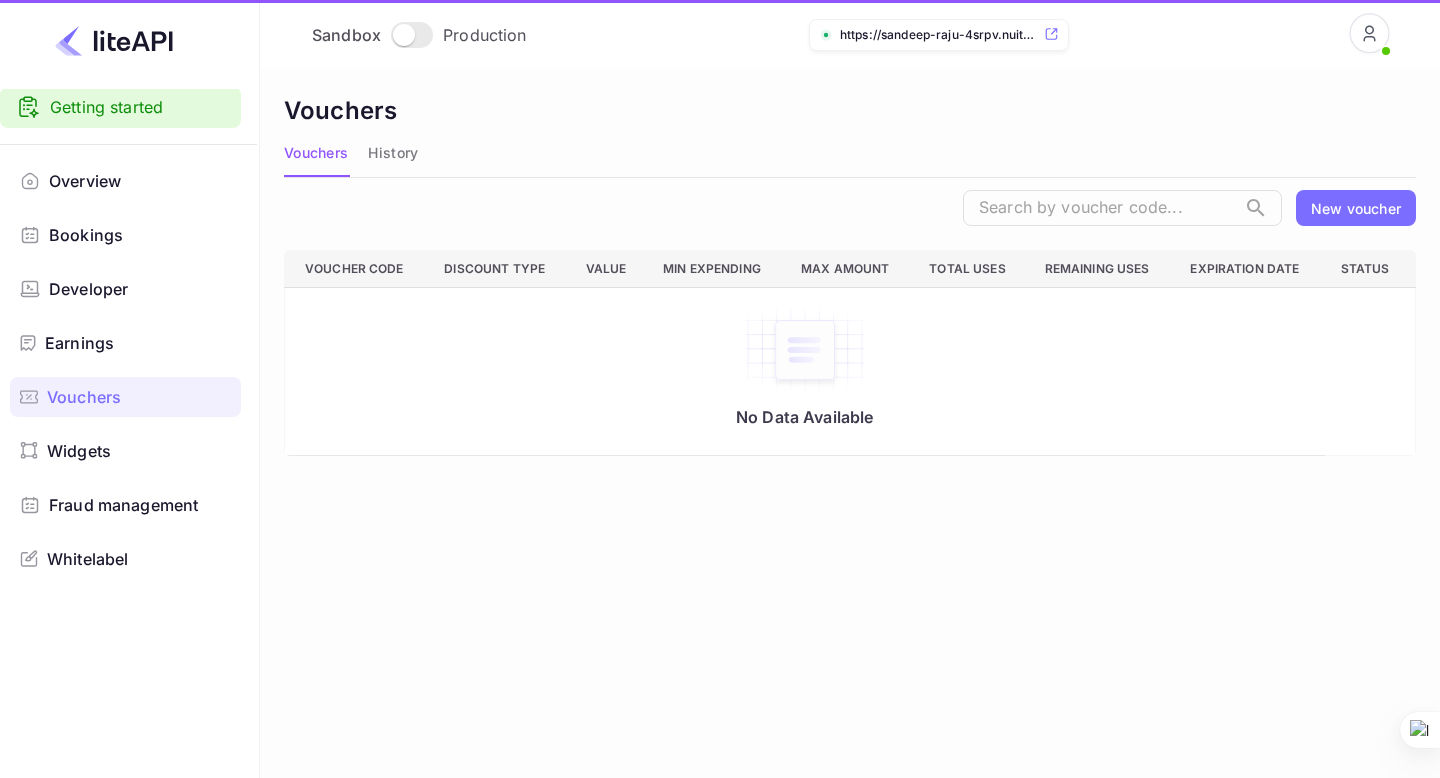 click on "Developer" at bounding box center (88, 289) 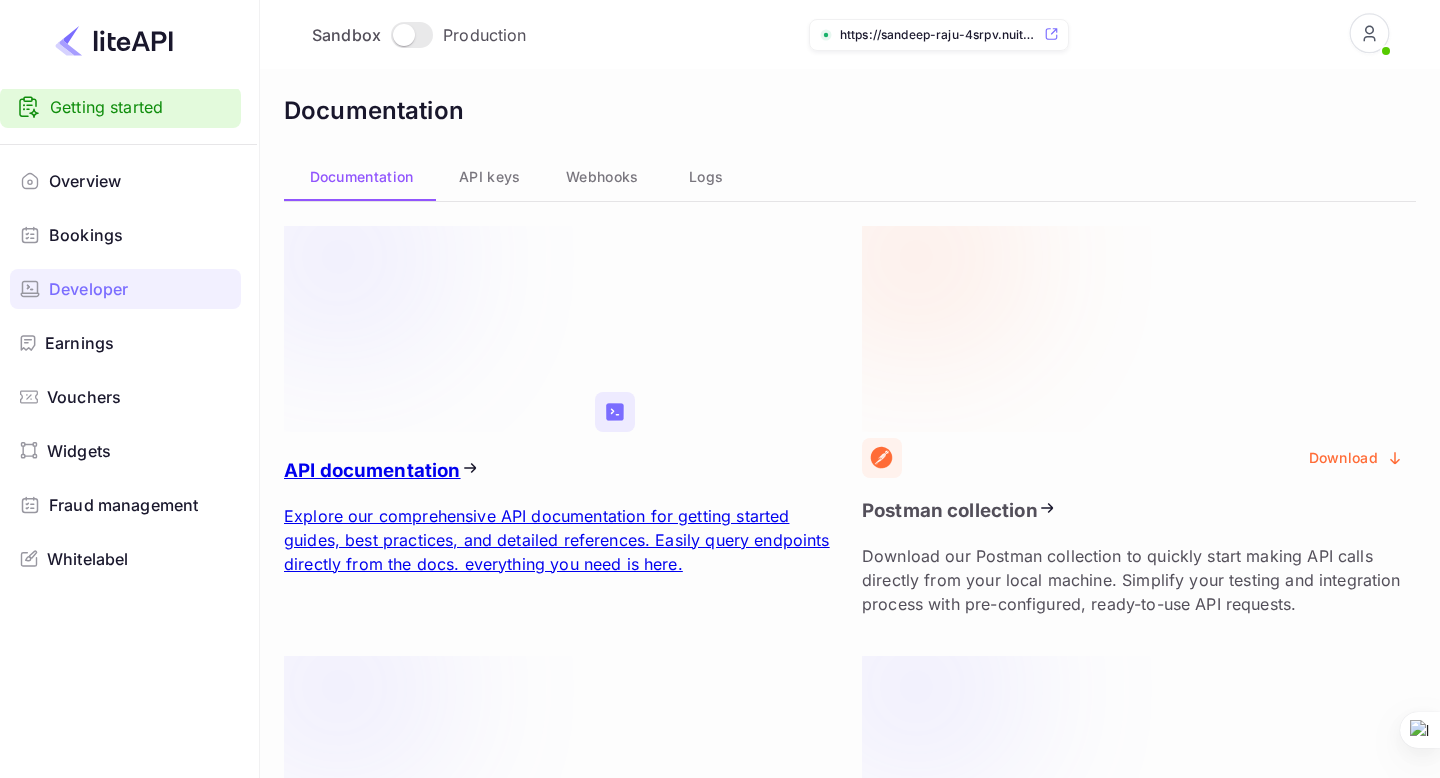 scroll, scrollTop: 1, scrollLeft: 0, axis: vertical 